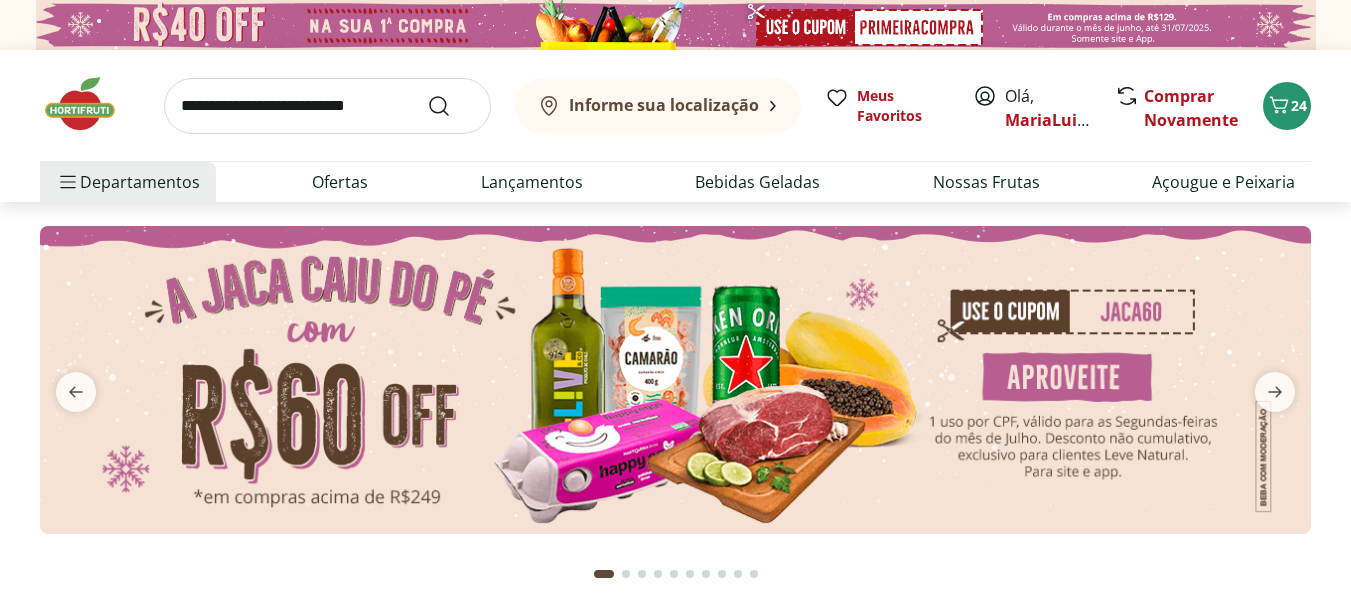 scroll, scrollTop: 0, scrollLeft: 0, axis: both 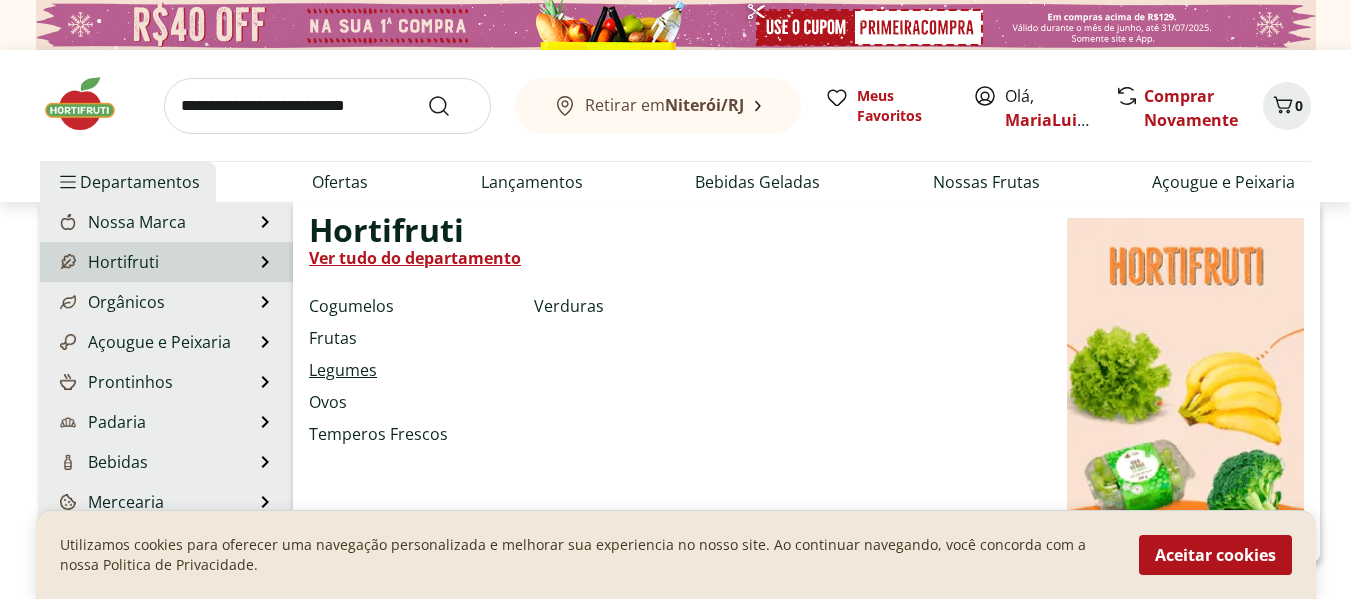 click on "Legumes" at bounding box center (343, 370) 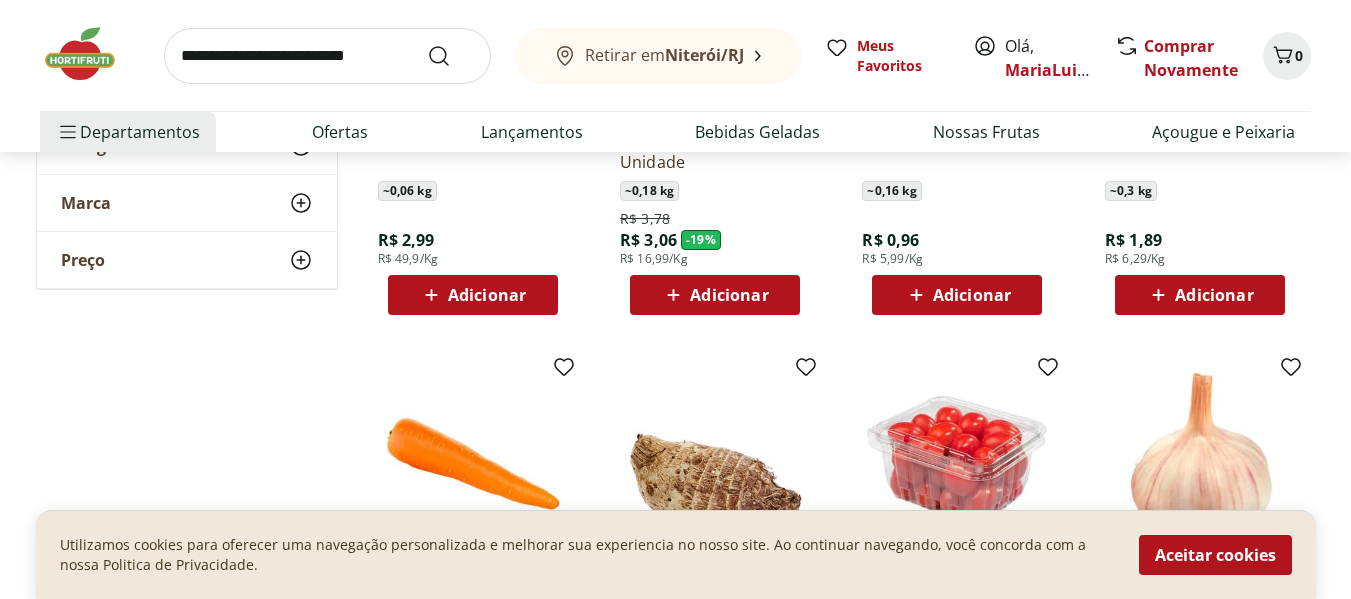 scroll, scrollTop: 467, scrollLeft: 0, axis: vertical 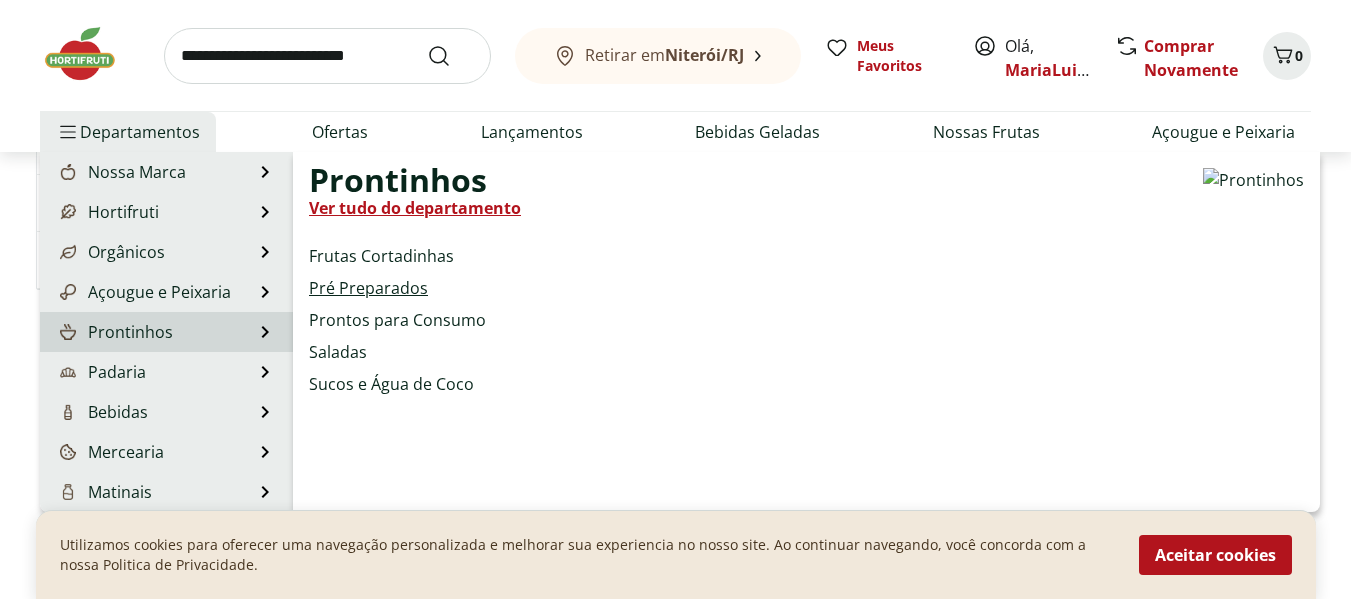 click on "Pré Preparados" at bounding box center [368, 288] 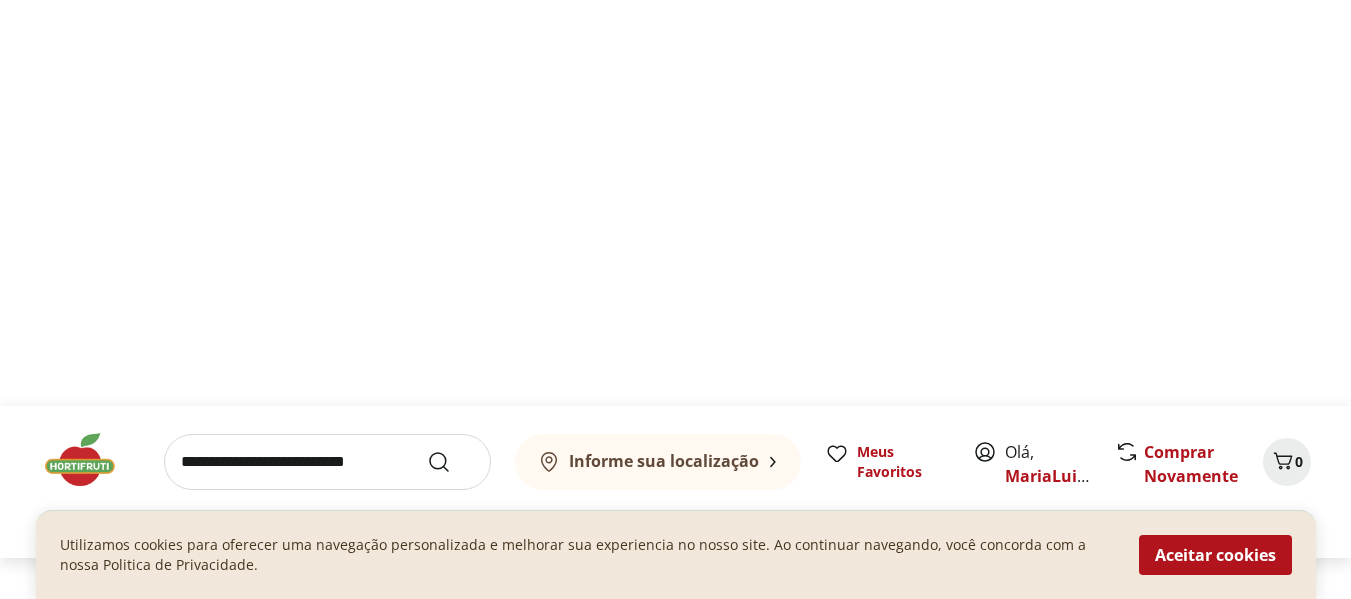 scroll, scrollTop: 0, scrollLeft: 0, axis: both 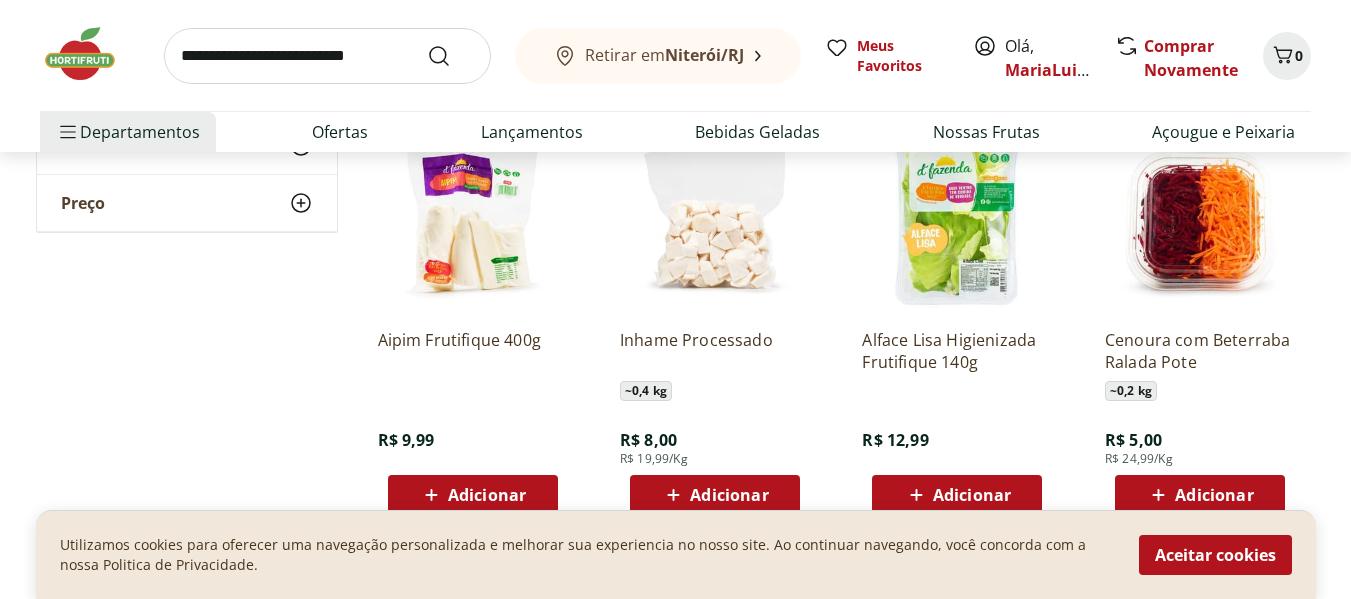 click at bounding box center (473, 218) 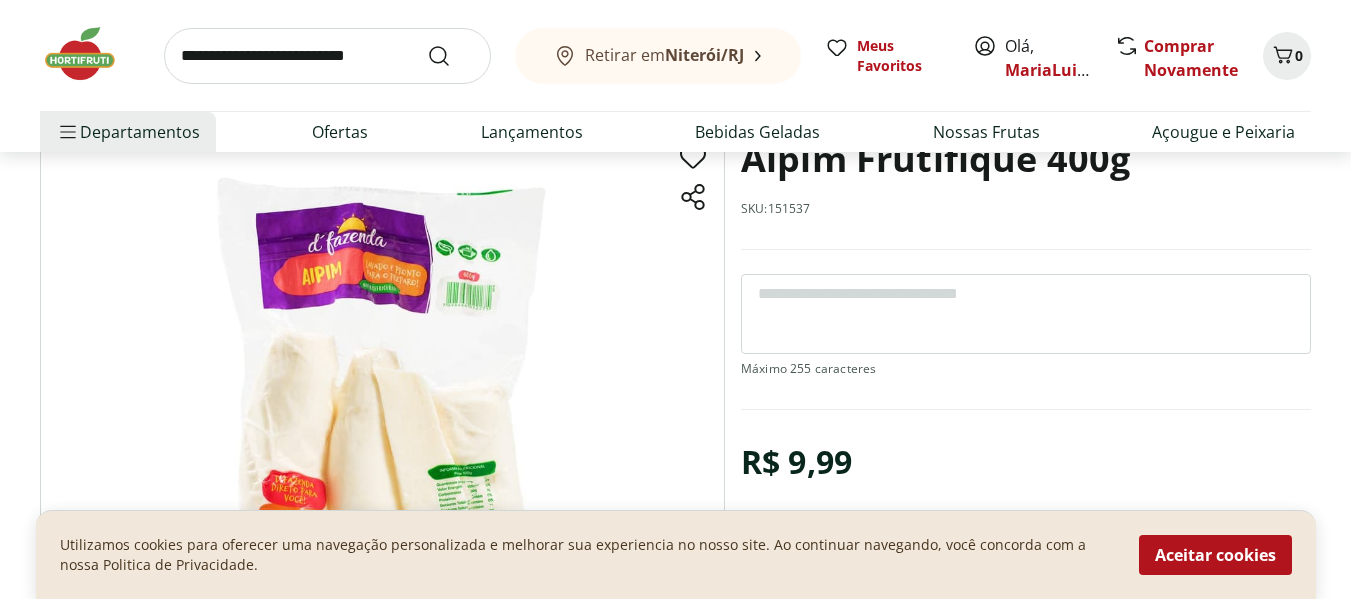 scroll, scrollTop: 200, scrollLeft: 0, axis: vertical 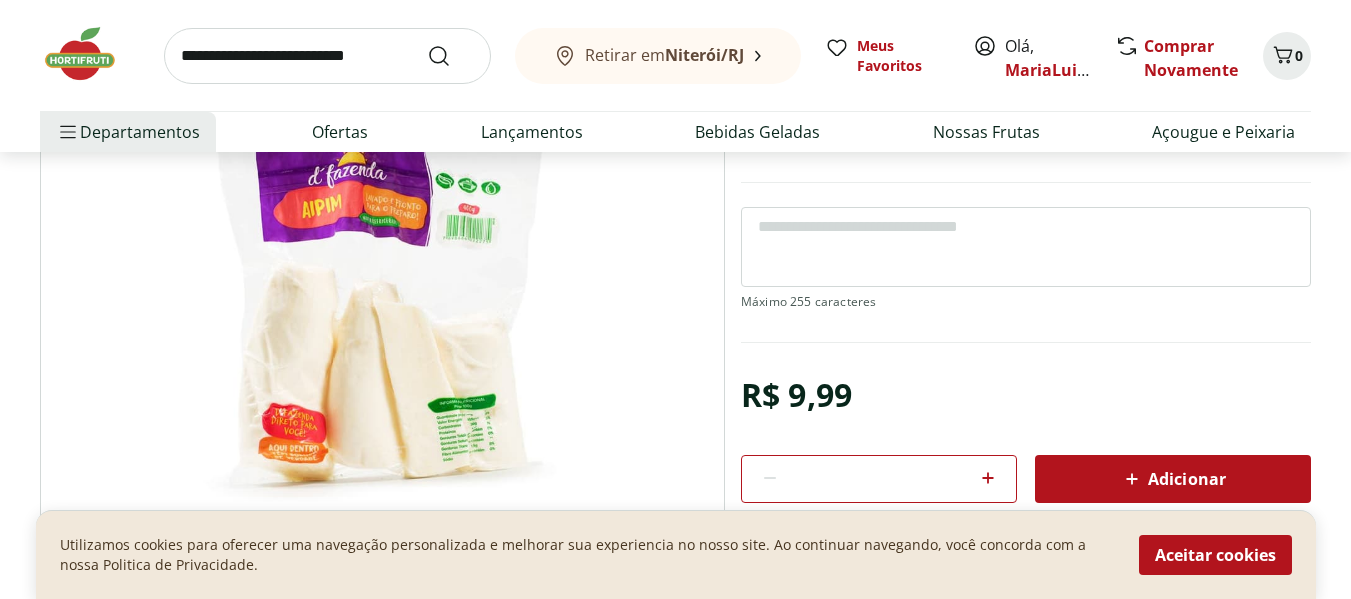 click 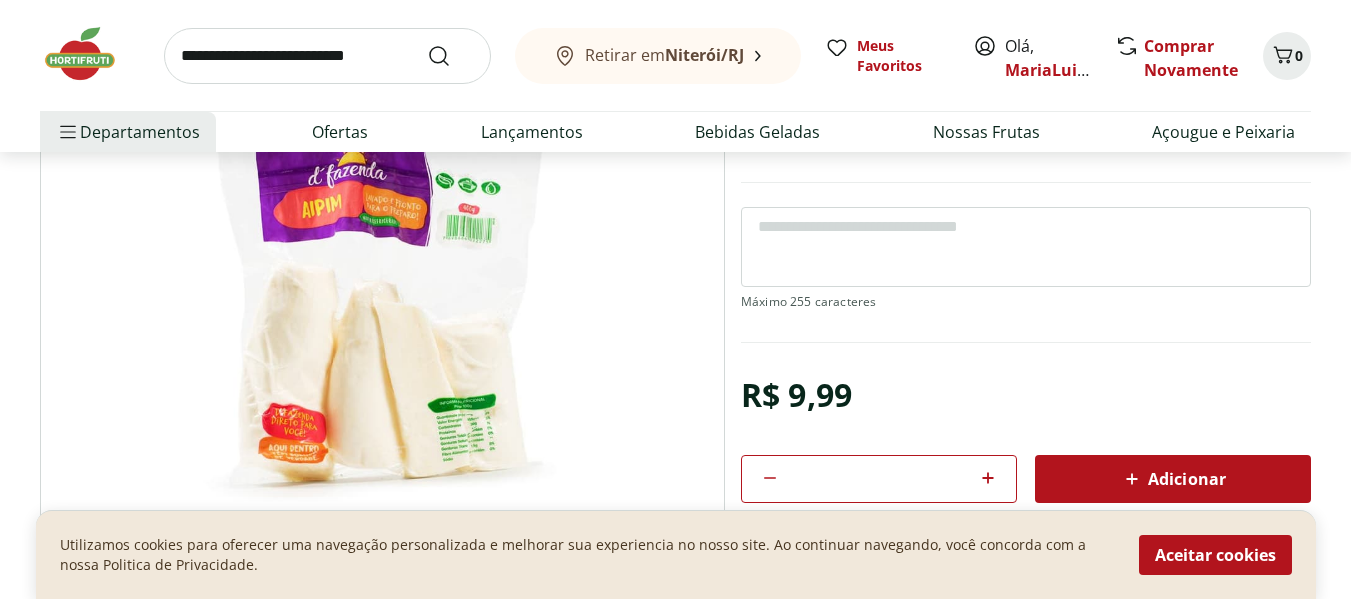 click on "Adicionar" at bounding box center (1173, 479) 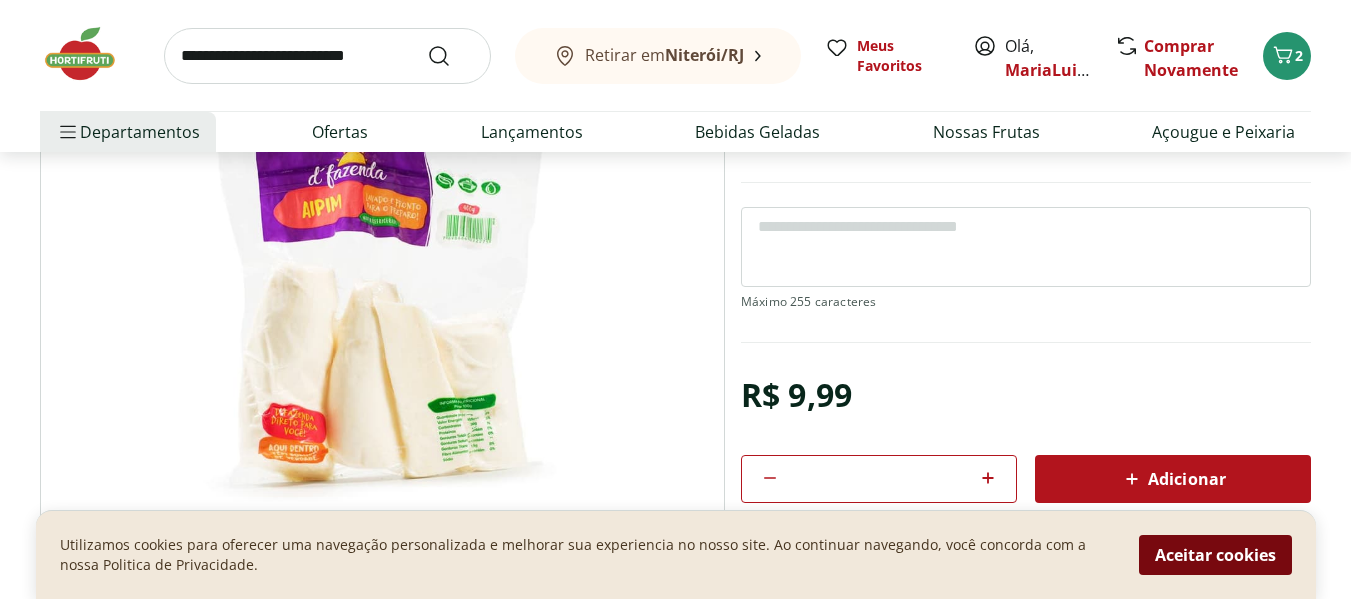 click on "Aceitar cookies" at bounding box center [1215, 555] 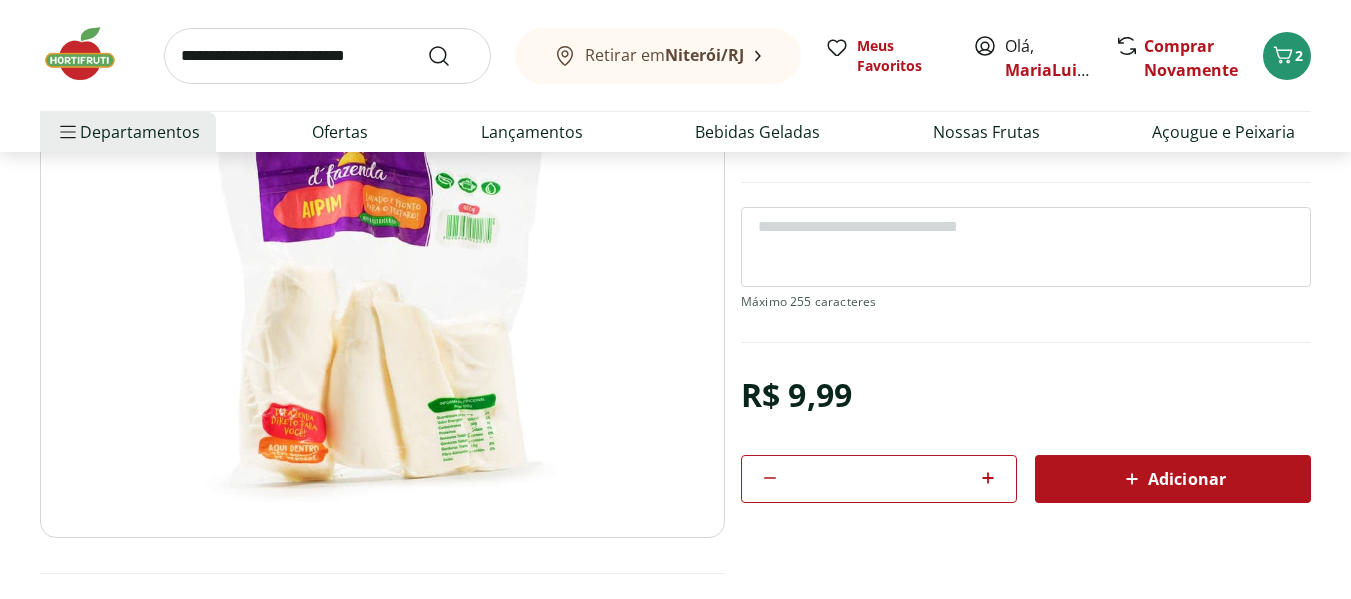 click at bounding box center [382, 298] 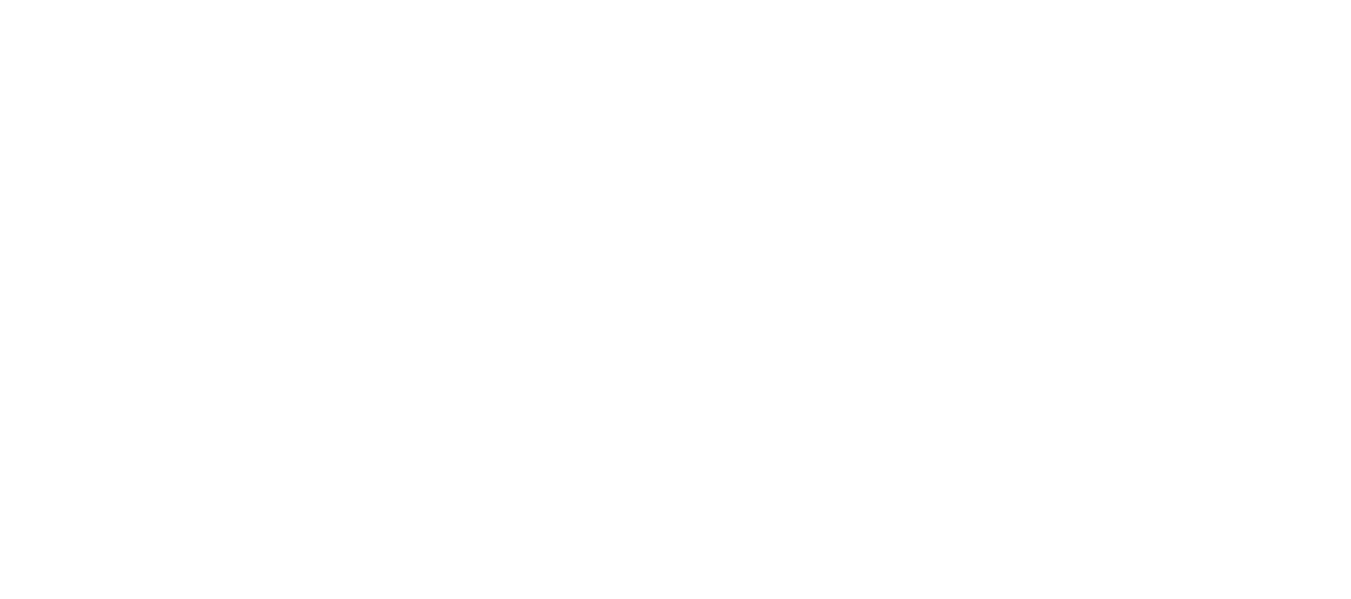 scroll, scrollTop: 0, scrollLeft: 0, axis: both 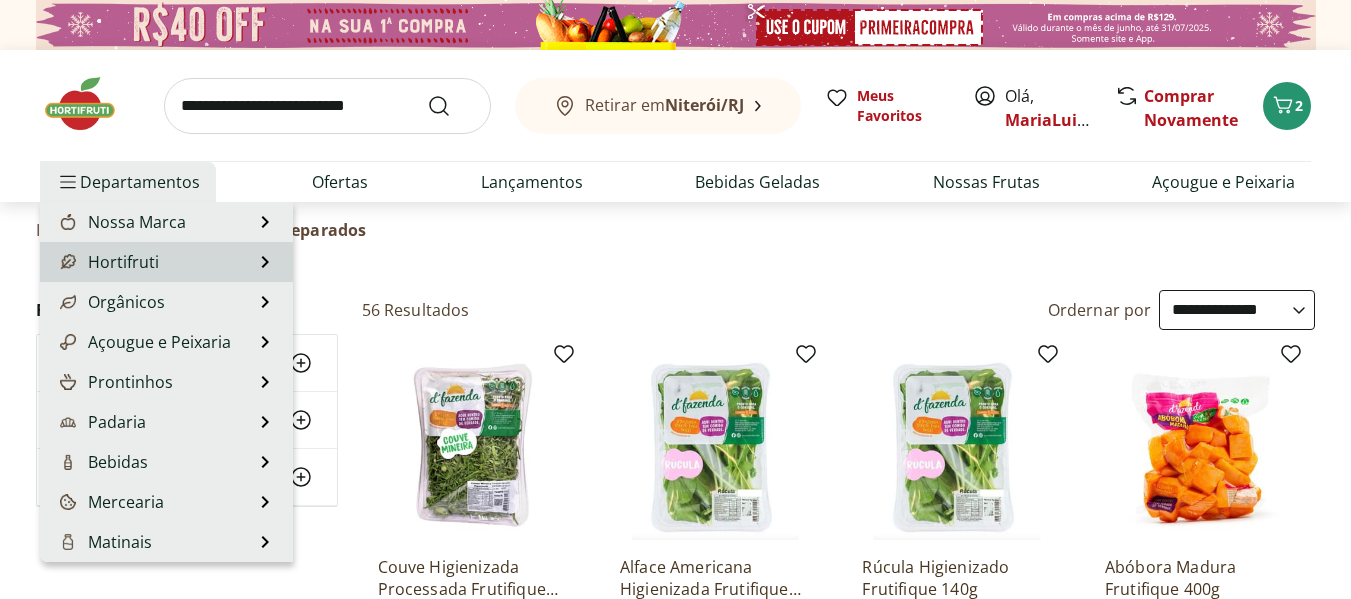 click on "Hortifruti Hortifruti Ver tudo do departamento Cogumelos Frutas Legumes Ovos Temperos Frescos Verduras" at bounding box center (166, 262) 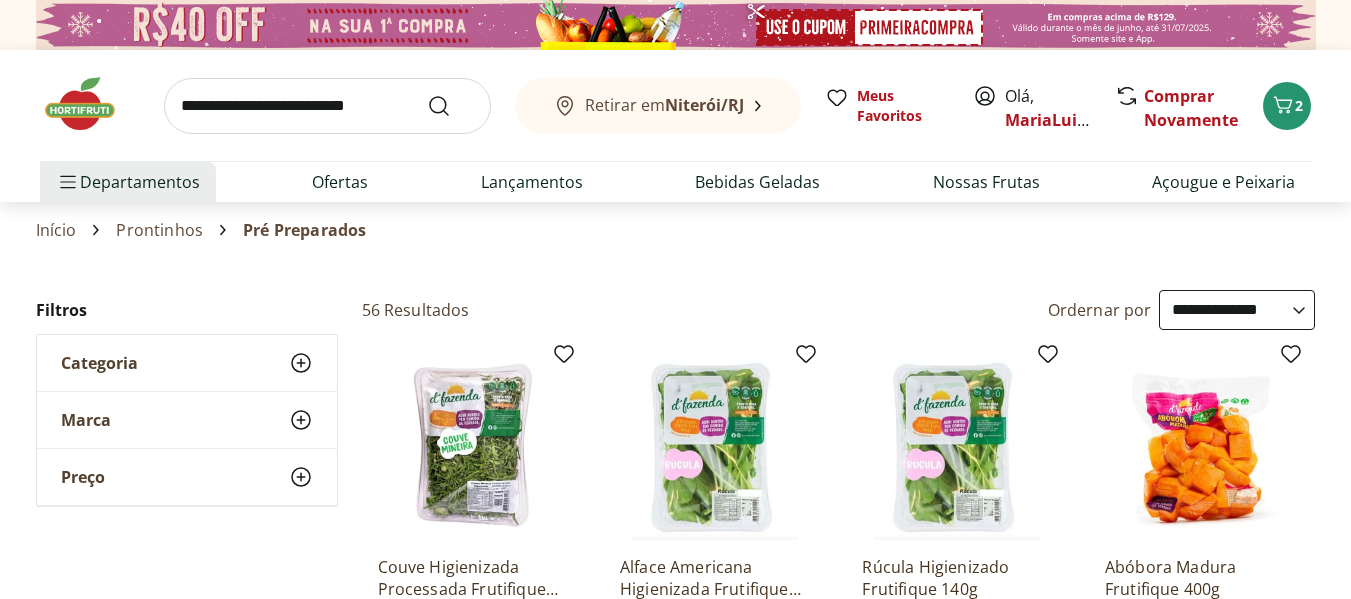 select on "**********" 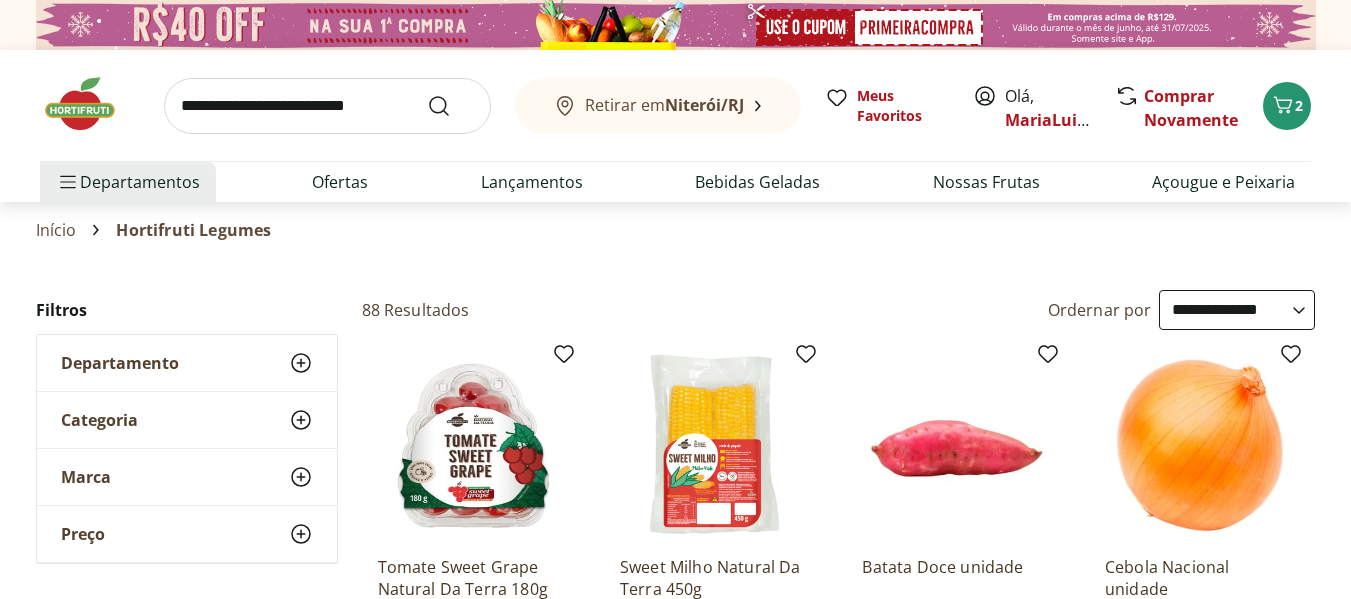 click 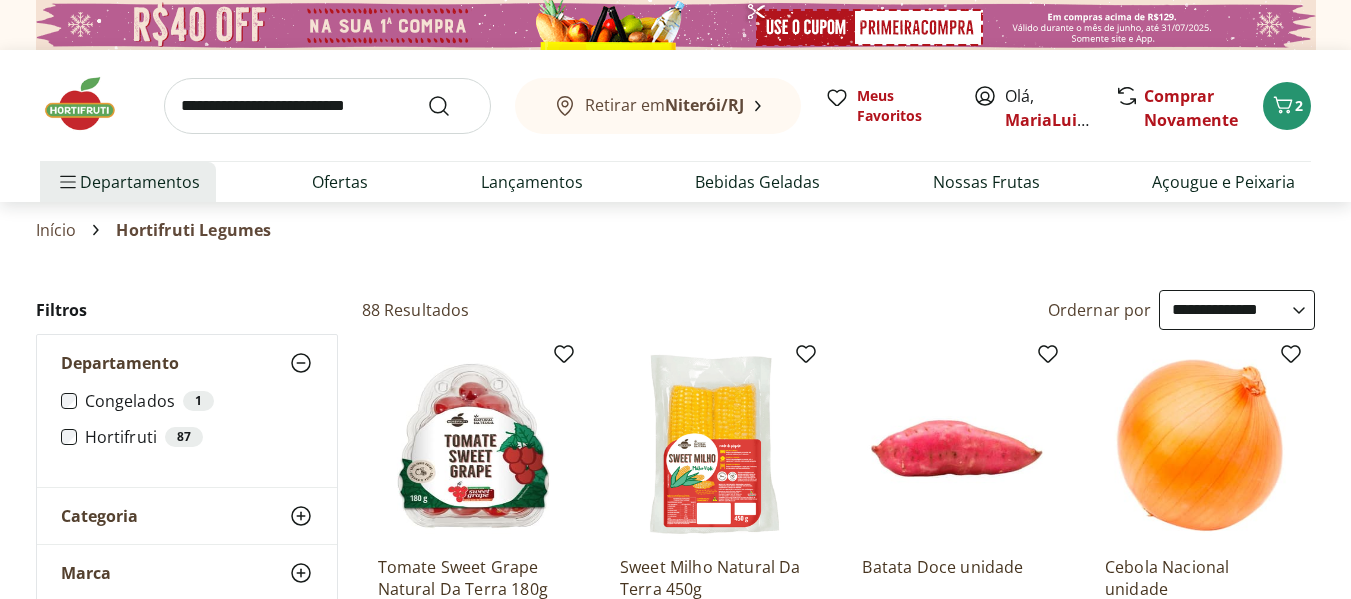 click 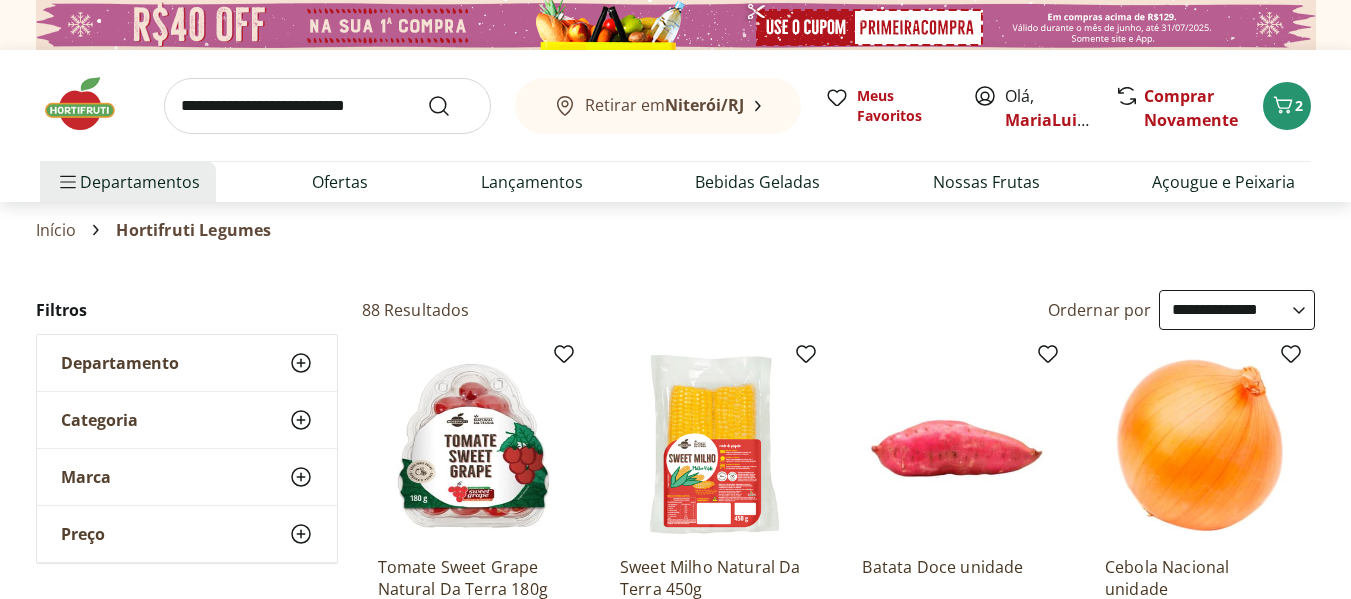 click 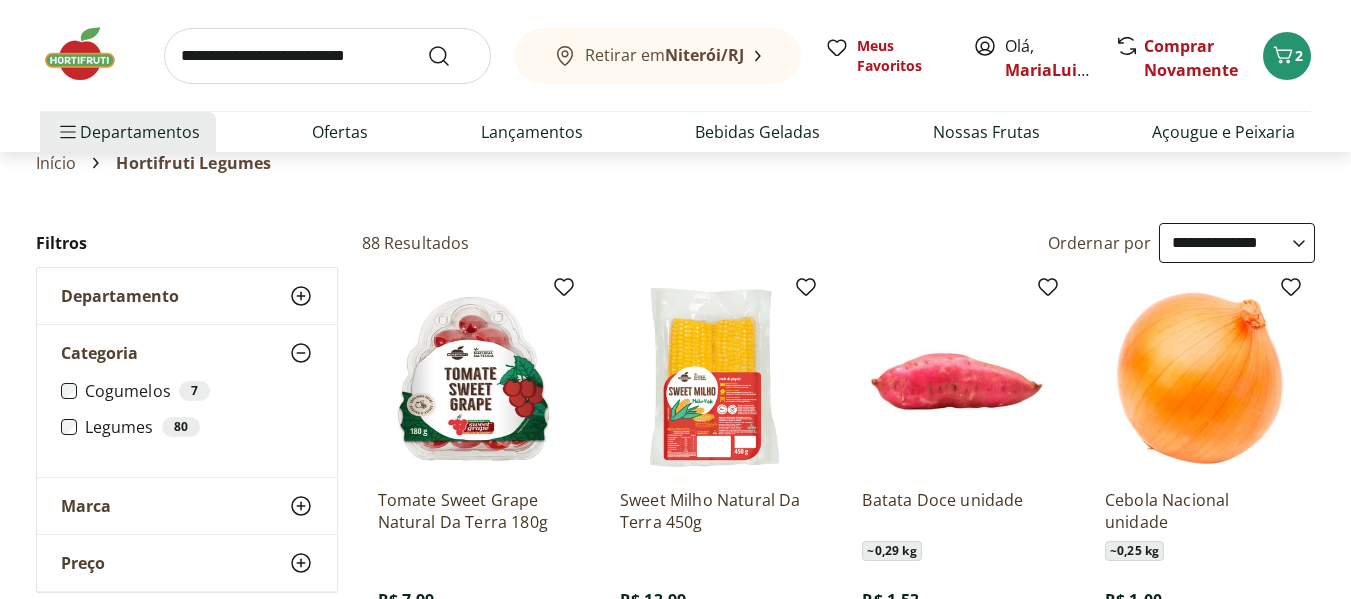 scroll, scrollTop: 133, scrollLeft: 0, axis: vertical 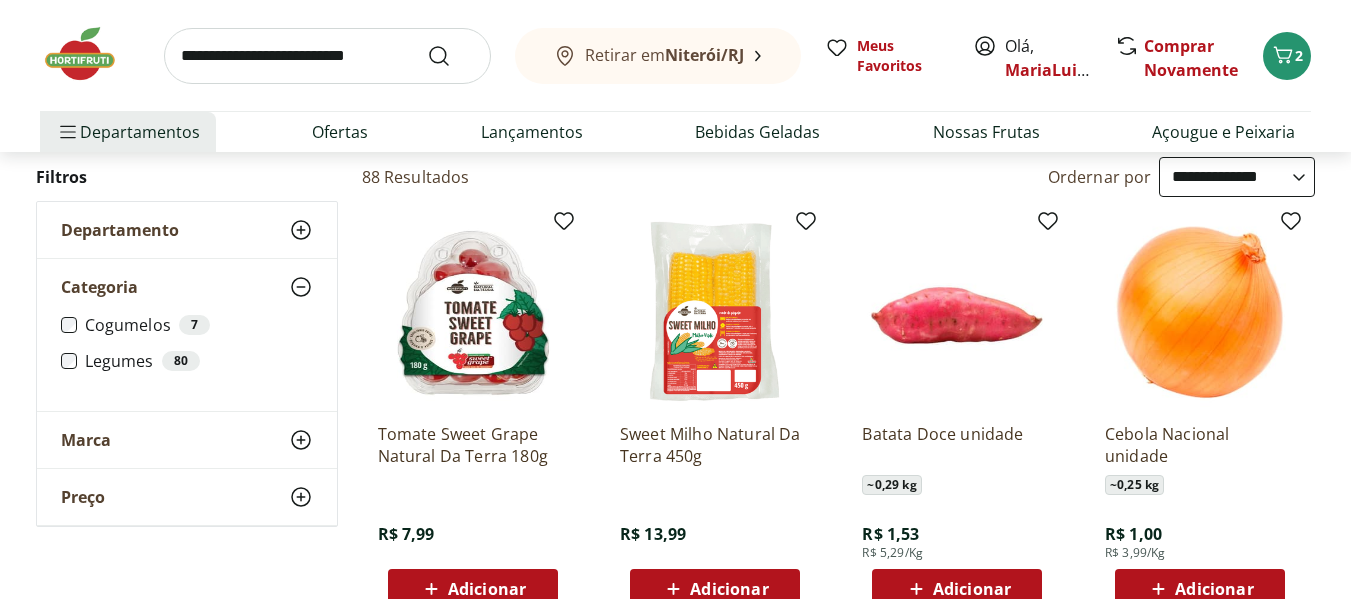 click 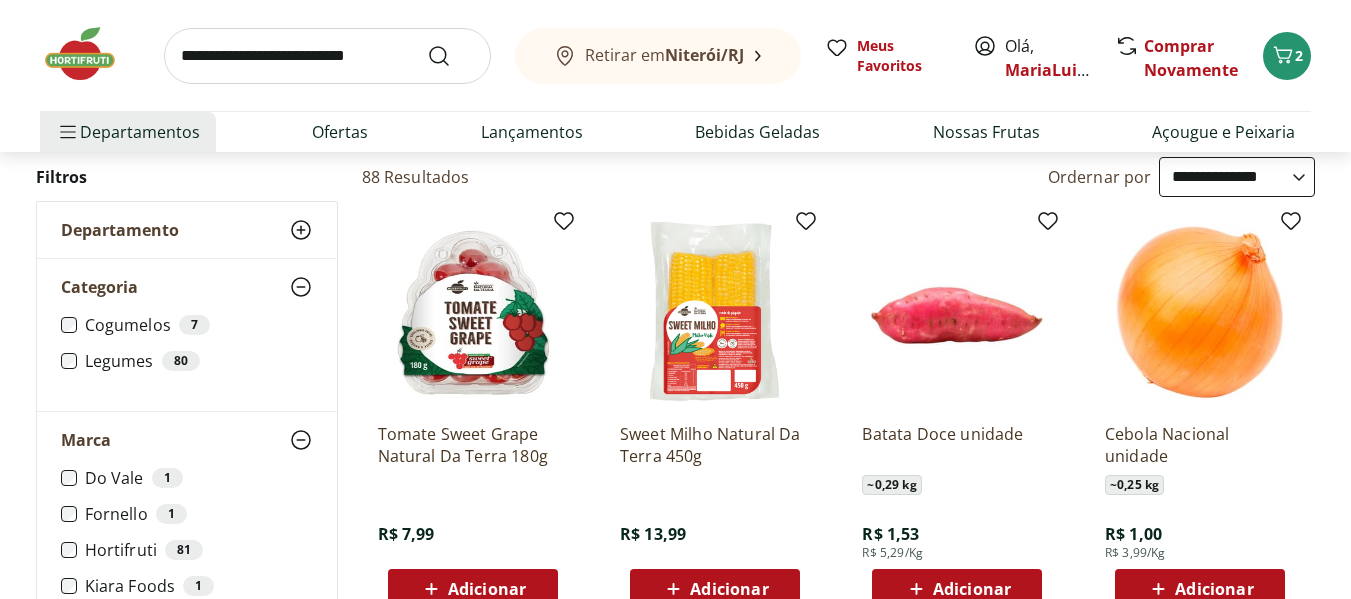 scroll, scrollTop: 200, scrollLeft: 0, axis: vertical 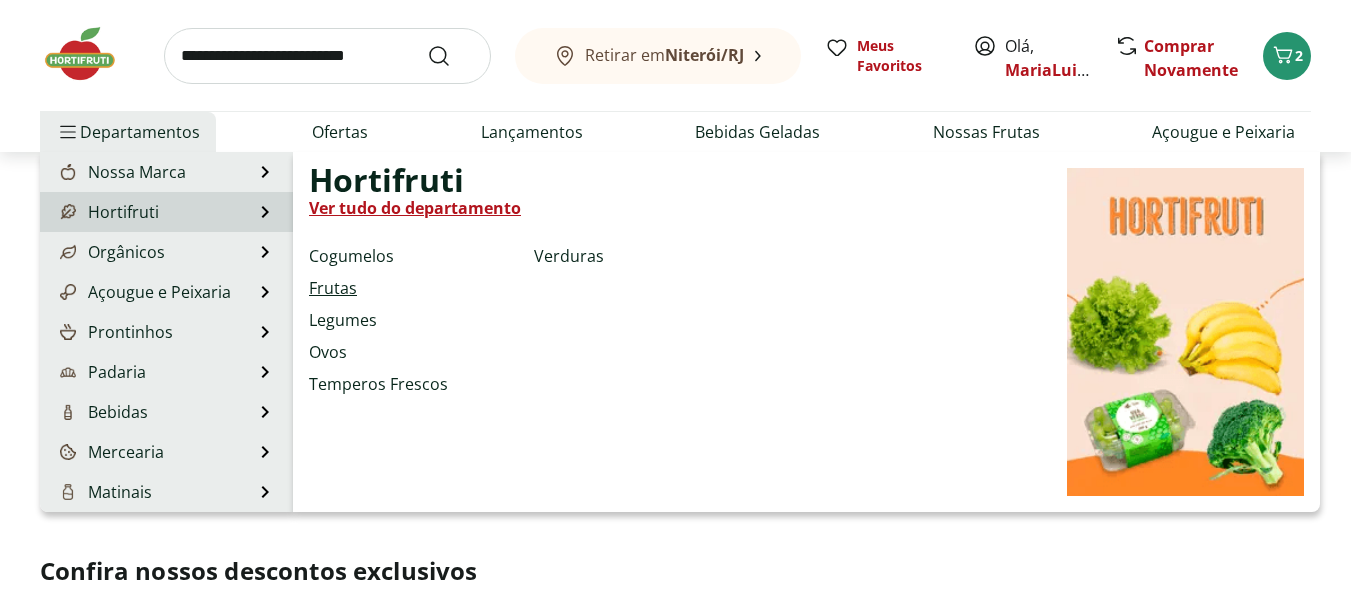 click on "Frutas" at bounding box center (333, 288) 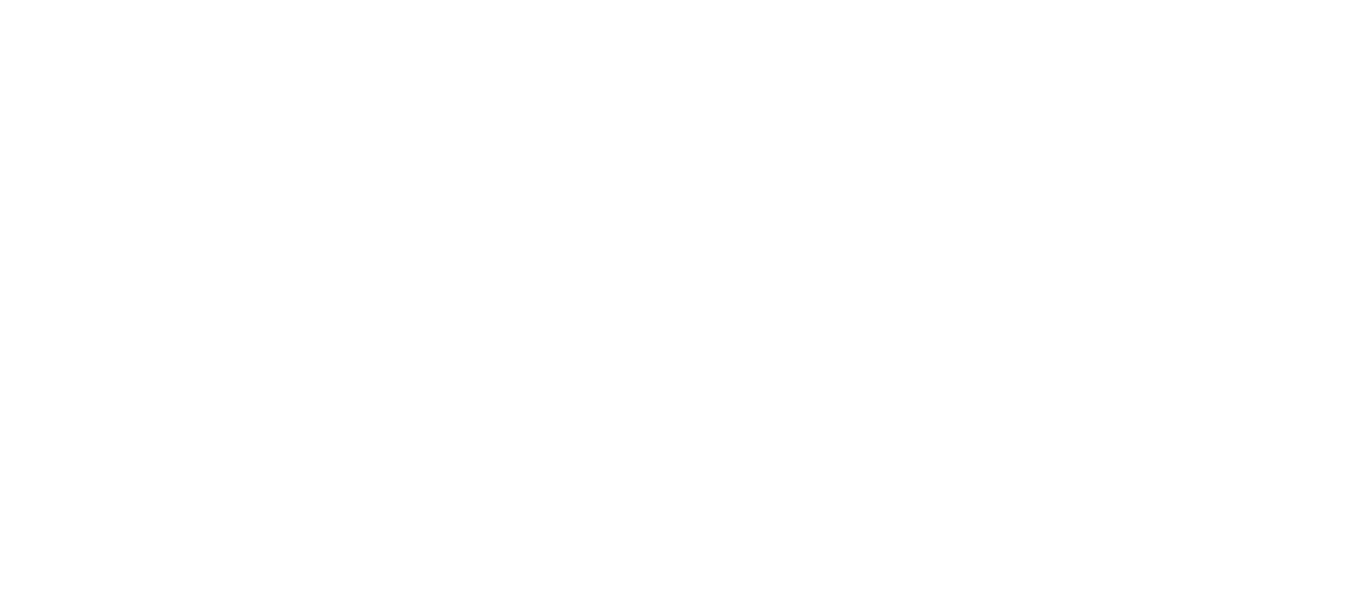 scroll, scrollTop: 0, scrollLeft: 0, axis: both 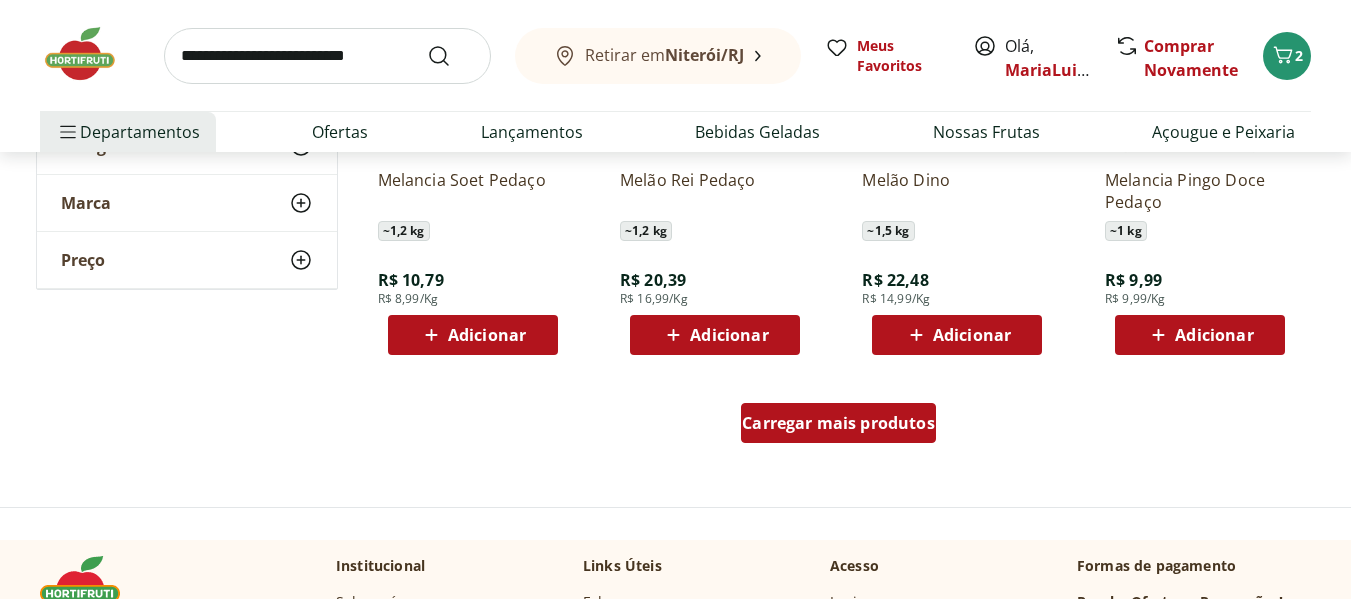 click on "Carregar mais produtos" at bounding box center (838, 423) 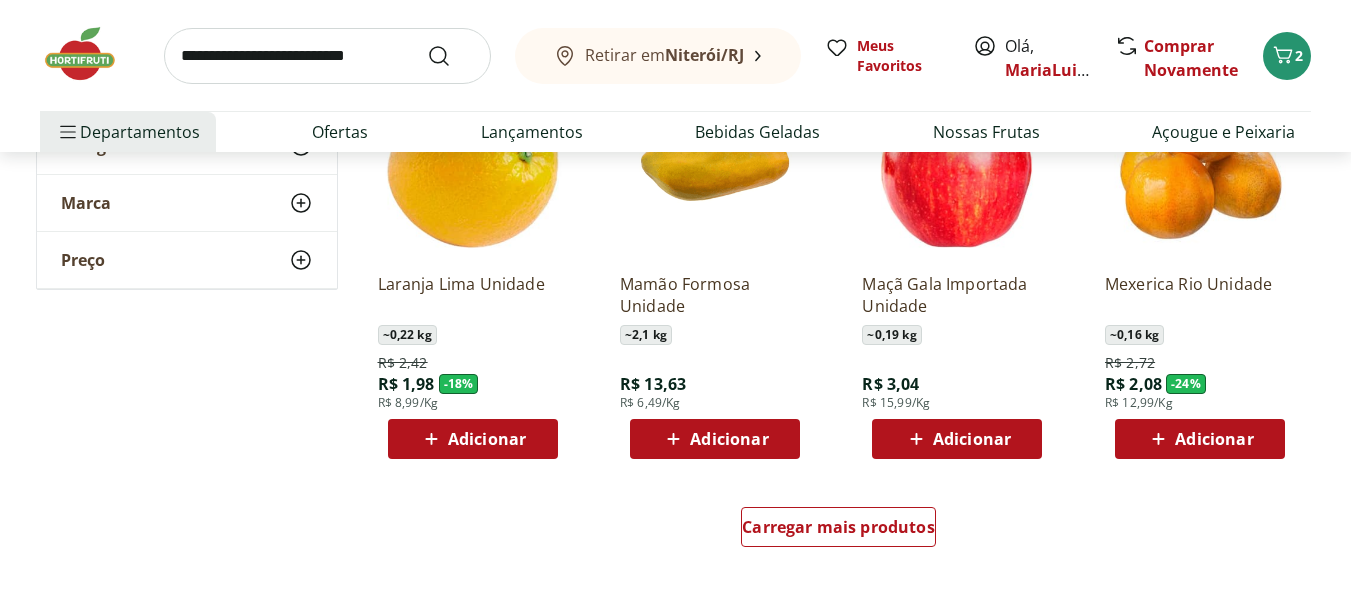 scroll, scrollTop: 2800, scrollLeft: 0, axis: vertical 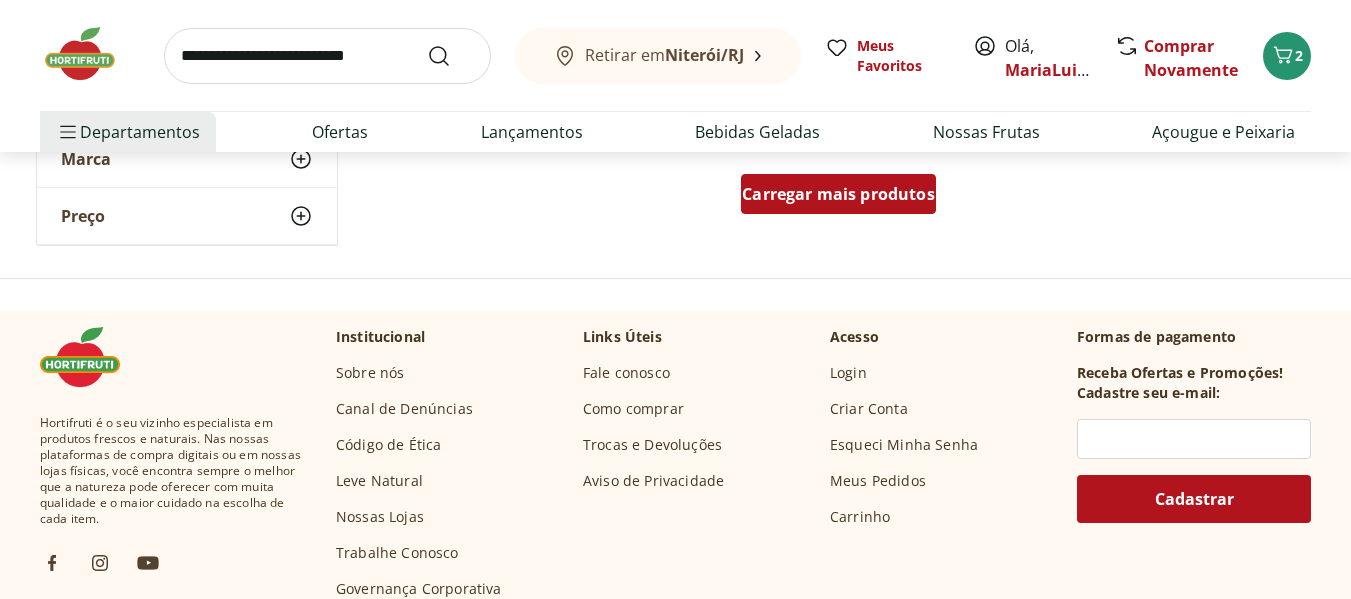 click on "Carregar mais produtos" at bounding box center [838, 194] 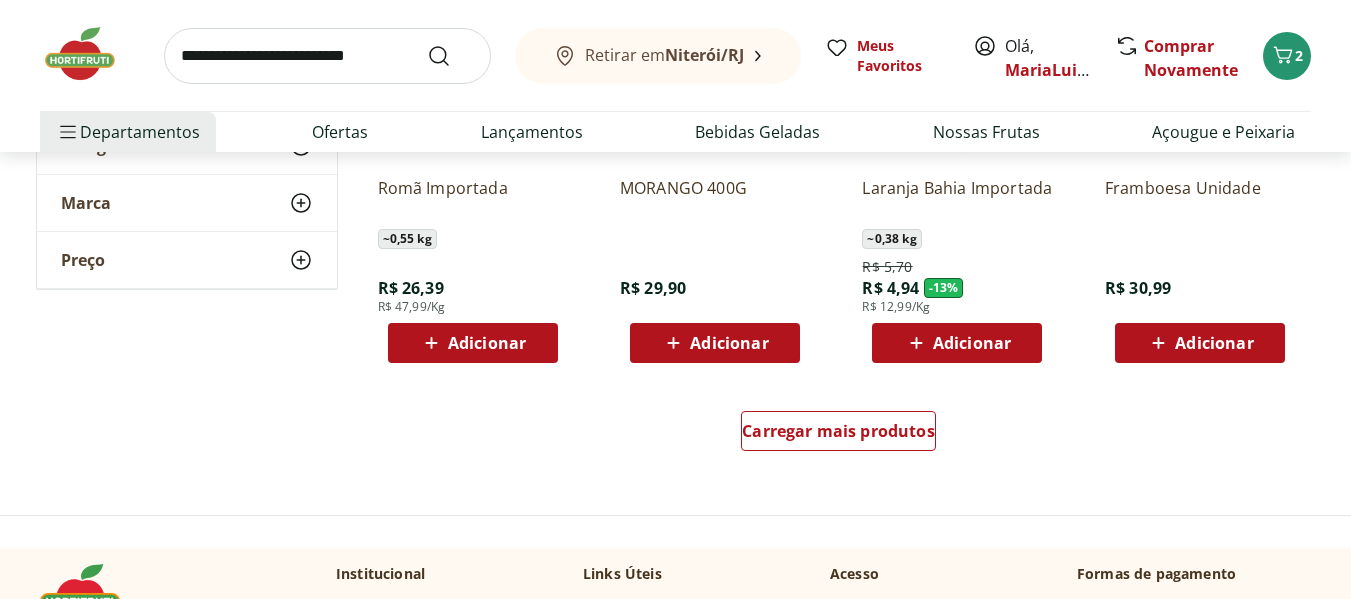 scroll, scrollTop: 3933, scrollLeft: 0, axis: vertical 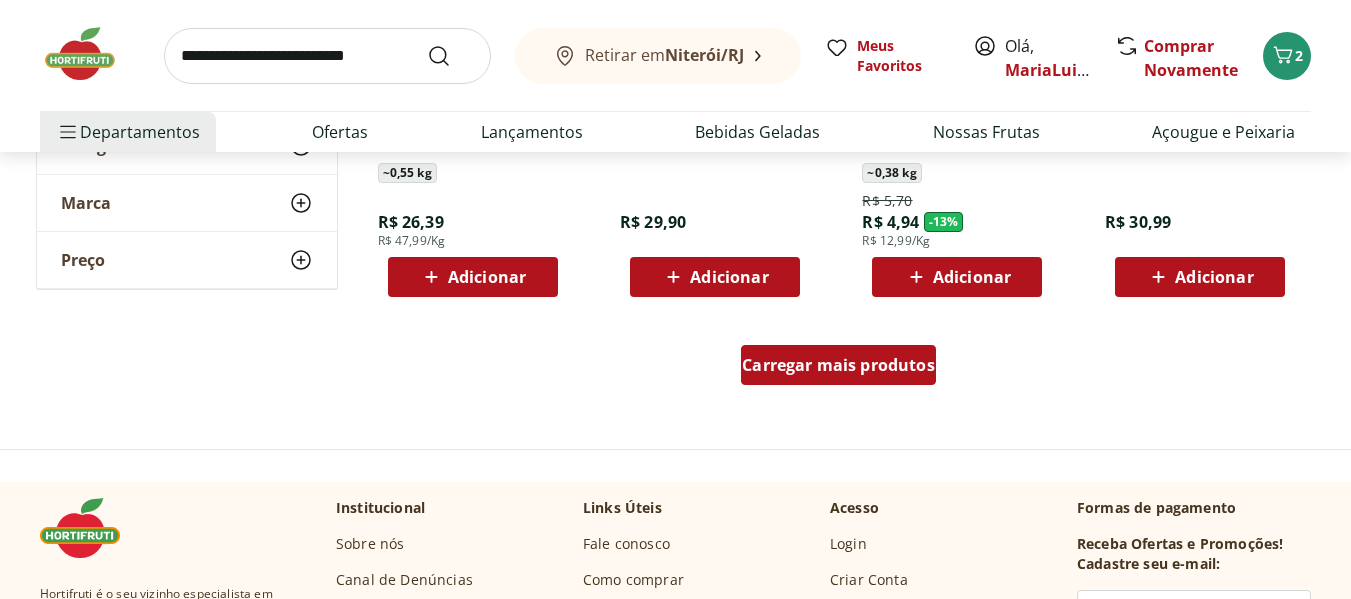 click on "Carregar mais produtos" at bounding box center [838, 365] 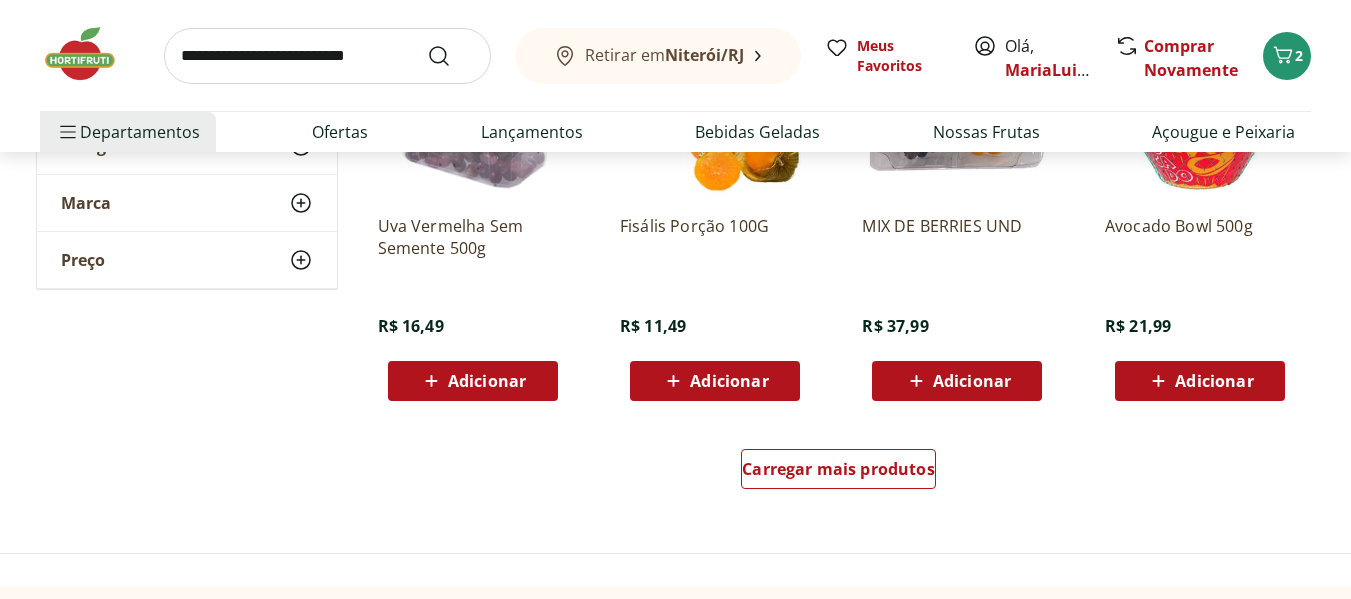 scroll, scrollTop: 5200, scrollLeft: 0, axis: vertical 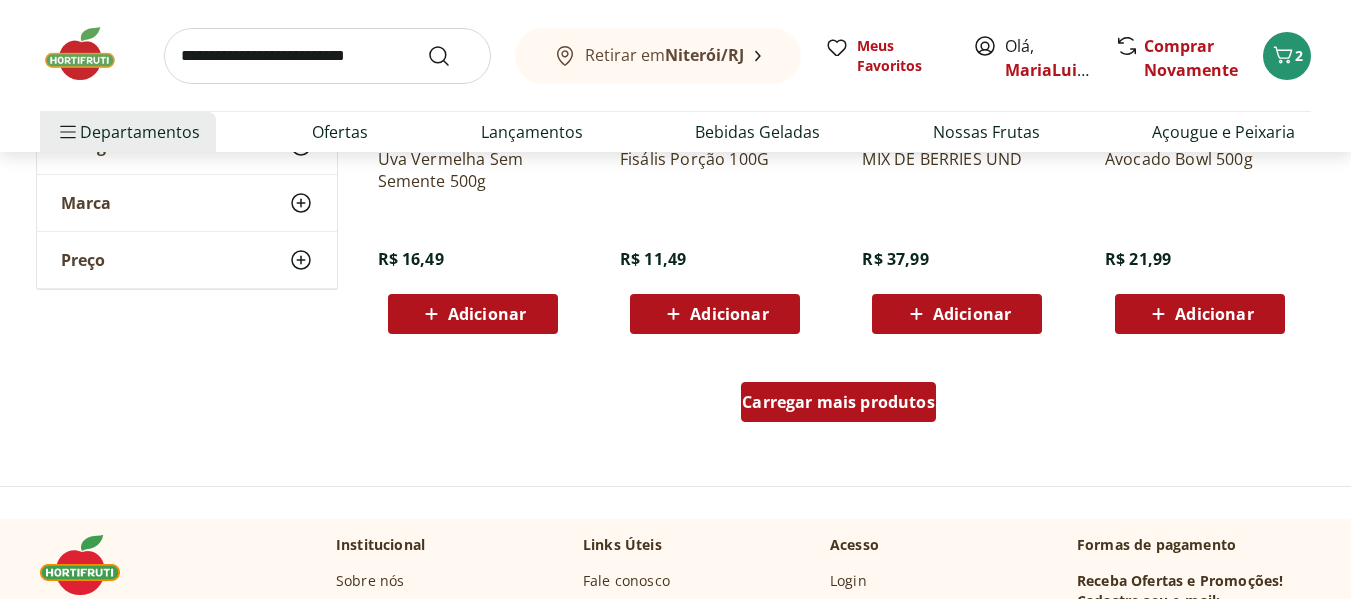 click on "Carregar mais produtos" at bounding box center (838, 402) 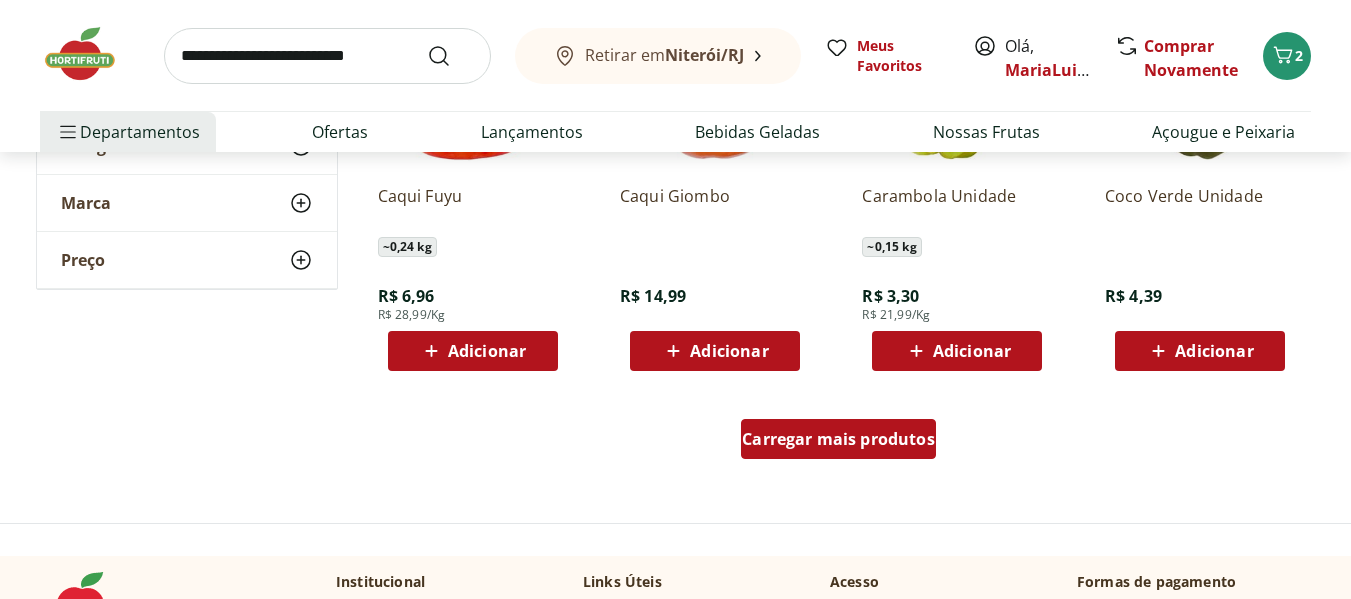scroll, scrollTop: 6533, scrollLeft: 0, axis: vertical 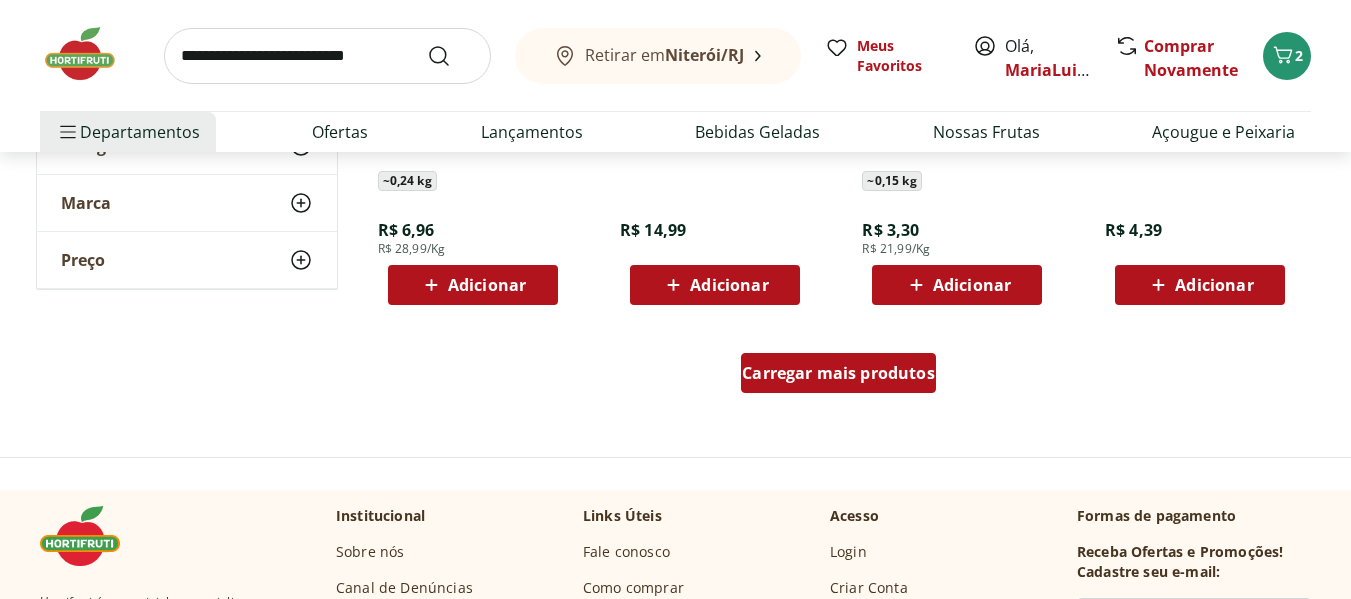 click on "Carregar mais produtos" at bounding box center [838, 373] 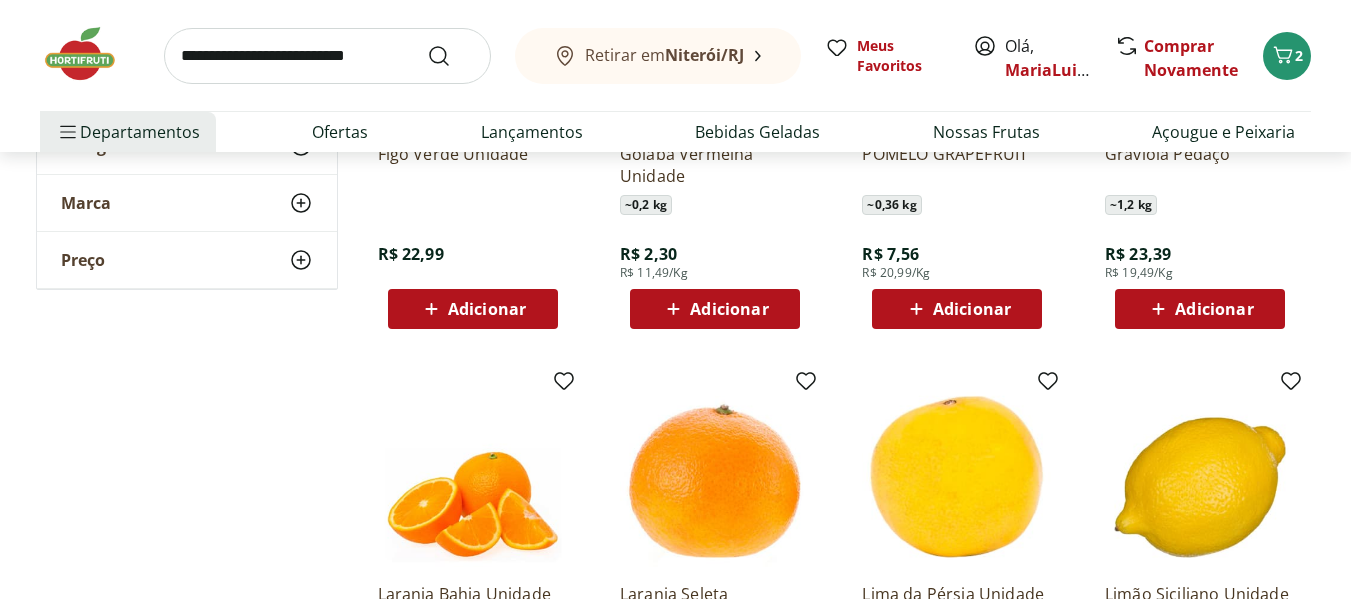 scroll, scrollTop: 6867, scrollLeft: 0, axis: vertical 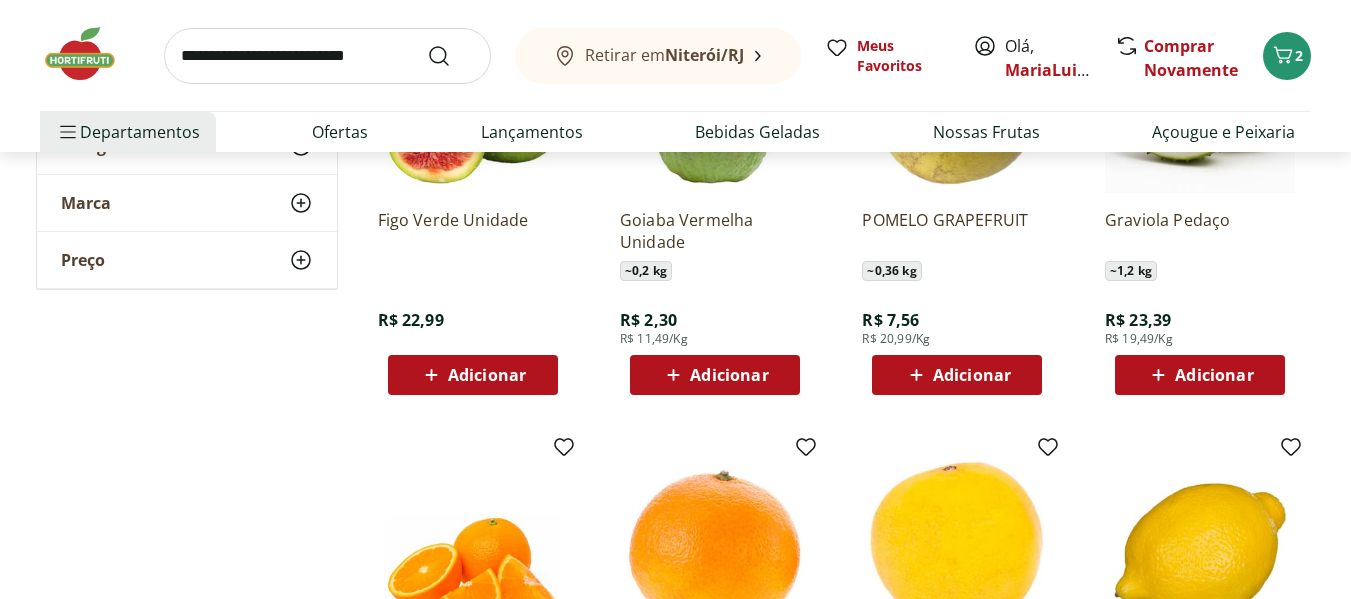 click on "Adicionar" at bounding box center [1199, 375] 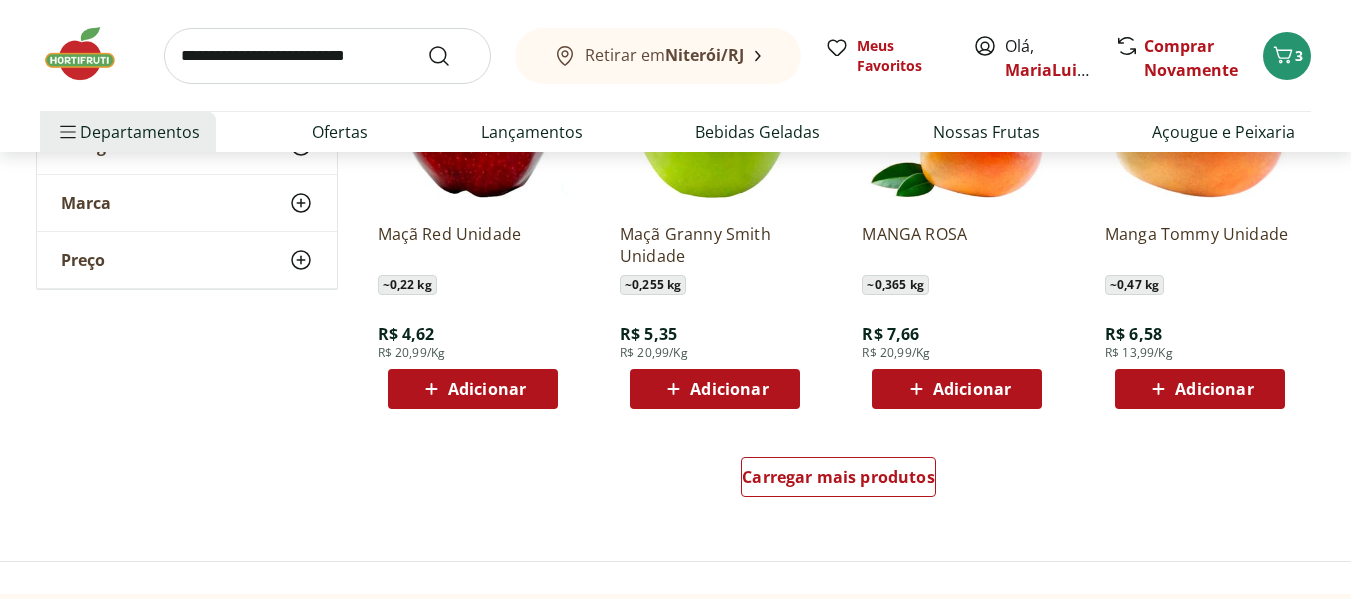 scroll, scrollTop: 7800, scrollLeft: 0, axis: vertical 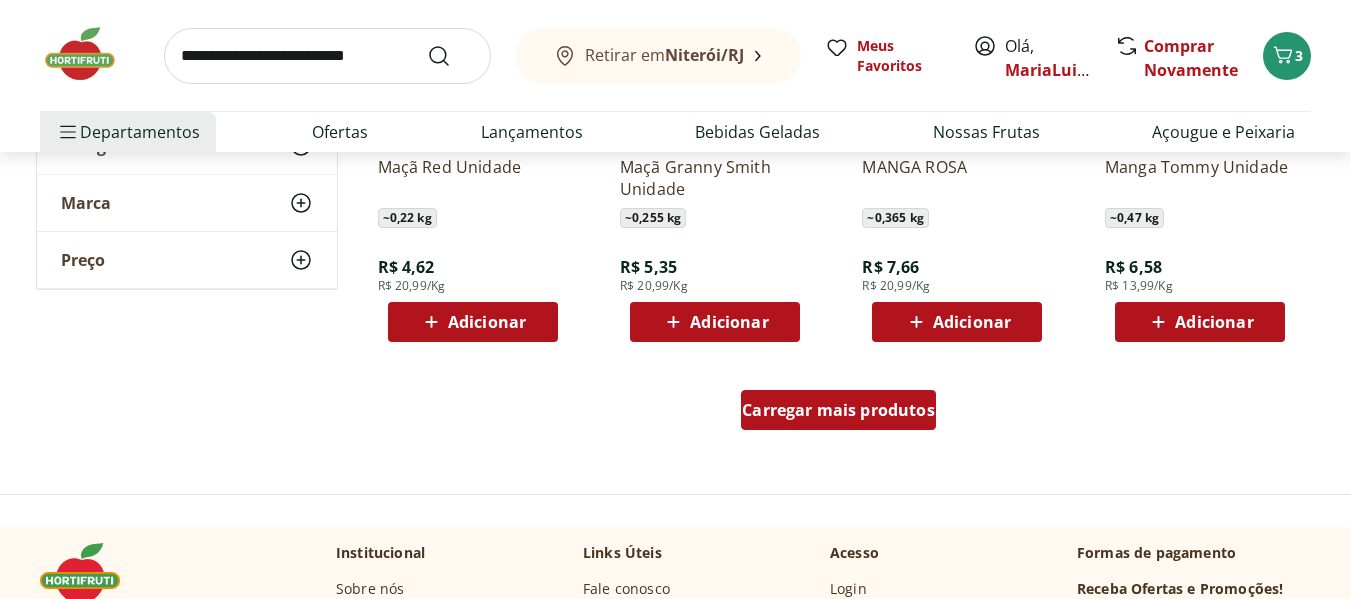 click on "Carregar mais produtos" at bounding box center [838, 410] 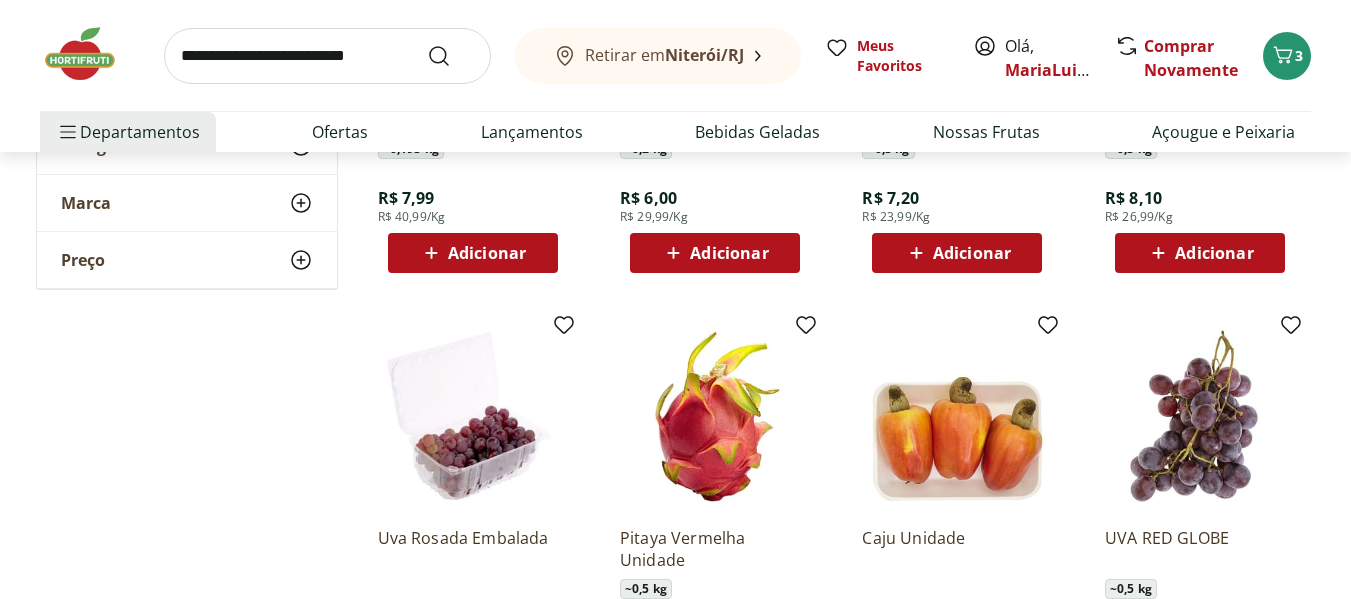 scroll, scrollTop: 9067, scrollLeft: 0, axis: vertical 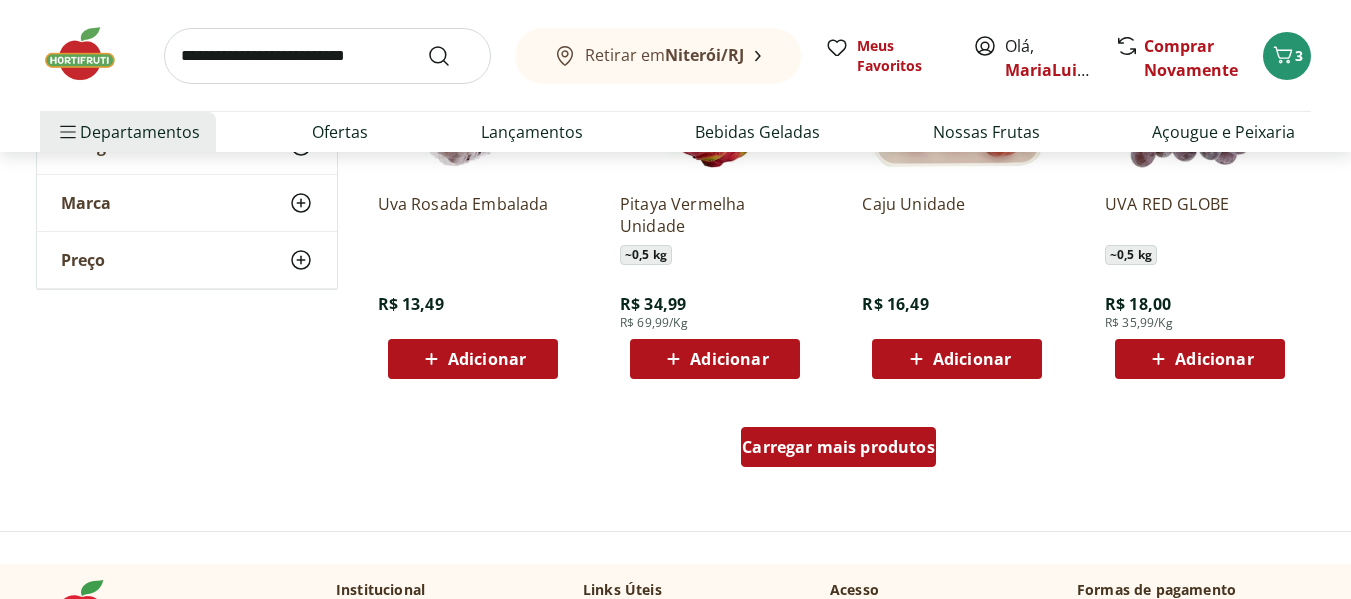 click on "Carregar mais produtos" at bounding box center (838, 447) 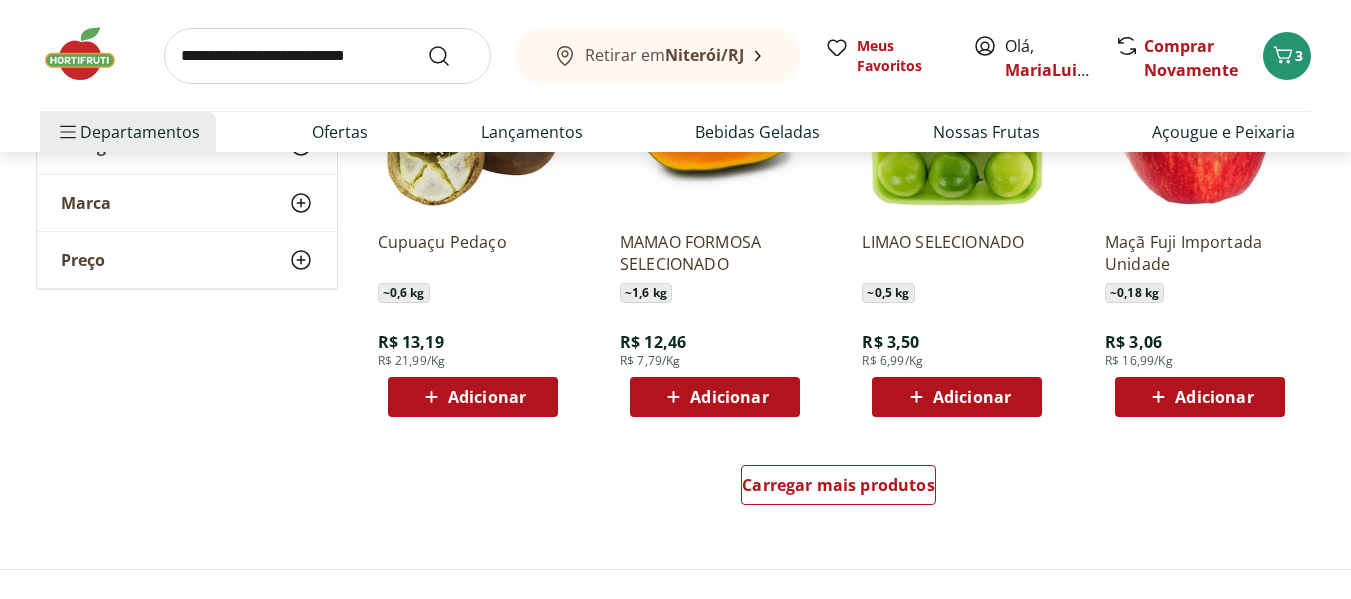 scroll, scrollTop: 10400, scrollLeft: 0, axis: vertical 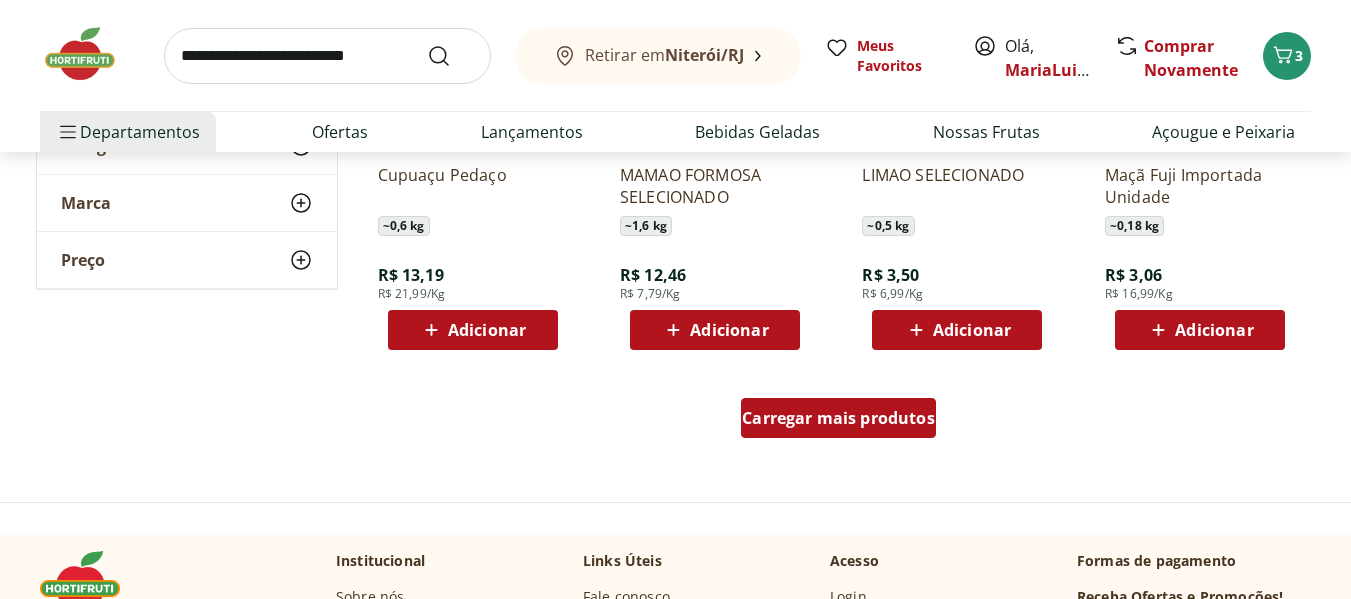 click on "Carregar mais produtos" at bounding box center [838, 418] 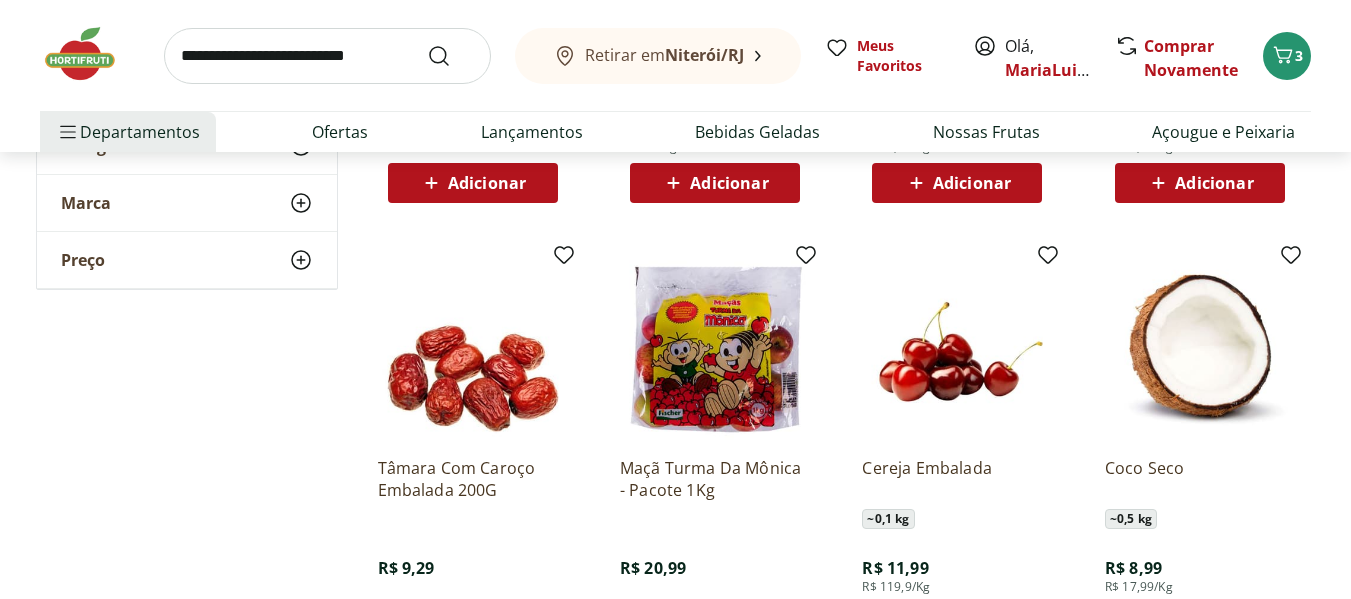 scroll, scrollTop: 9600, scrollLeft: 0, axis: vertical 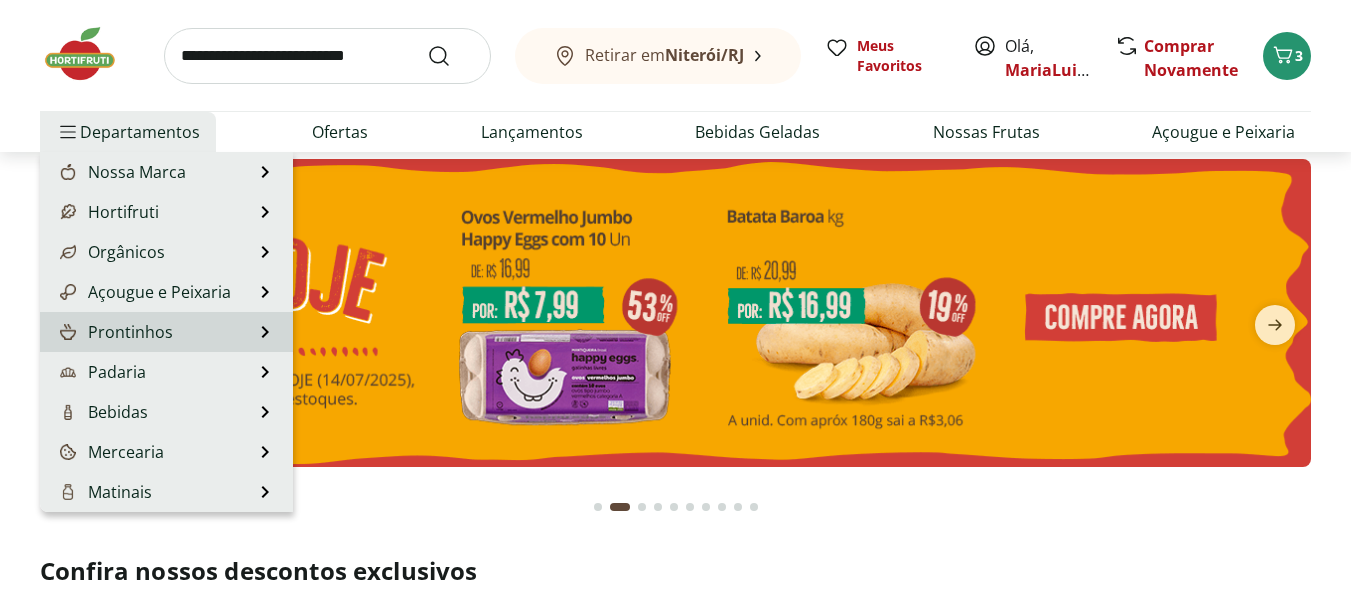click on "Prontinhos" at bounding box center (114, 332) 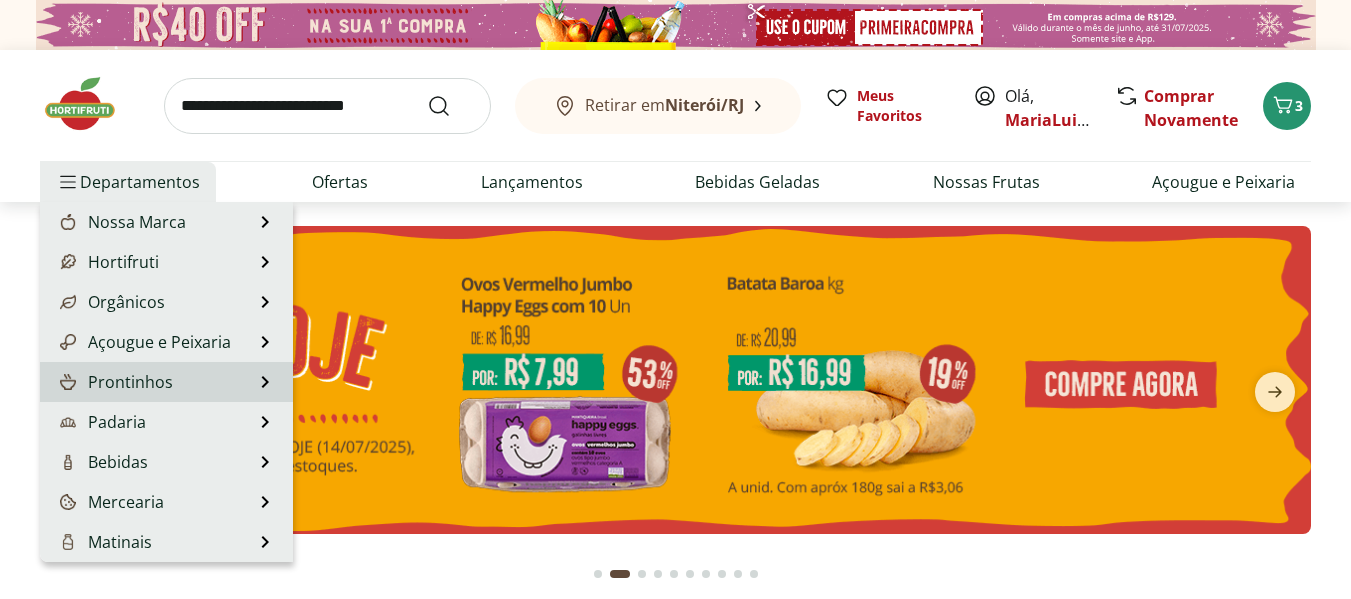 select on "**********" 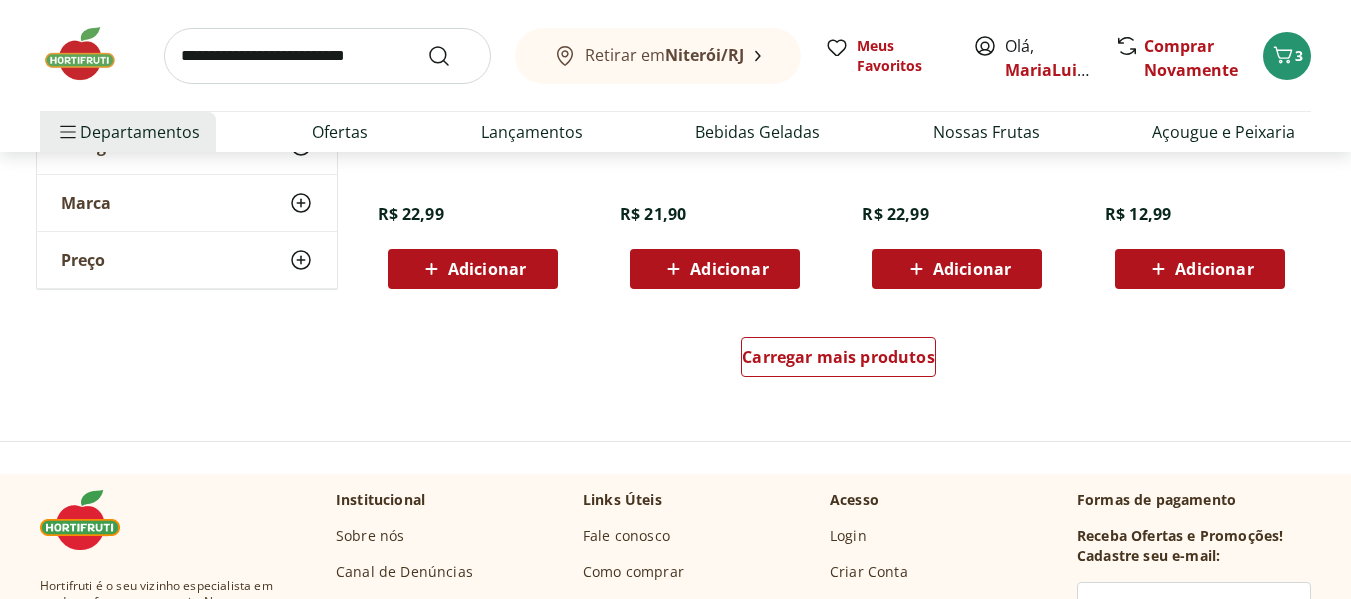 scroll, scrollTop: 1400, scrollLeft: 0, axis: vertical 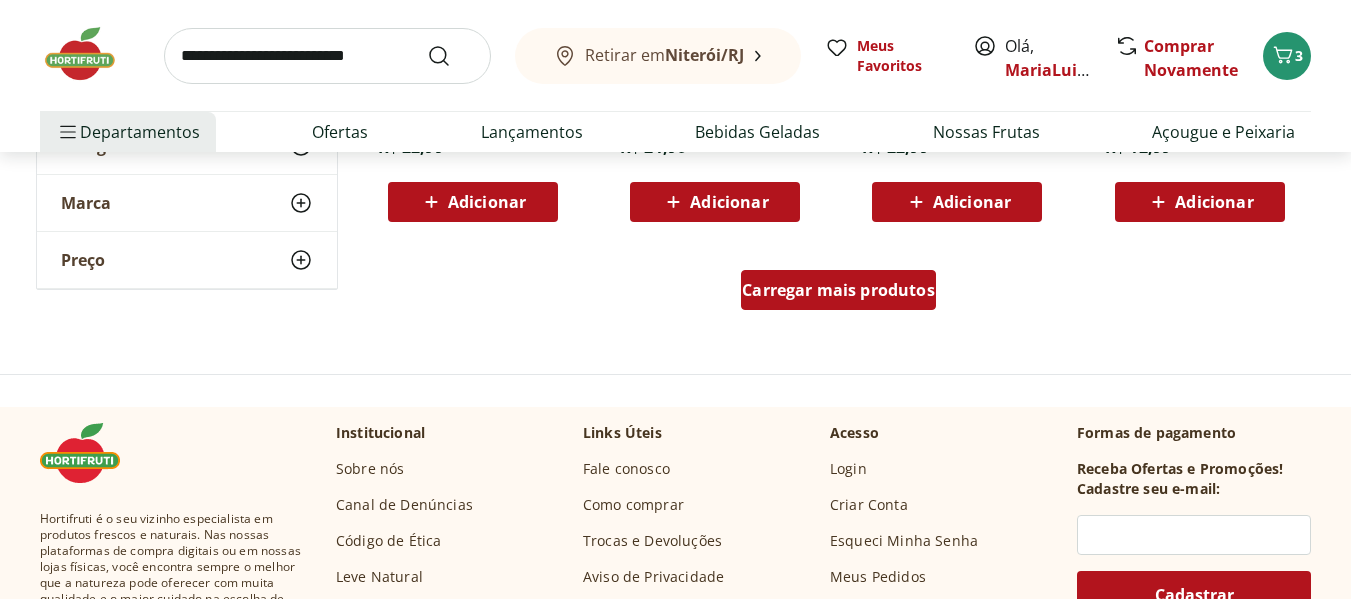 click on "Carregar mais produtos" at bounding box center [838, 290] 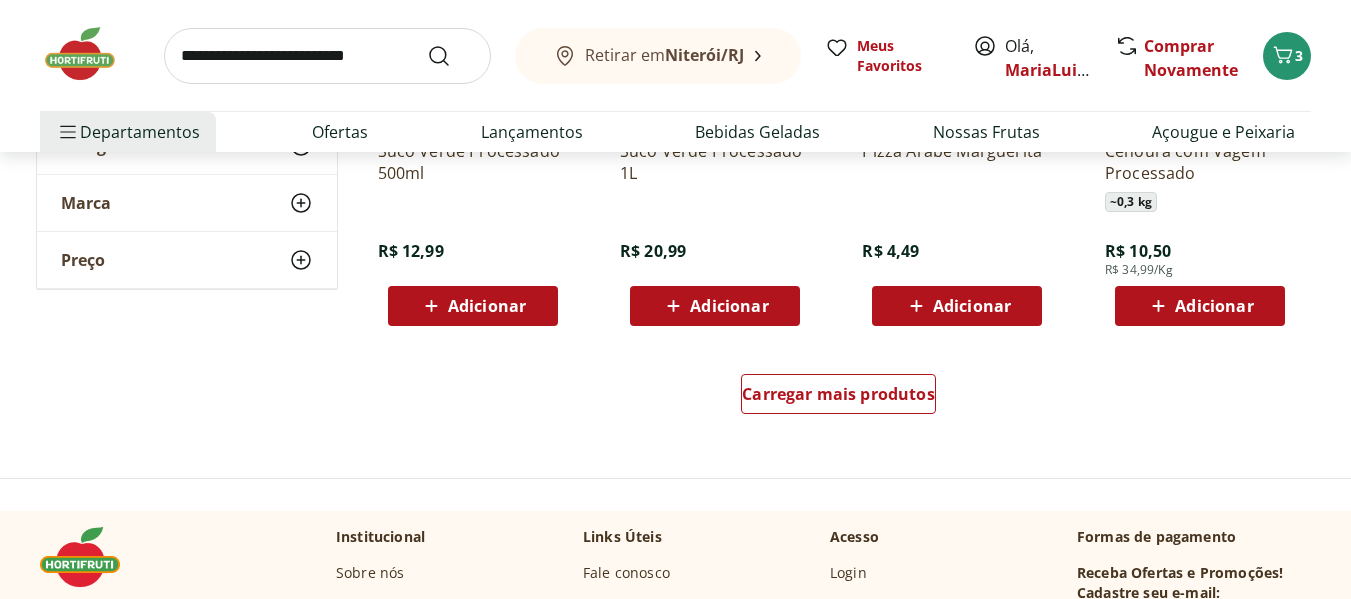 scroll, scrollTop: 2667, scrollLeft: 0, axis: vertical 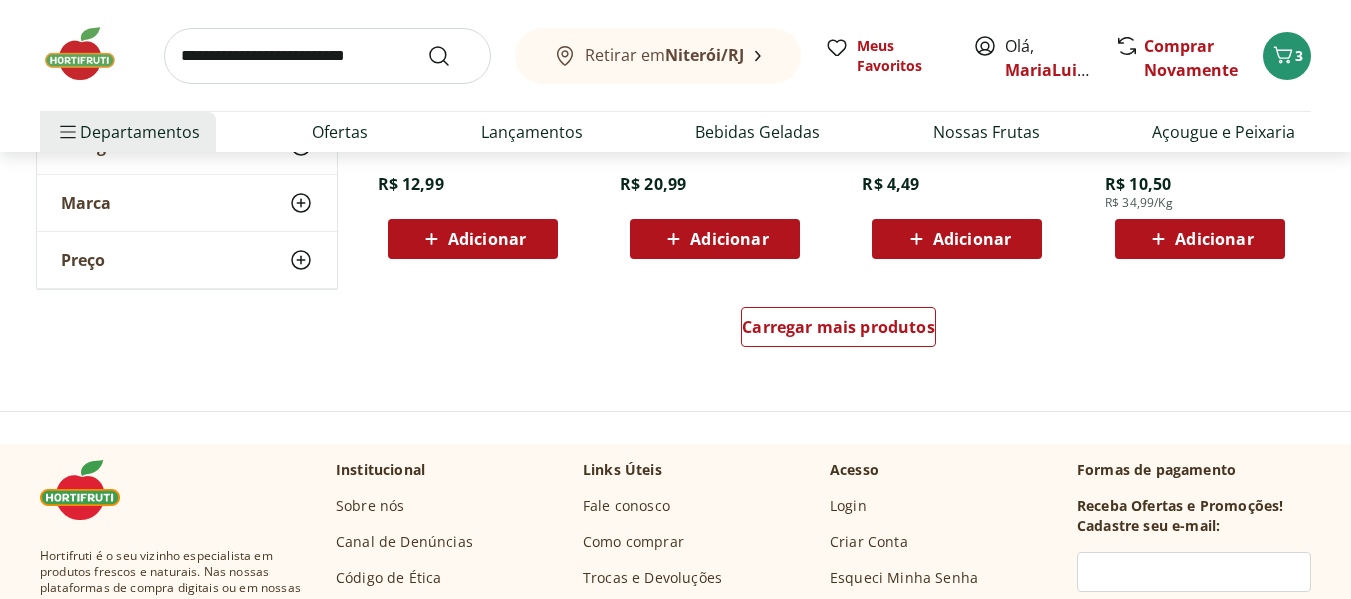 click on "Carregar mais produtos" at bounding box center (839, 331) 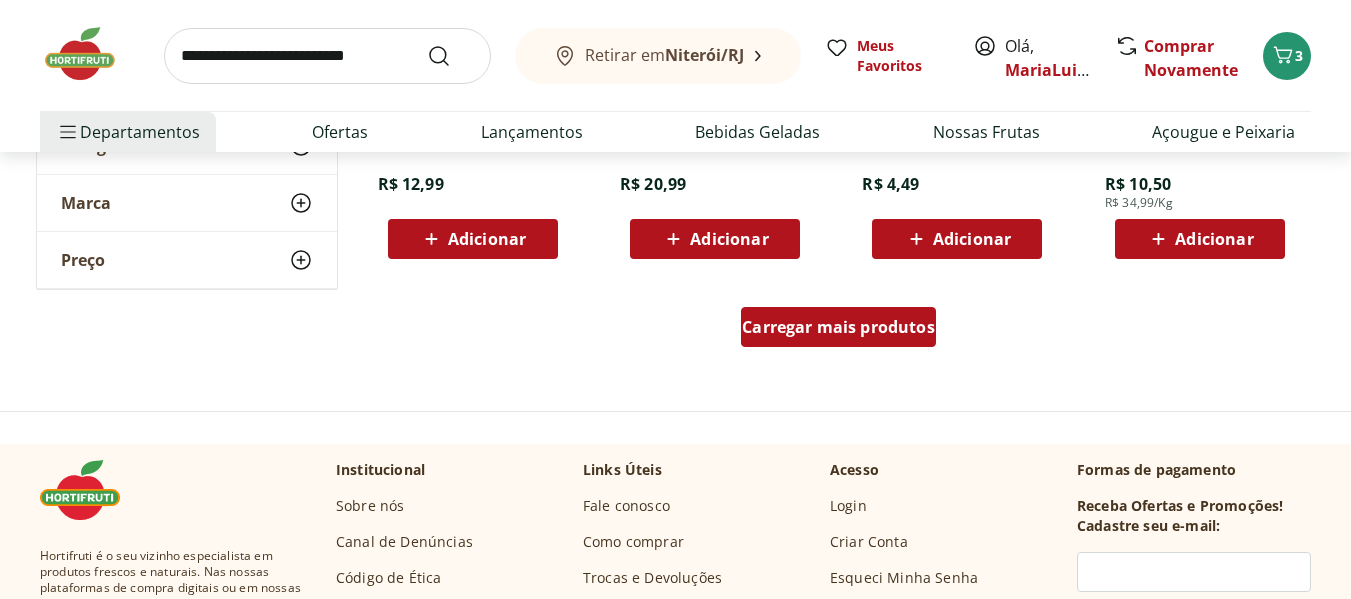click on "Carregar mais produtos" at bounding box center [838, 327] 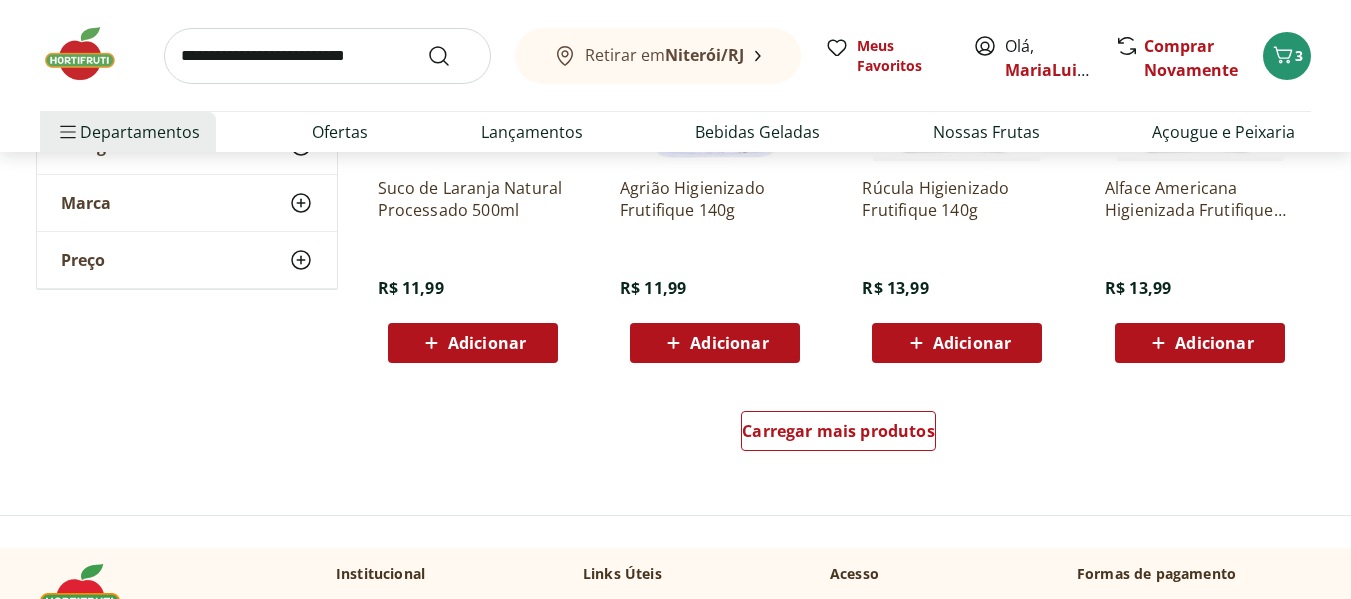 scroll, scrollTop: 3933, scrollLeft: 0, axis: vertical 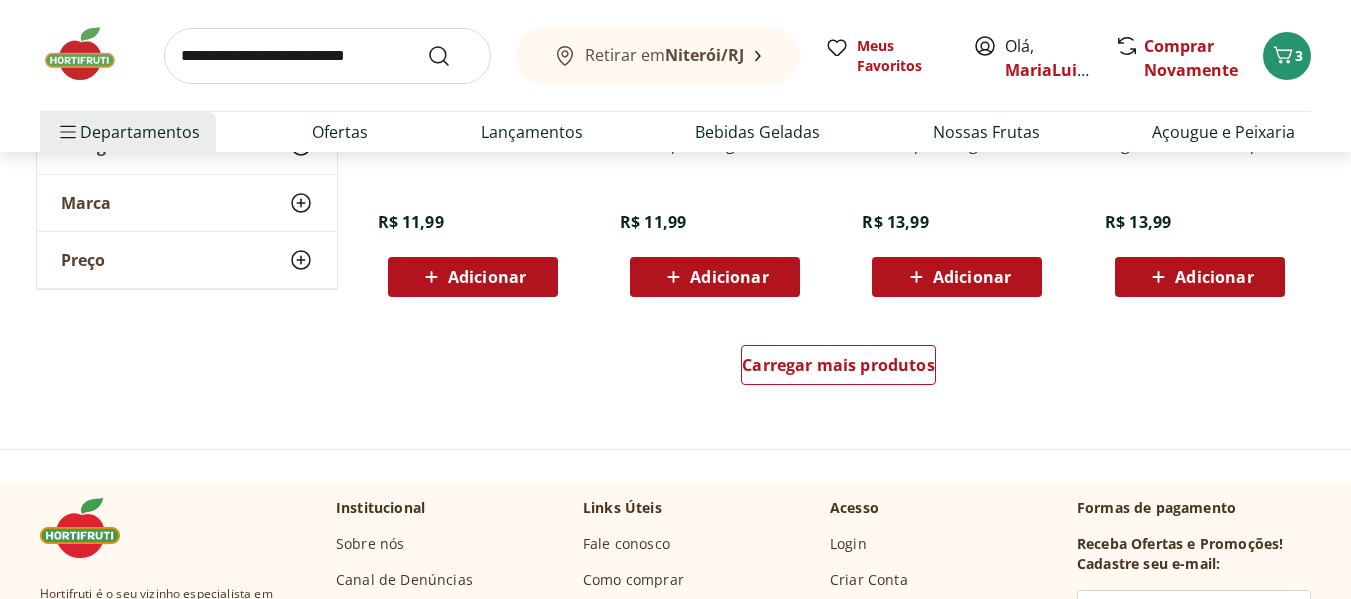 click on "Carregar mais produtos" at bounding box center (839, 369) 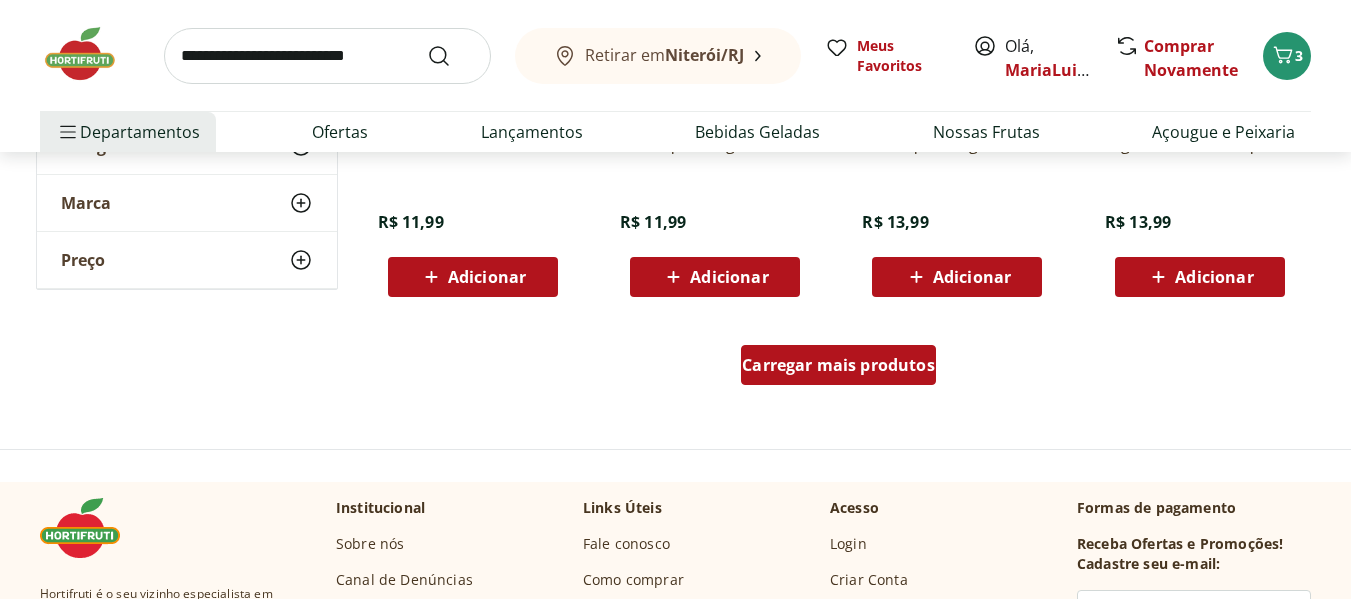 click on "Carregar mais produtos" at bounding box center (838, 365) 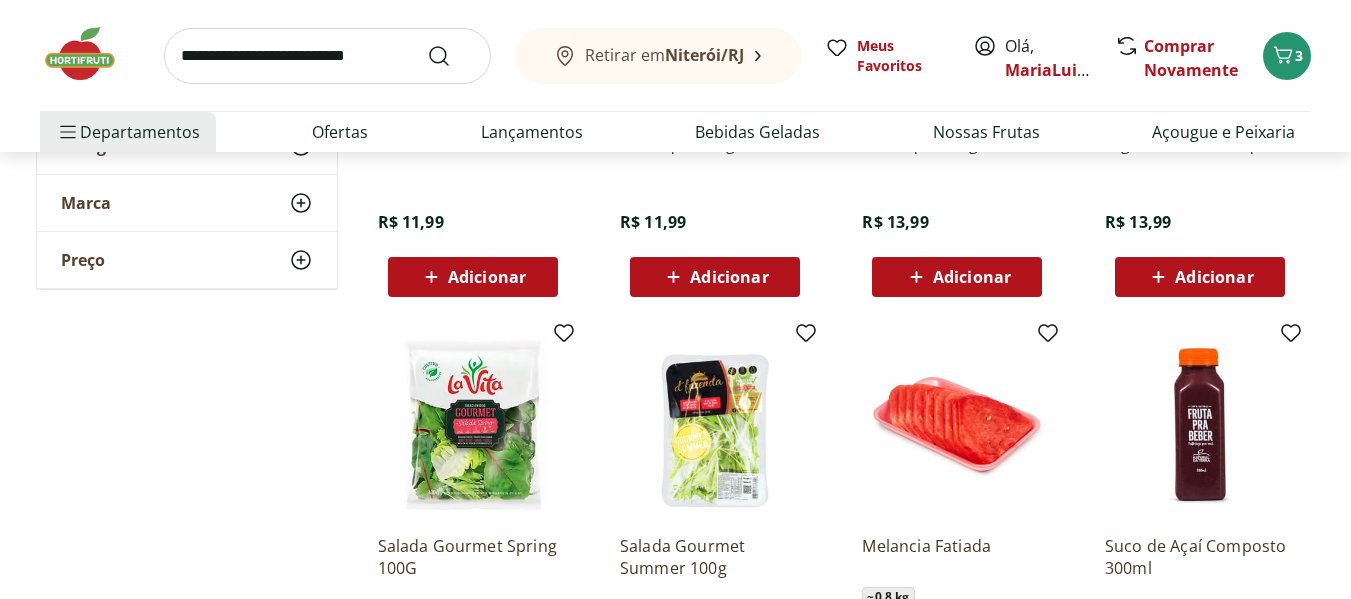 scroll, scrollTop: 4133, scrollLeft: 0, axis: vertical 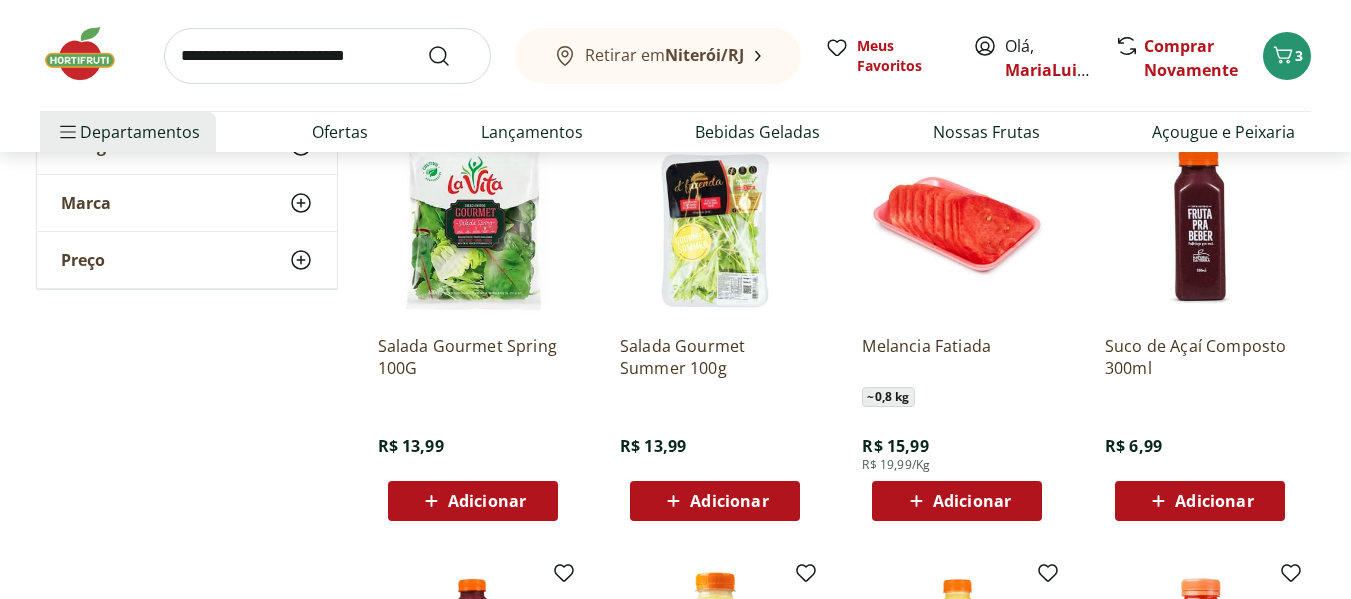 click on "Adicionar" at bounding box center (972, 501) 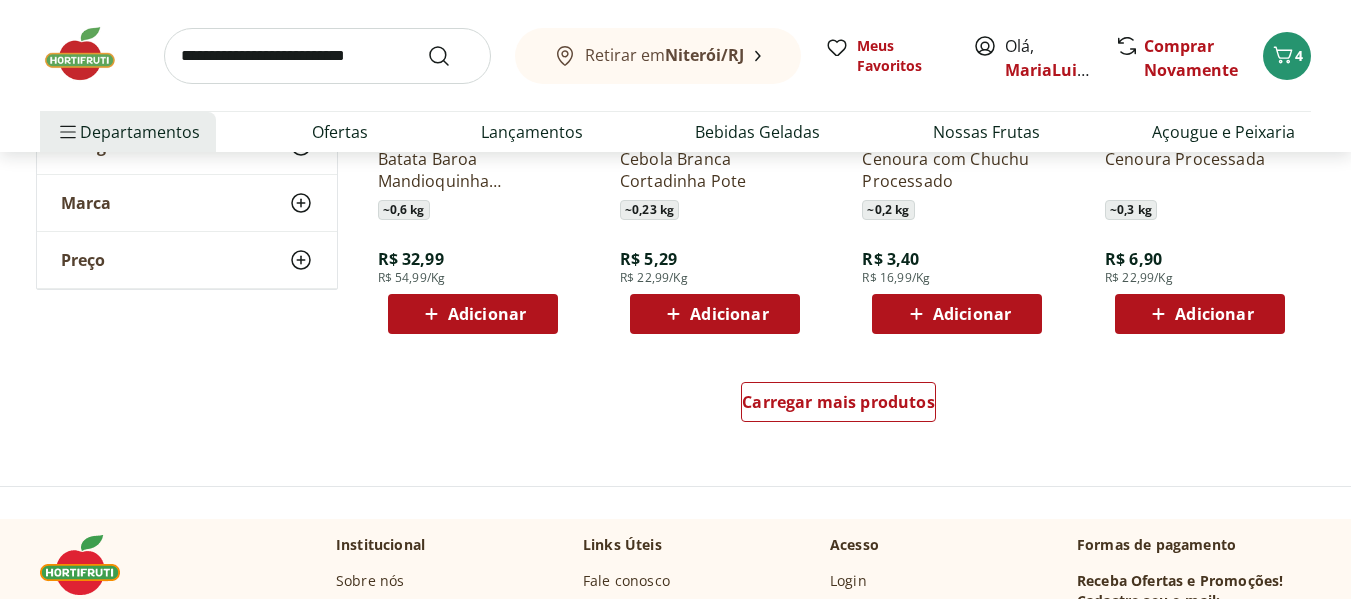 scroll, scrollTop: 5333, scrollLeft: 0, axis: vertical 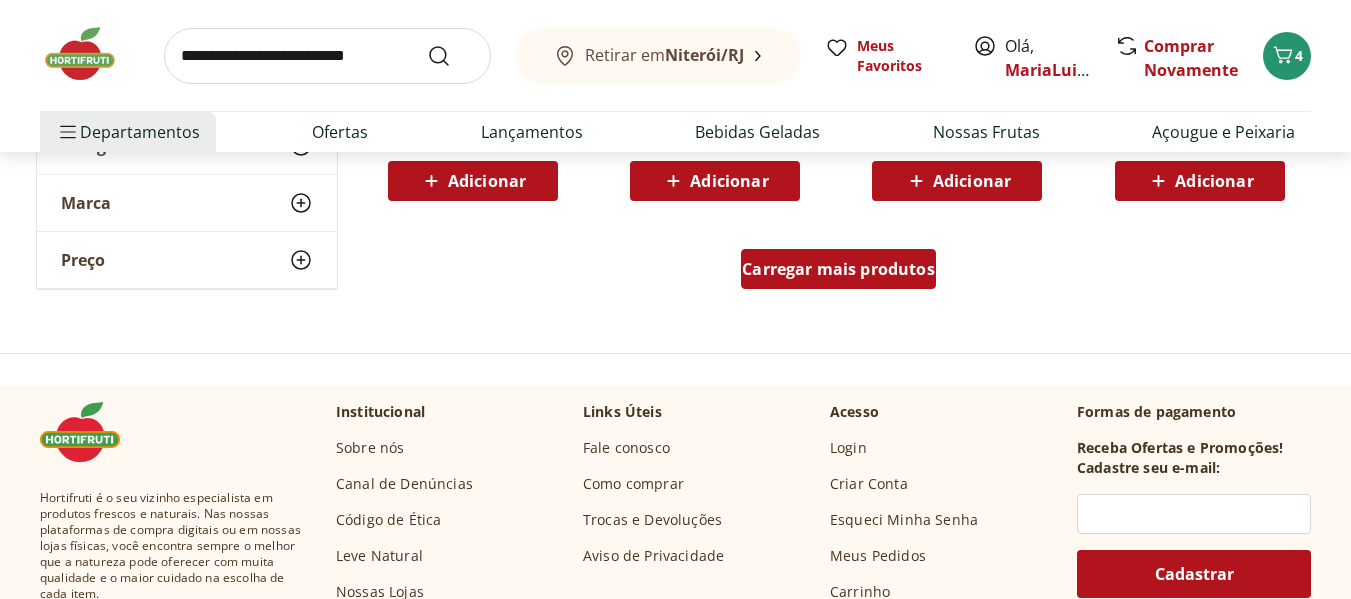 click on "Carregar mais produtos" at bounding box center (838, 269) 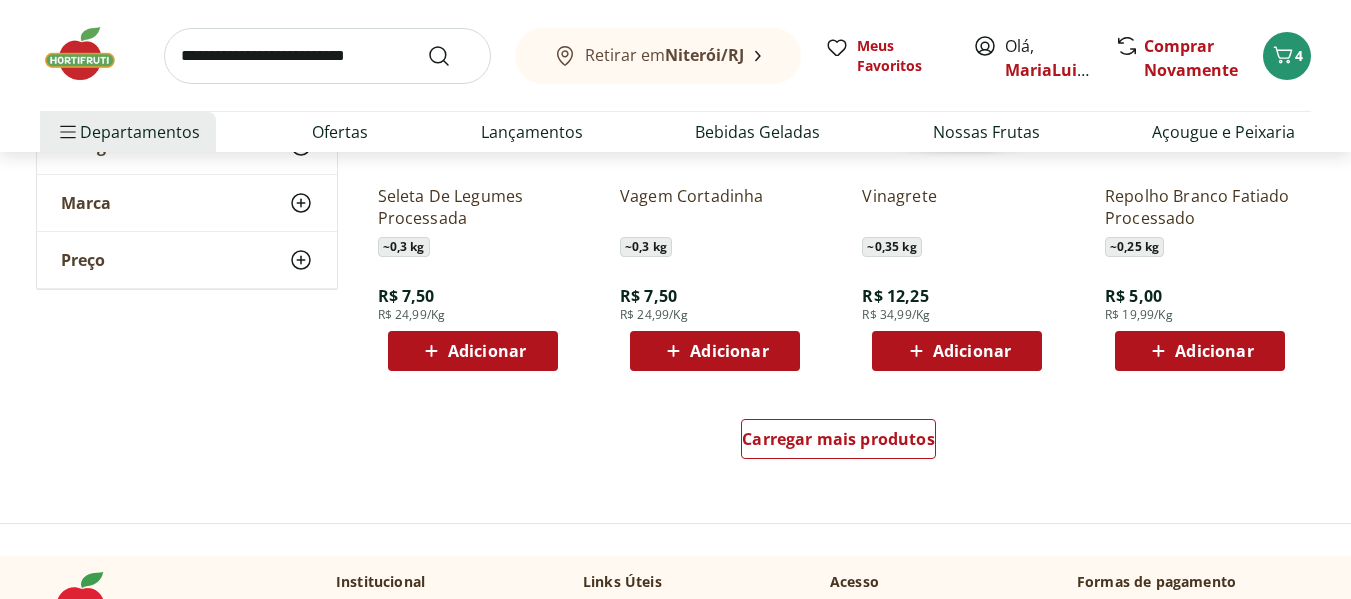 scroll, scrollTop: 6533, scrollLeft: 0, axis: vertical 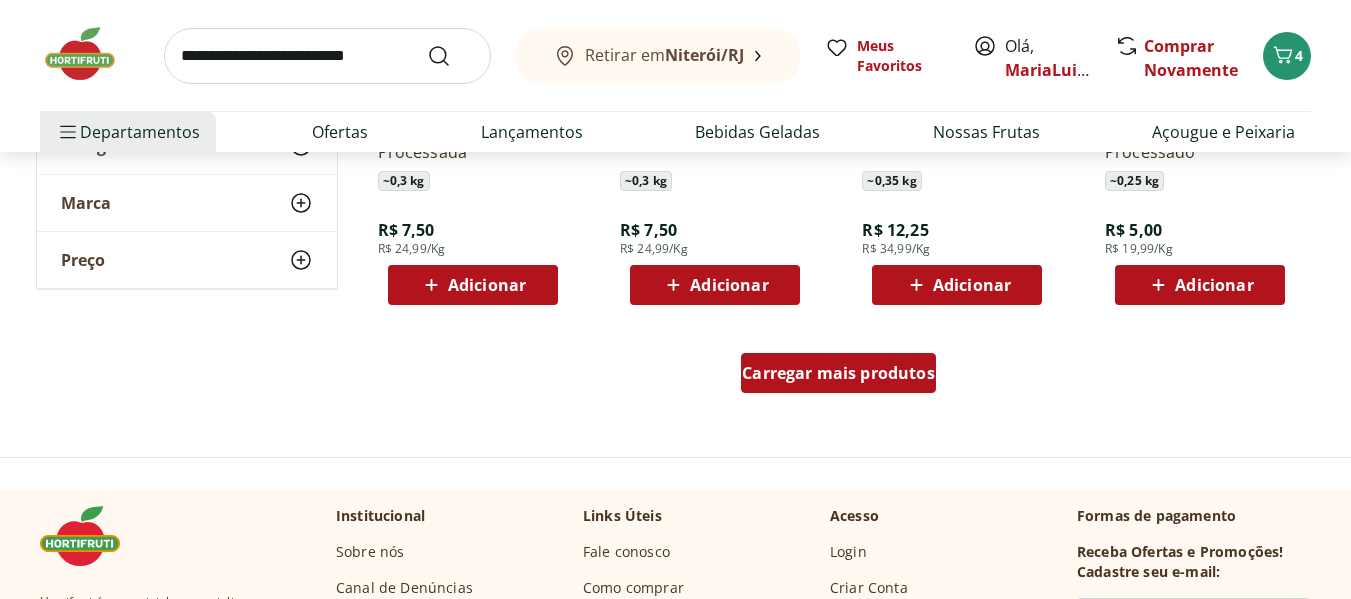 click on "Carregar mais produtos" at bounding box center (838, 373) 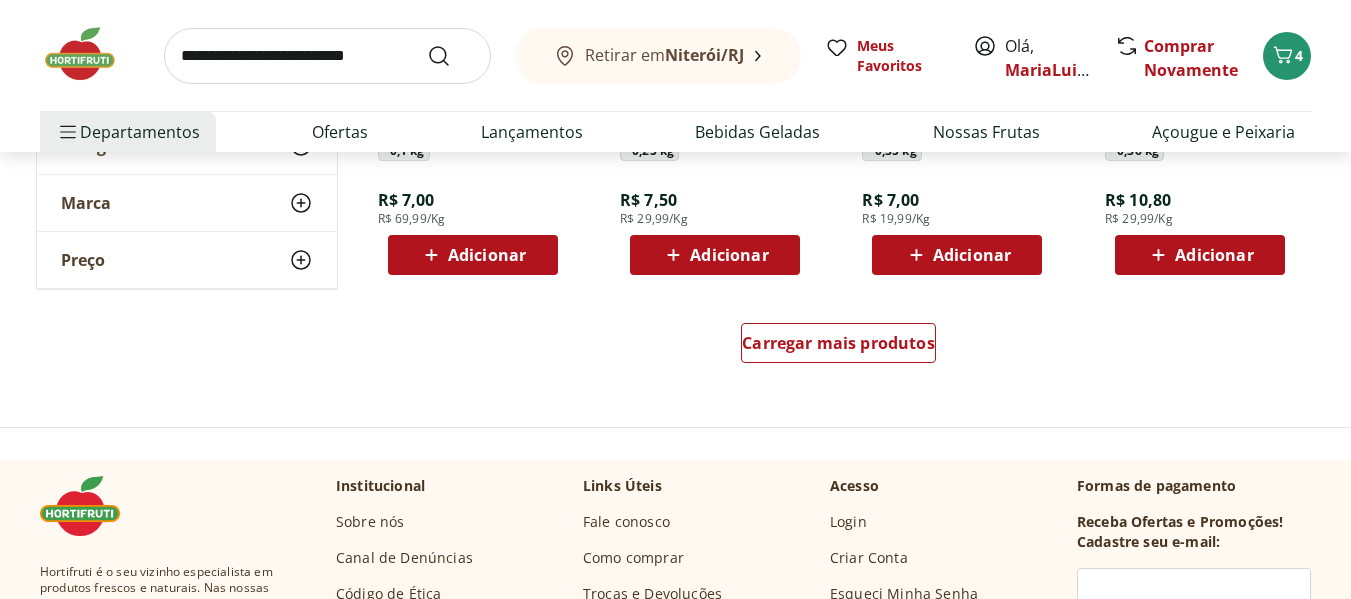 scroll, scrollTop: 7933, scrollLeft: 0, axis: vertical 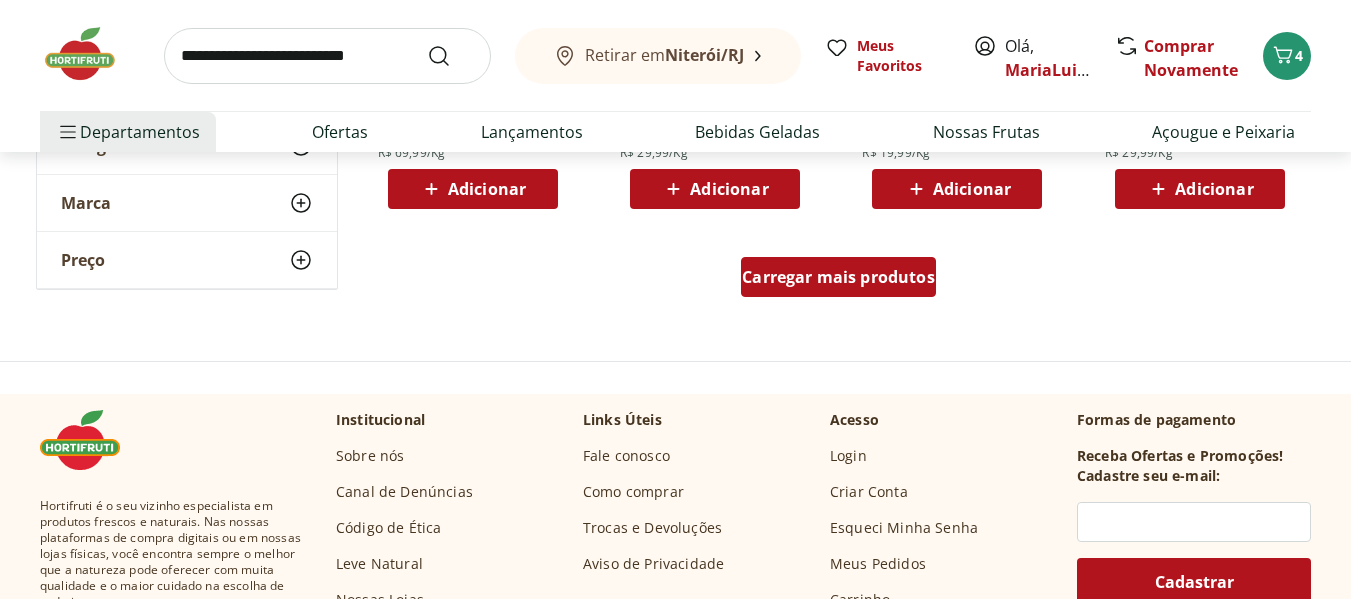 click on "Carregar mais produtos" at bounding box center (838, 277) 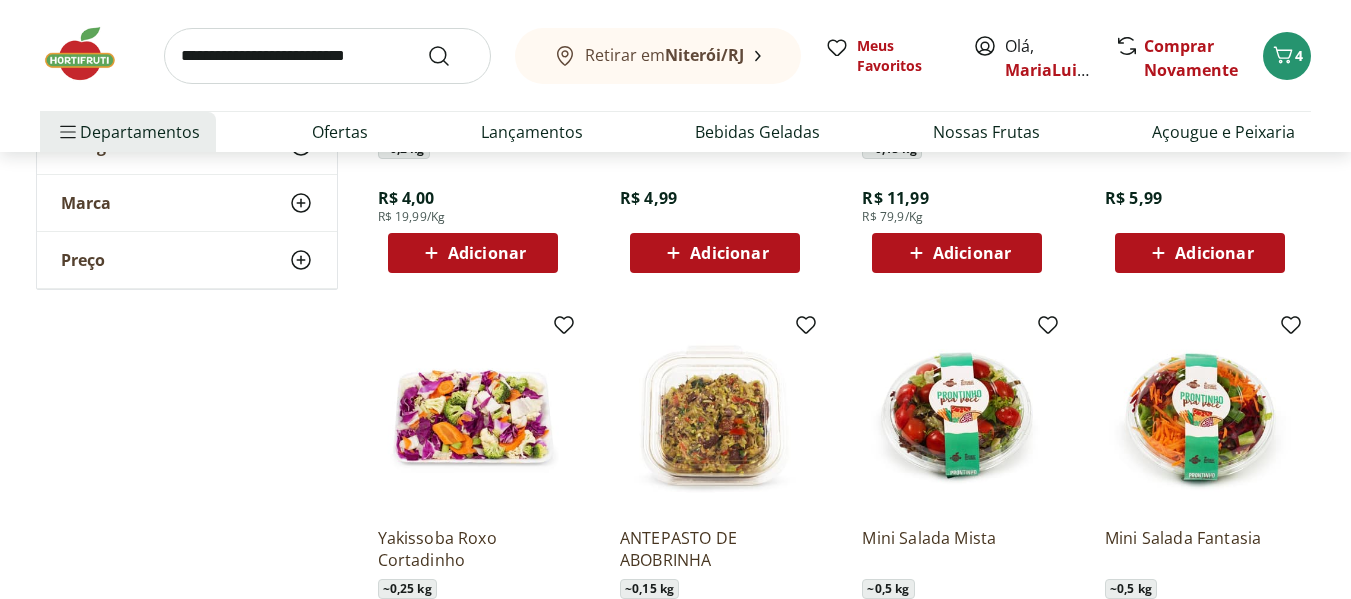 scroll, scrollTop: 9067, scrollLeft: 0, axis: vertical 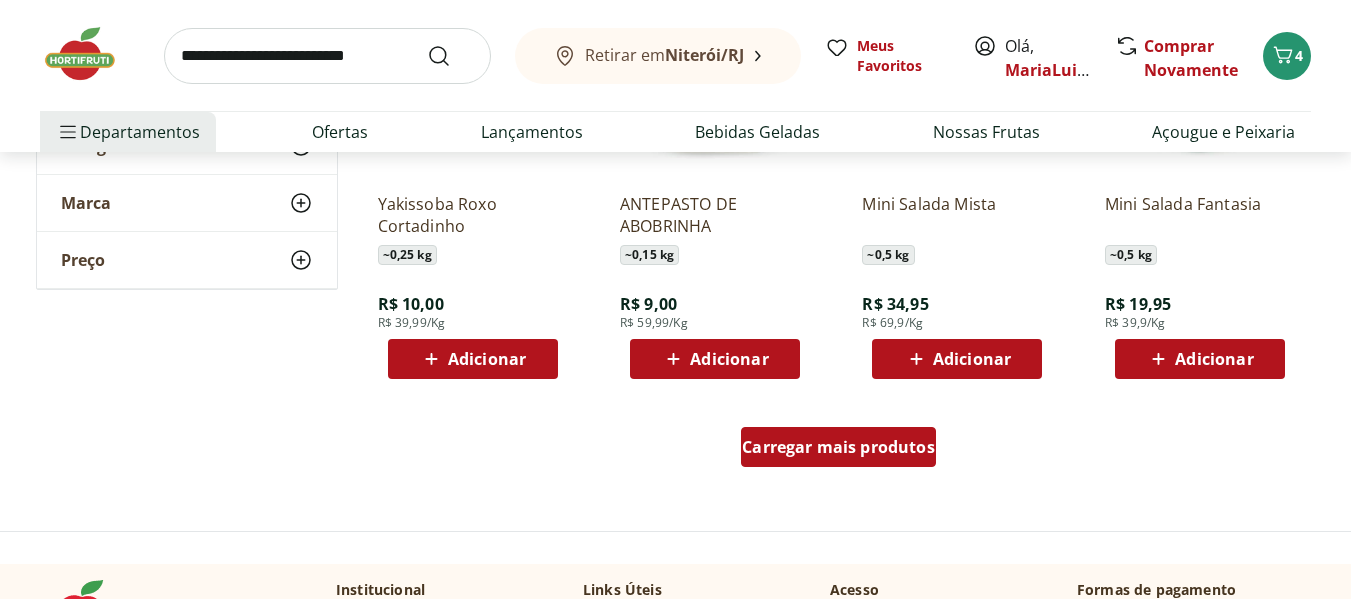 click on "Carregar mais produtos" at bounding box center (838, 447) 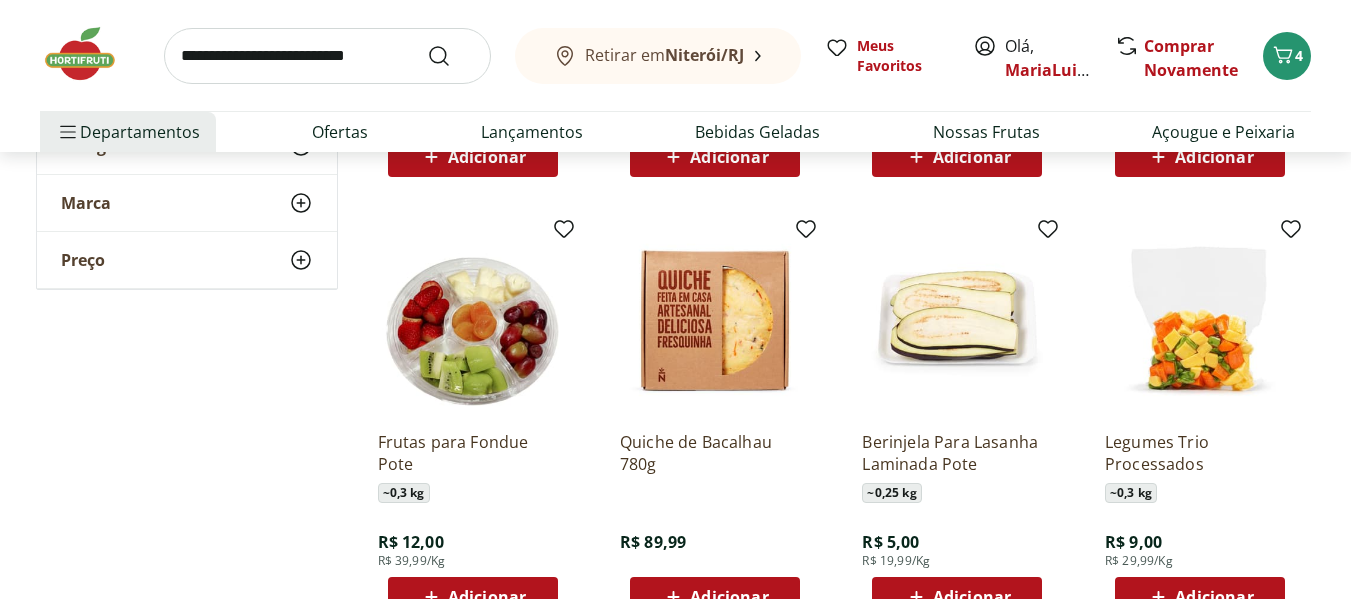 scroll, scrollTop: 10400, scrollLeft: 0, axis: vertical 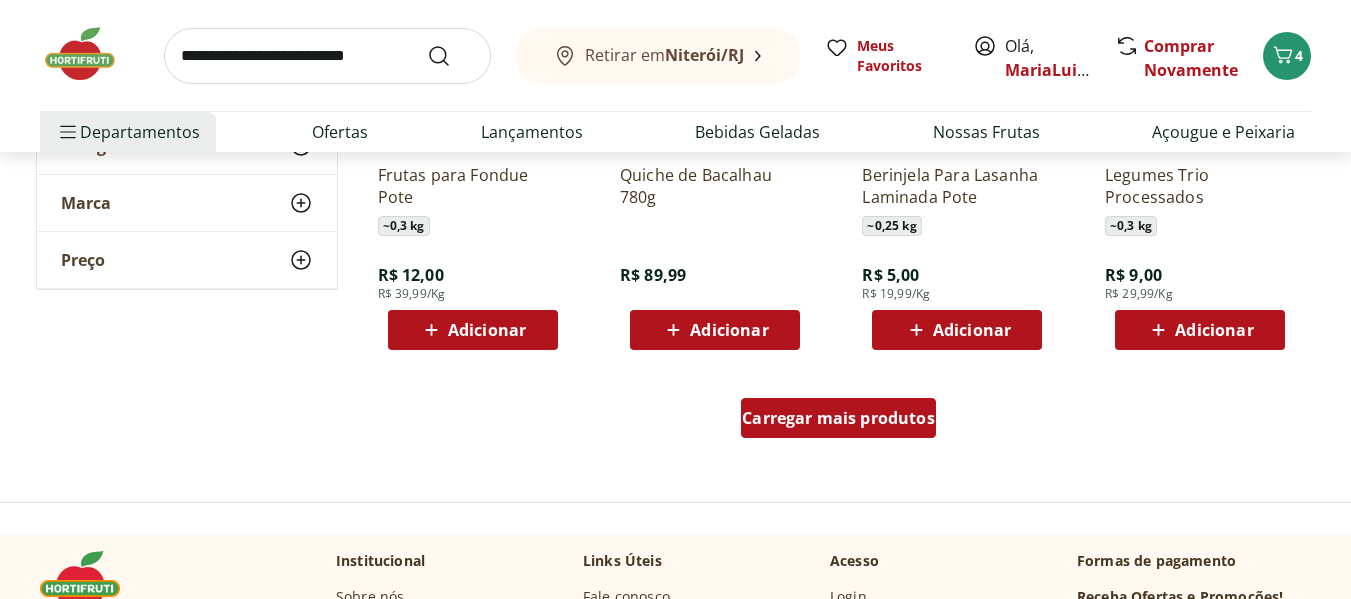 click on "Carregar mais produtos" at bounding box center (838, 418) 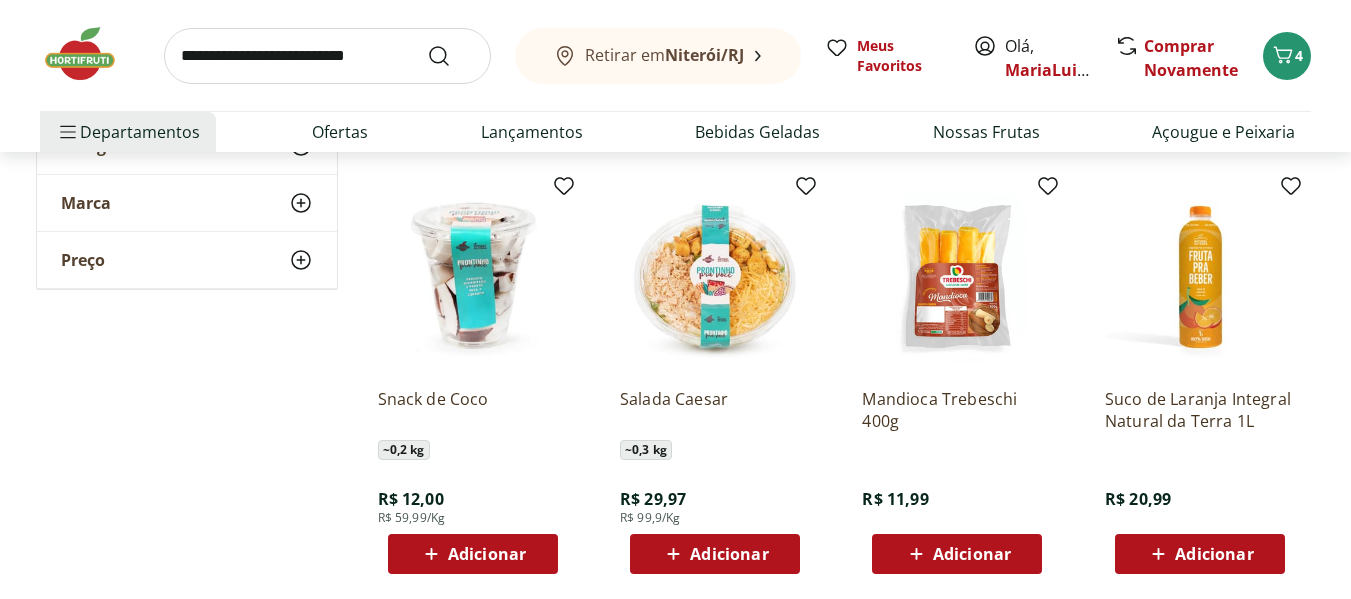 scroll, scrollTop: 10667, scrollLeft: 0, axis: vertical 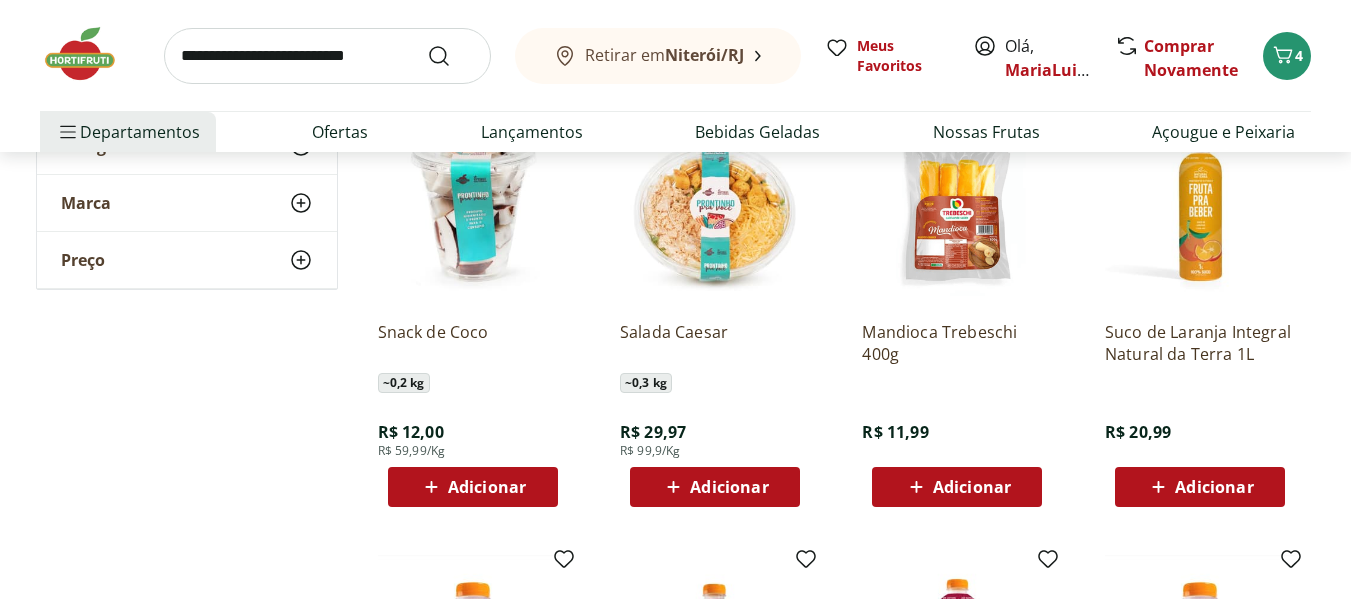 click on "Adicionar" at bounding box center (957, 487) 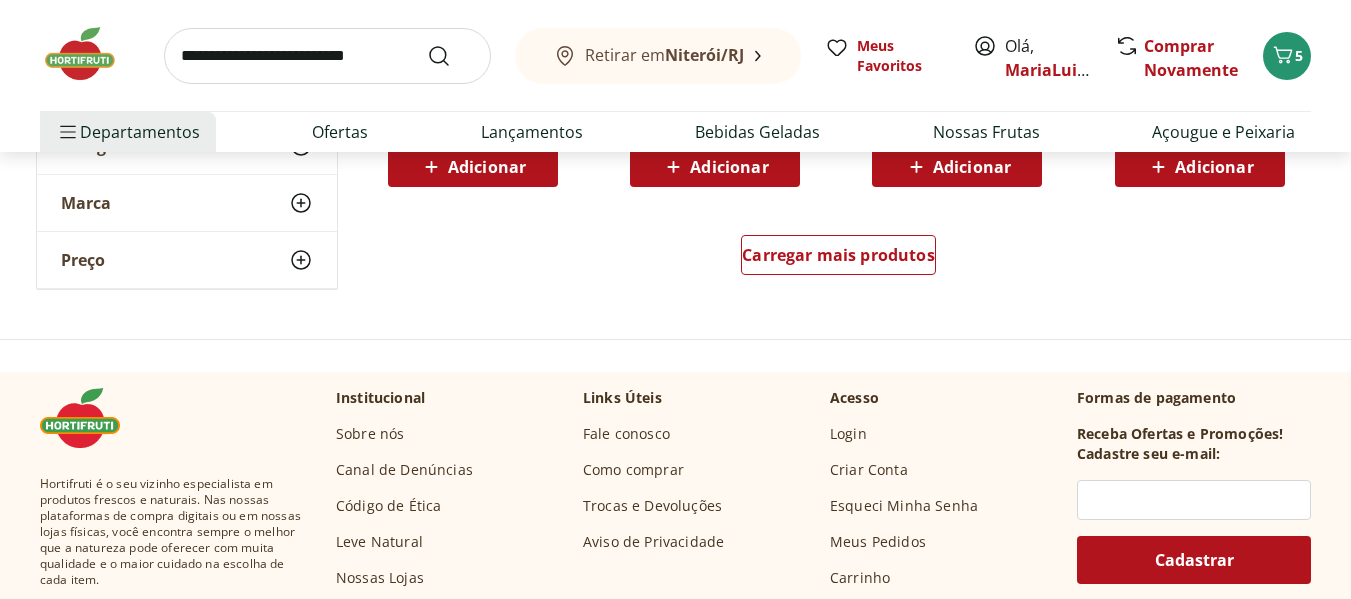 scroll, scrollTop: 11933, scrollLeft: 0, axis: vertical 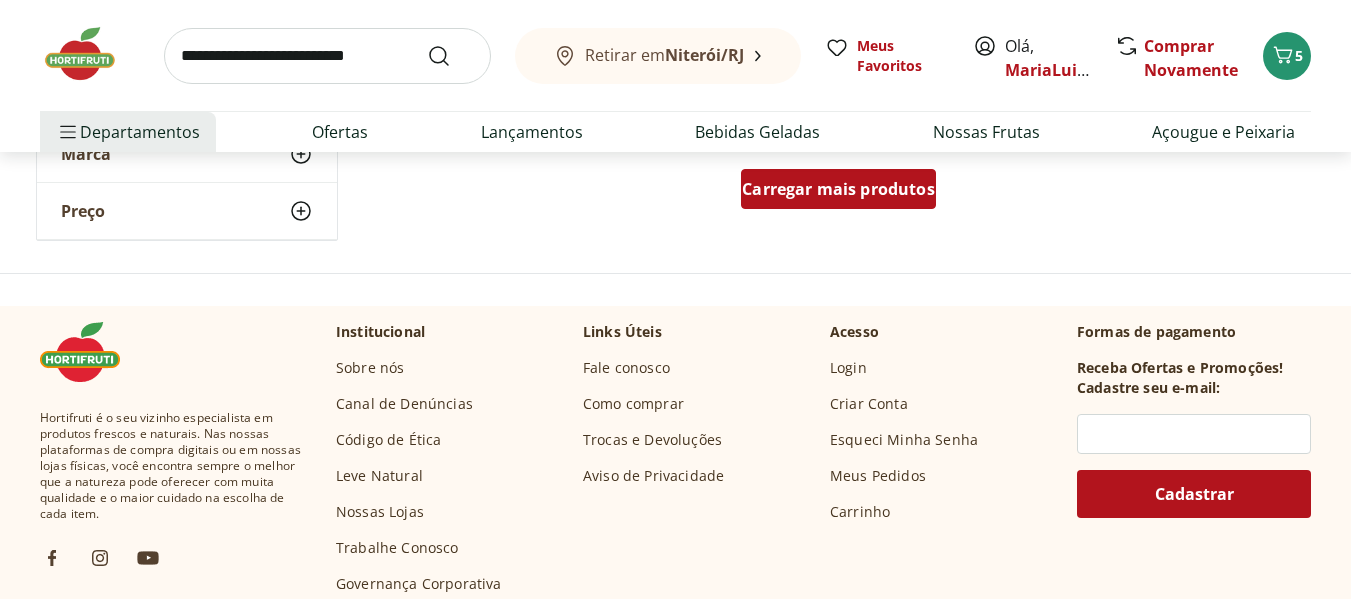 click on "Carregar mais produtos" at bounding box center [838, 189] 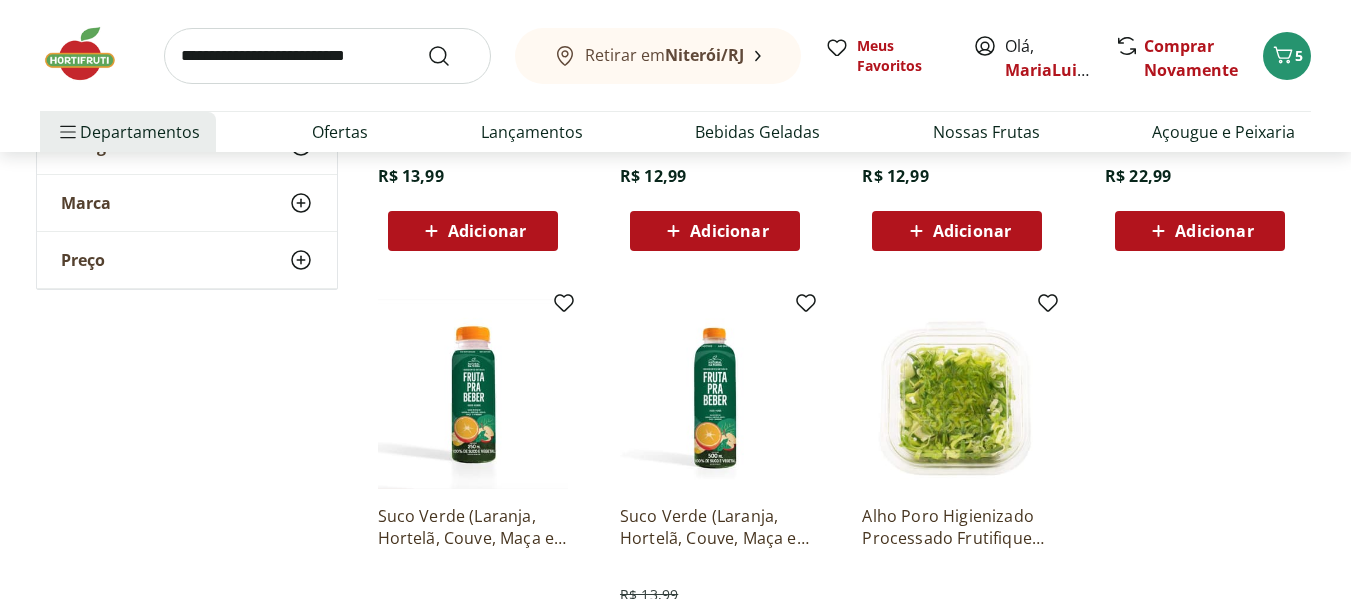 scroll, scrollTop: 12267, scrollLeft: 0, axis: vertical 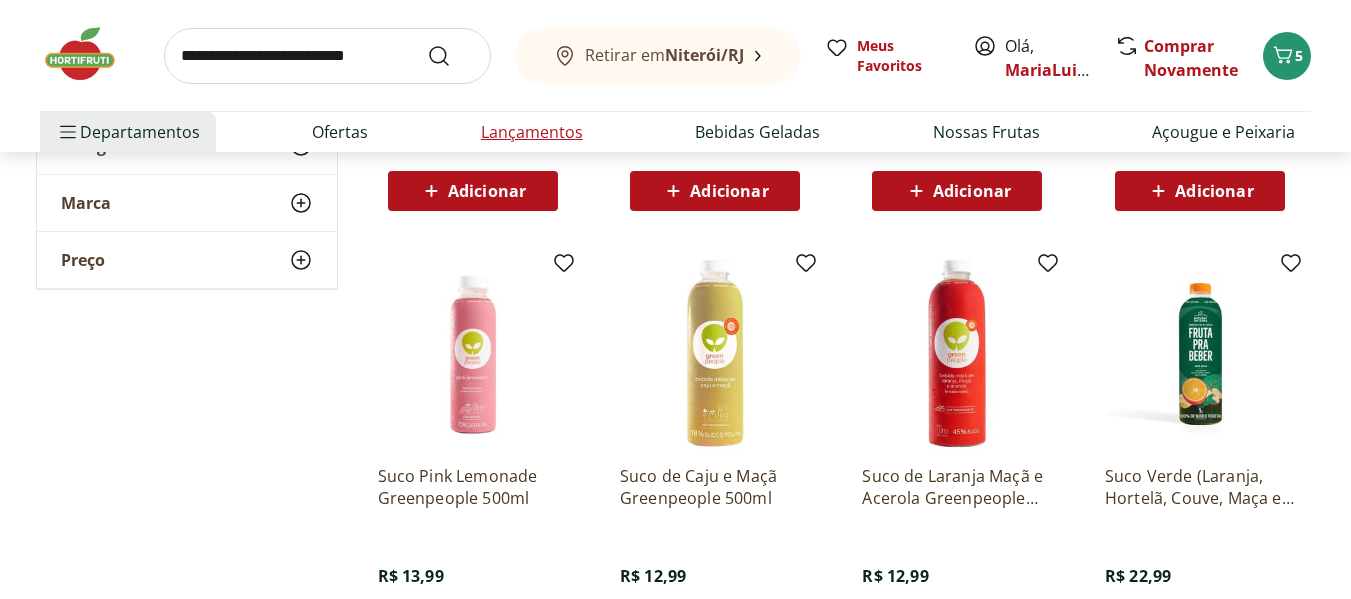 click on "Lançamentos" at bounding box center [532, 132] 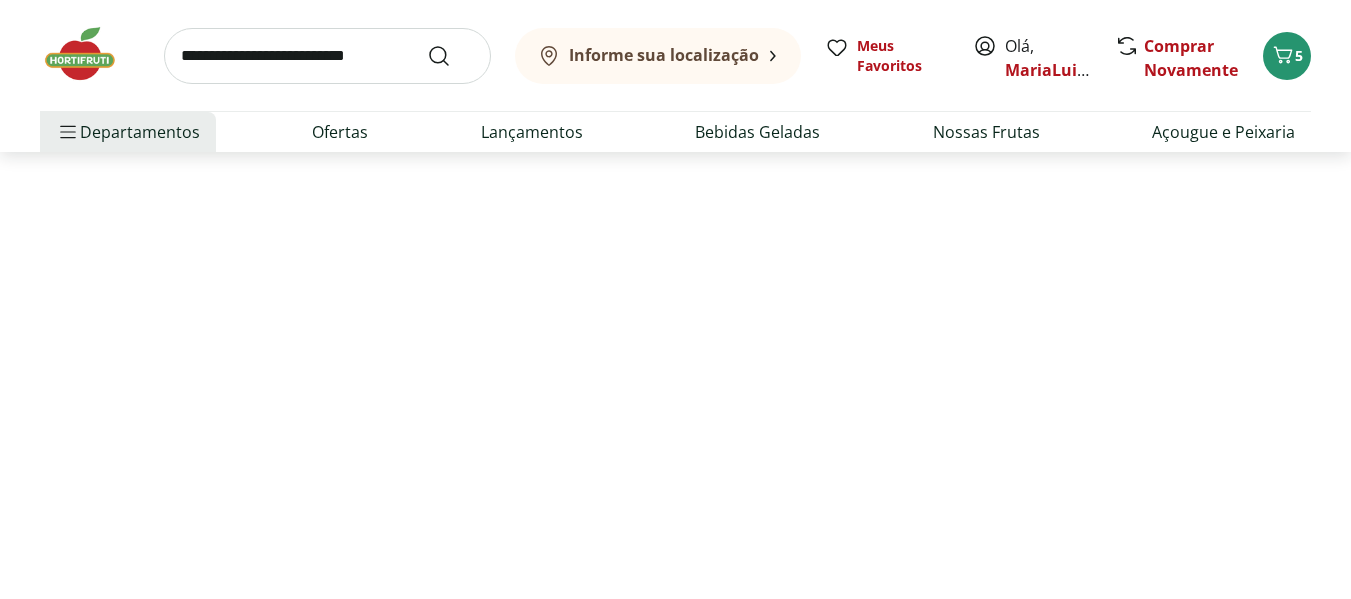 scroll, scrollTop: 0, scrollLeft: 0, axis: both 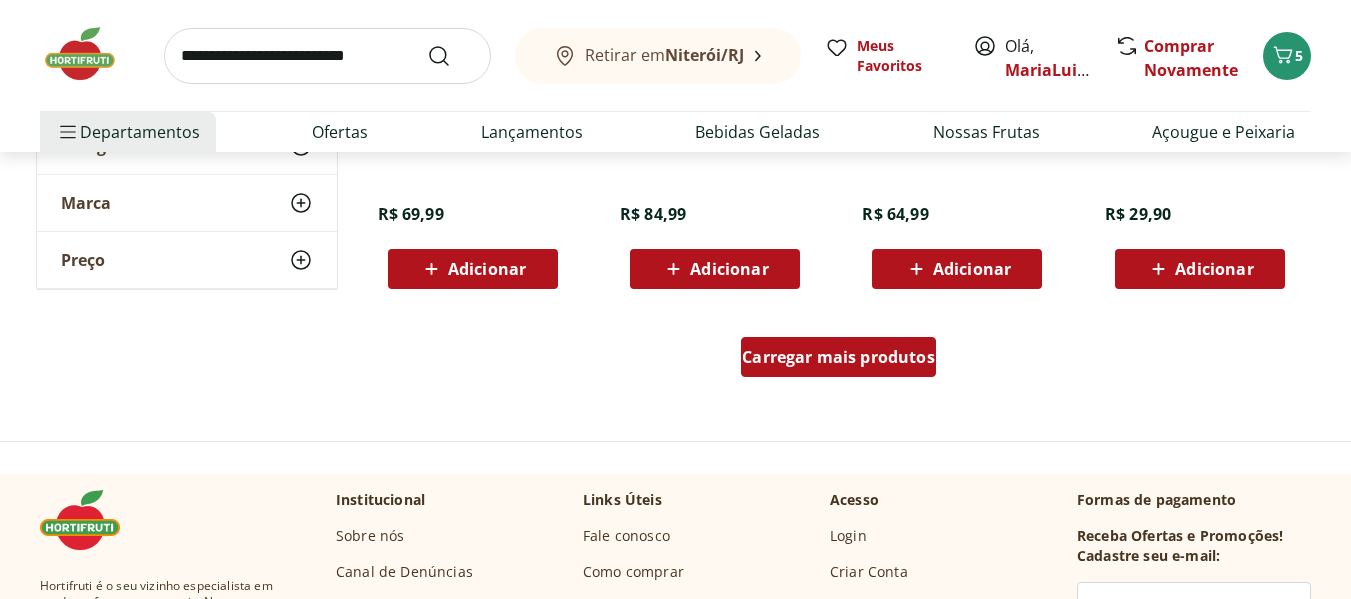 click on "Carregar mais produtos" at bounding box center [838, 357] 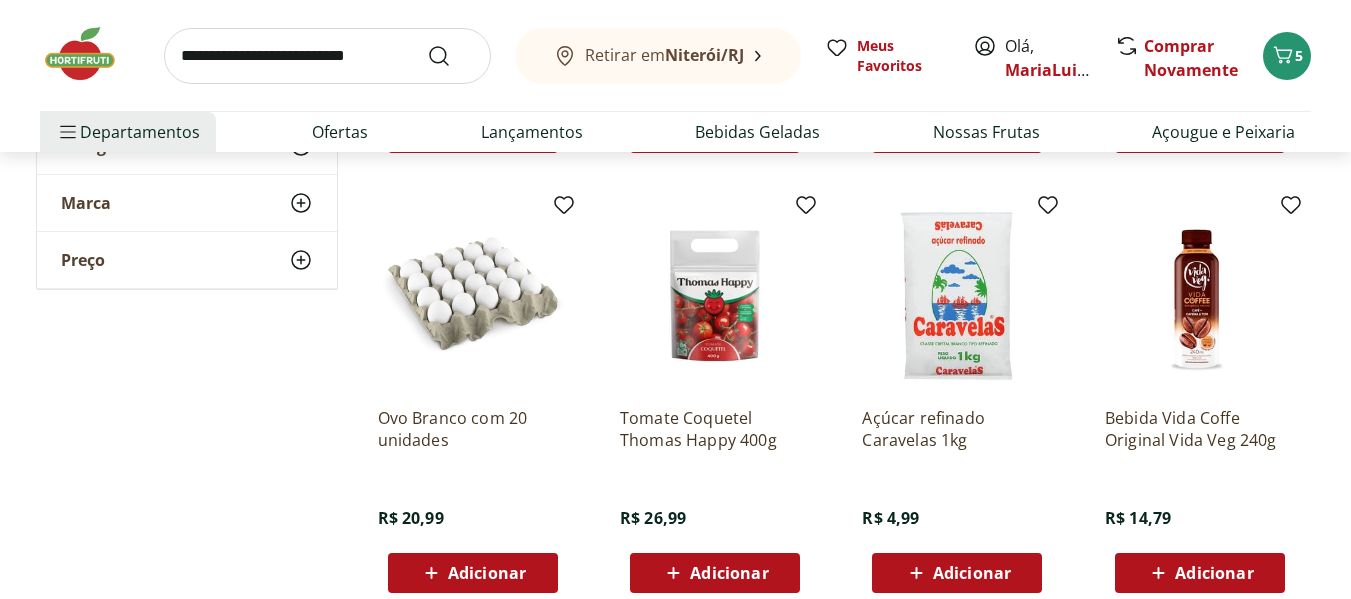 scroll, scrollTop: 2533, scrollLeft: 0, axis: vertical 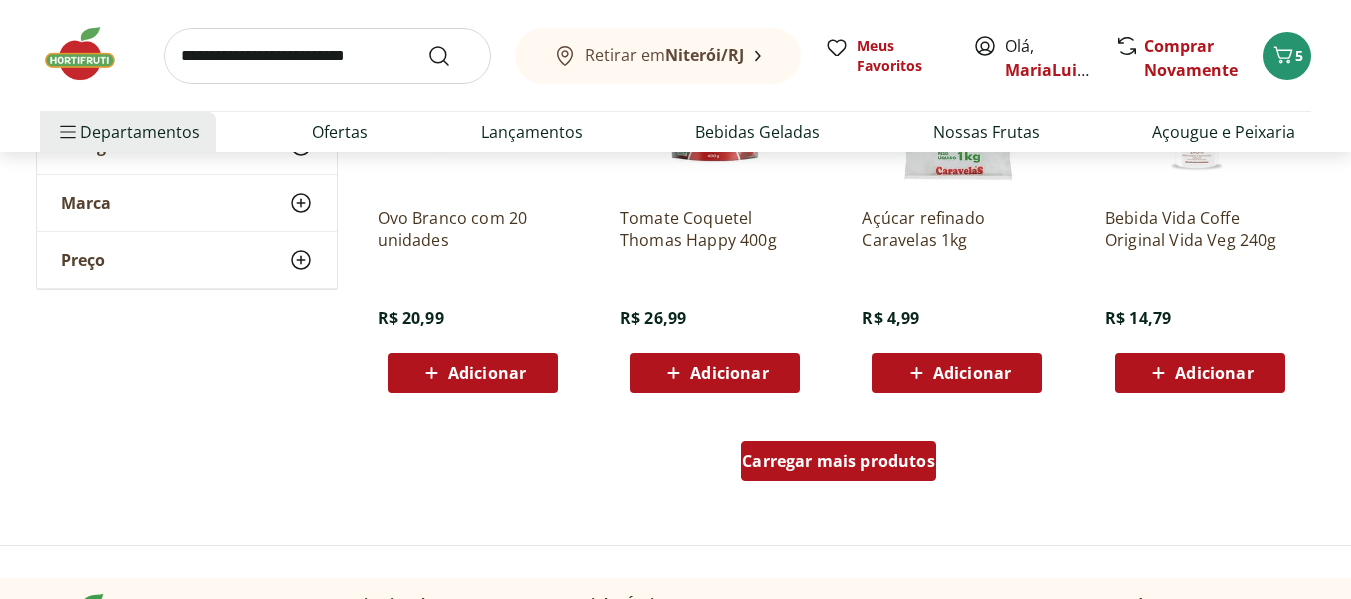 click on "Carregar mais produtos" at bounding box center (838, 461) 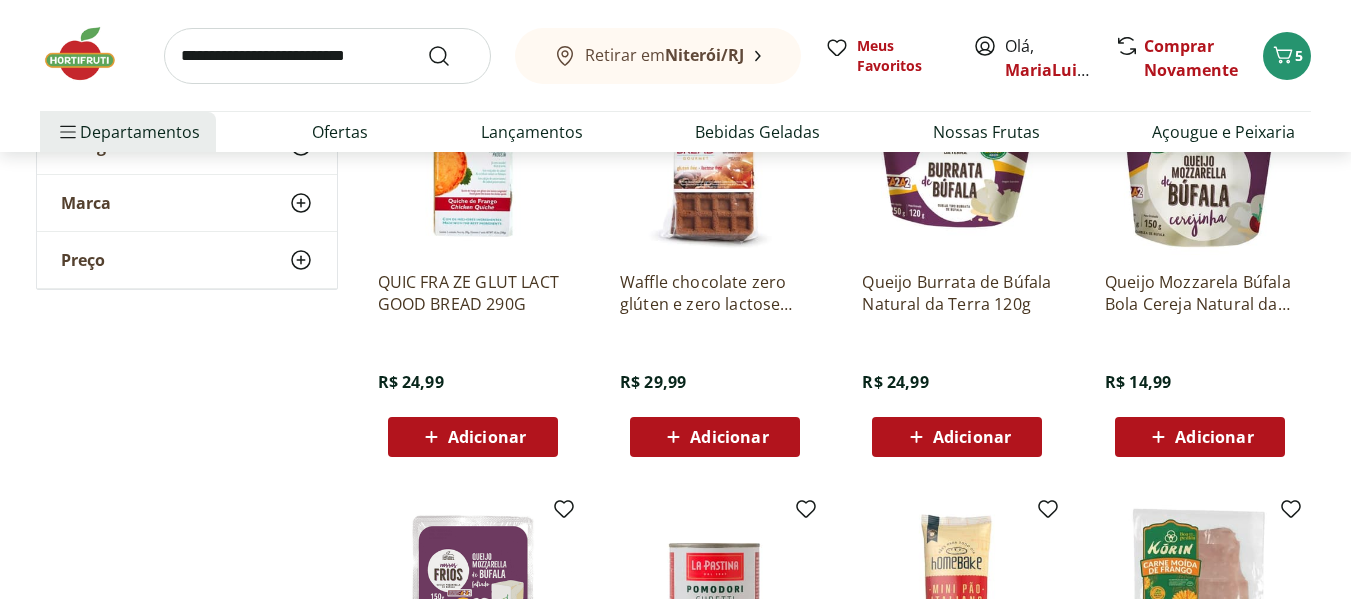 scroll, scrollTop: 3600, scrollLeft: 0, axis: vertical 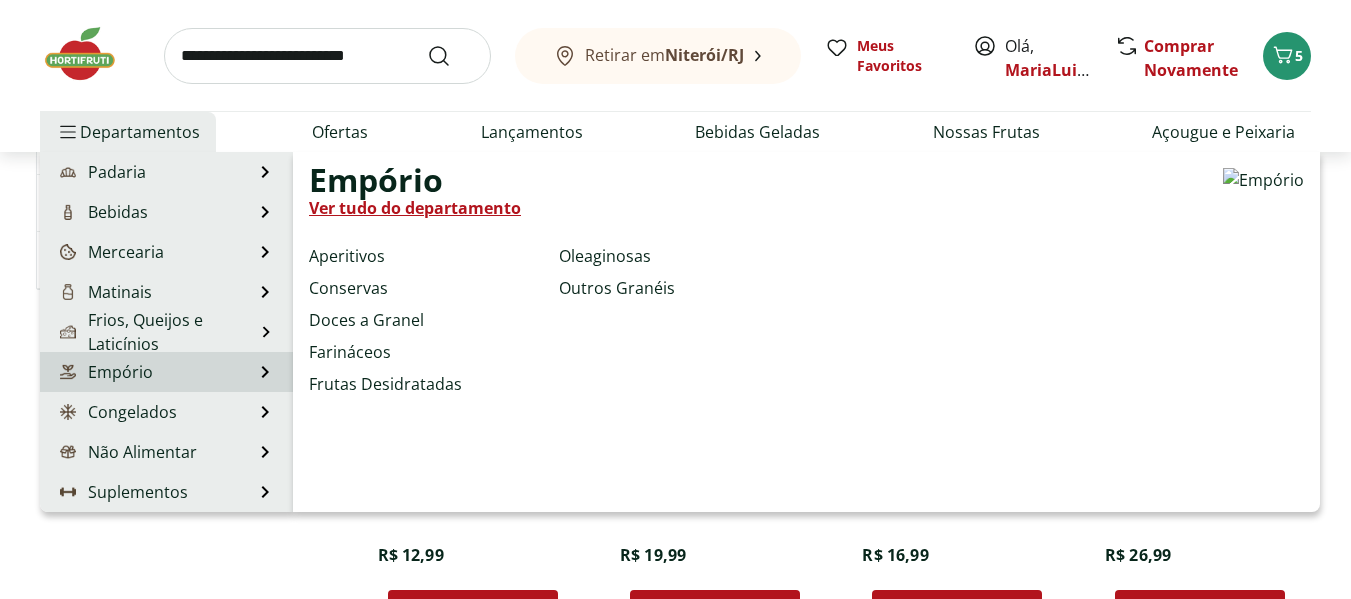 click on "Empório" at bounding box center [104, 372] 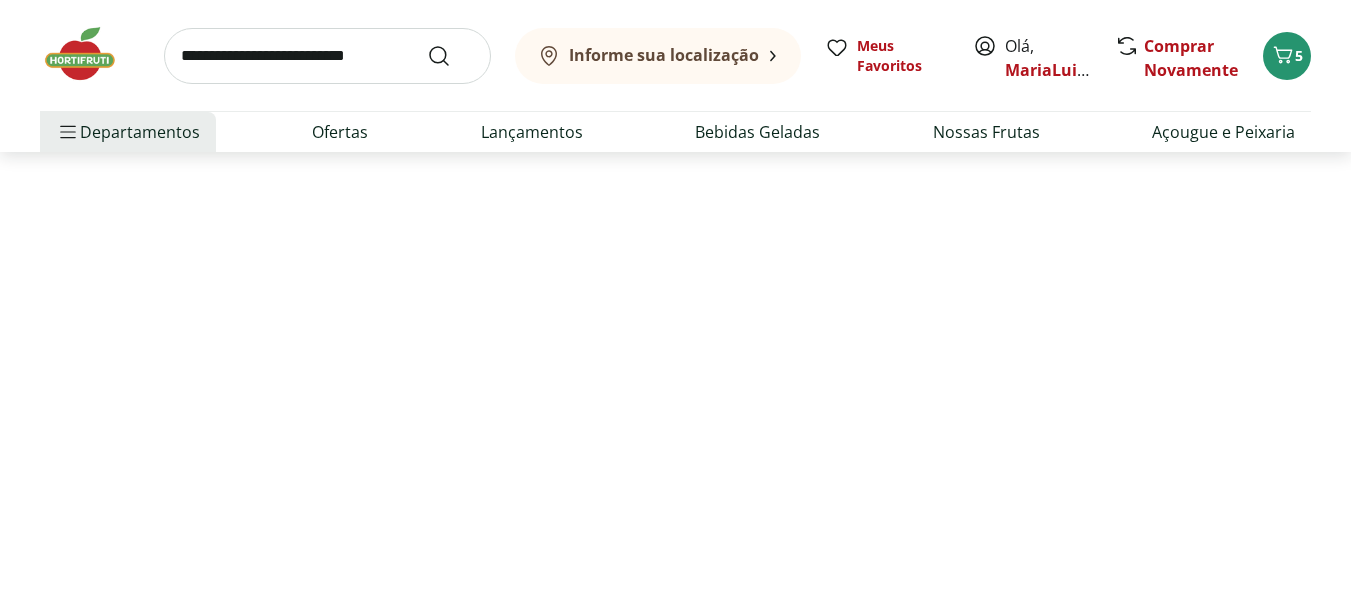 scroll, scrollTop: 0, scrollLeft: 0, axis: both 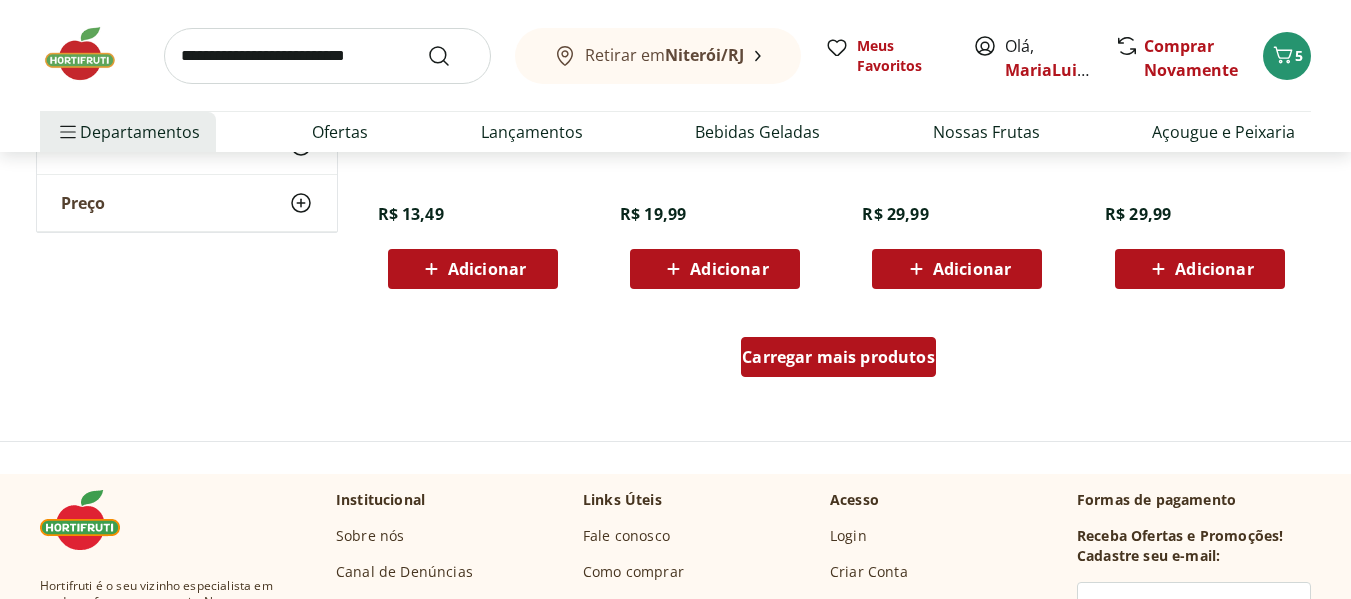 click on "Carregar mais produtos" at bounding box center (838, 357) 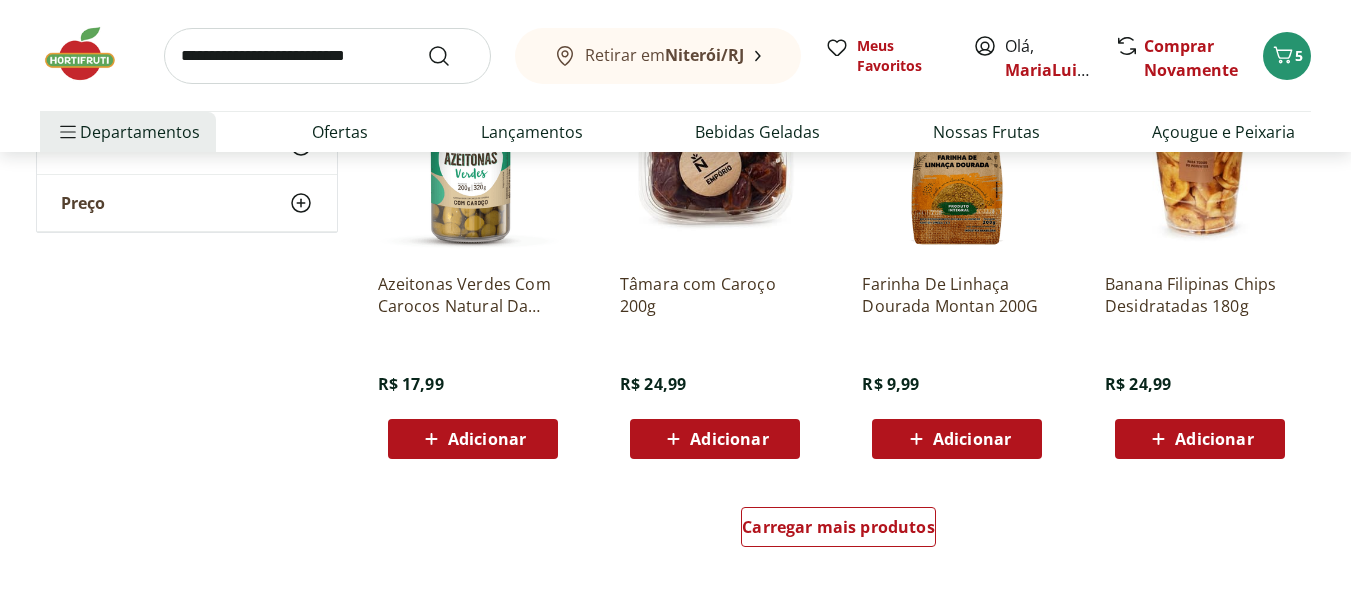 scroll, scrollTop: 2600, scrollLeft: 0, axis: vertical 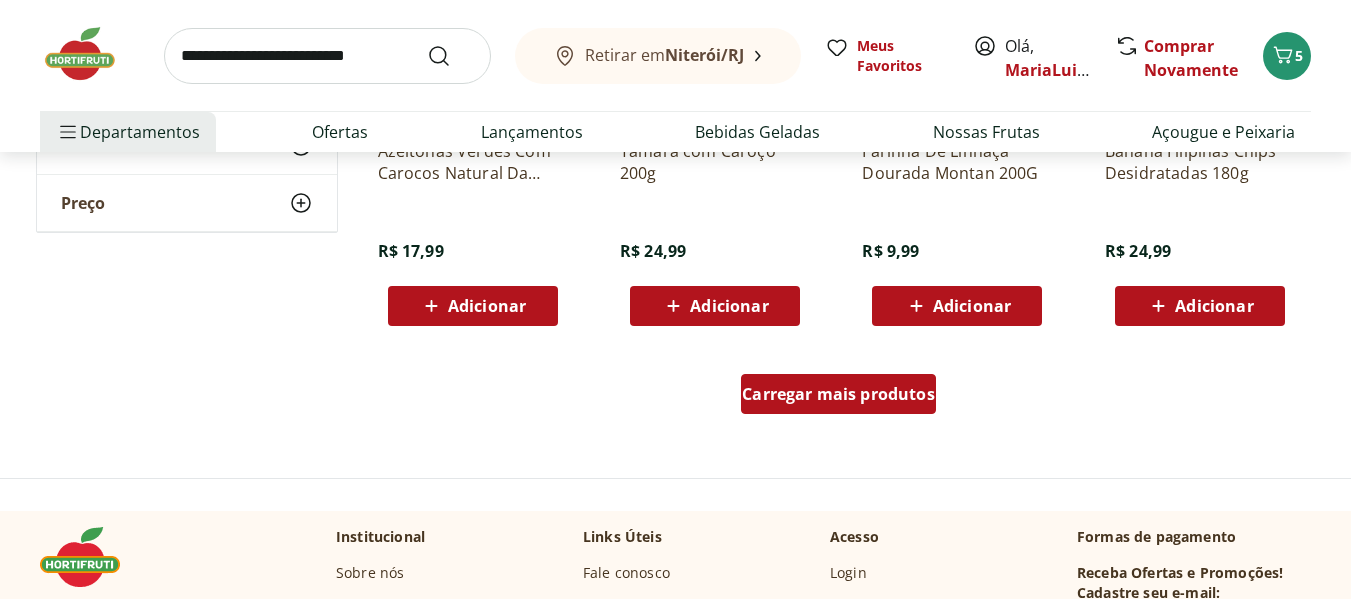 click on "Carregar mais produtos" at bounding box center (838, 394) 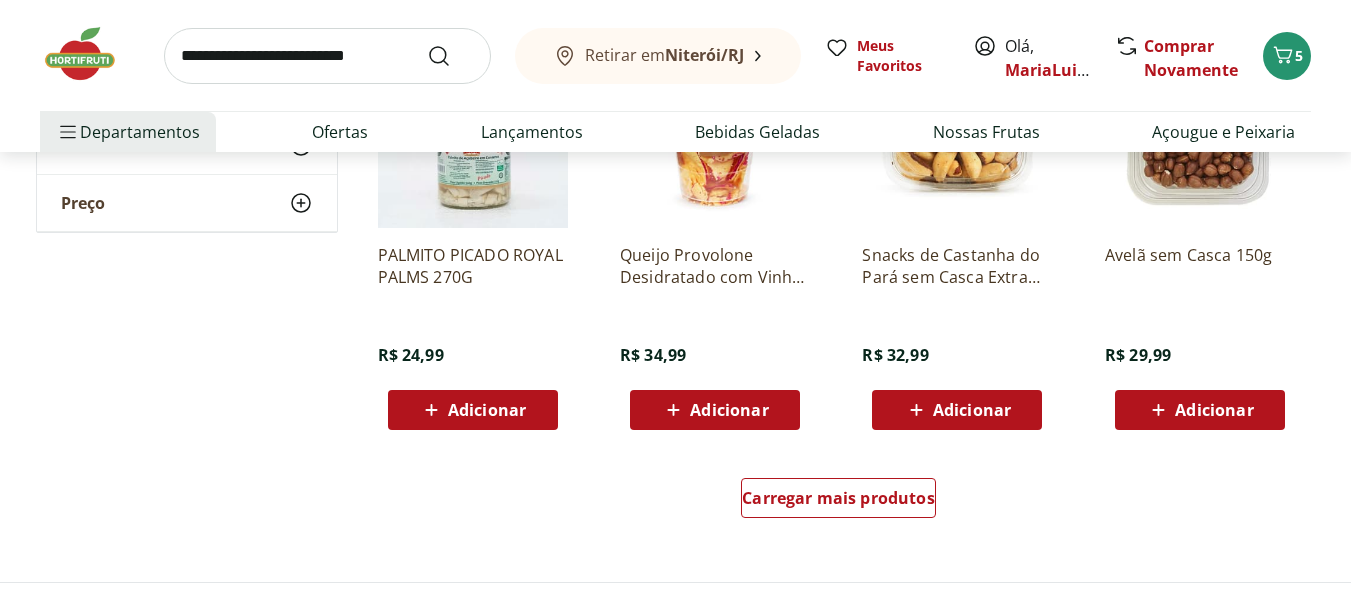 scroll, scrollTop: 3867, scrollLeft: 0, axis: vertical 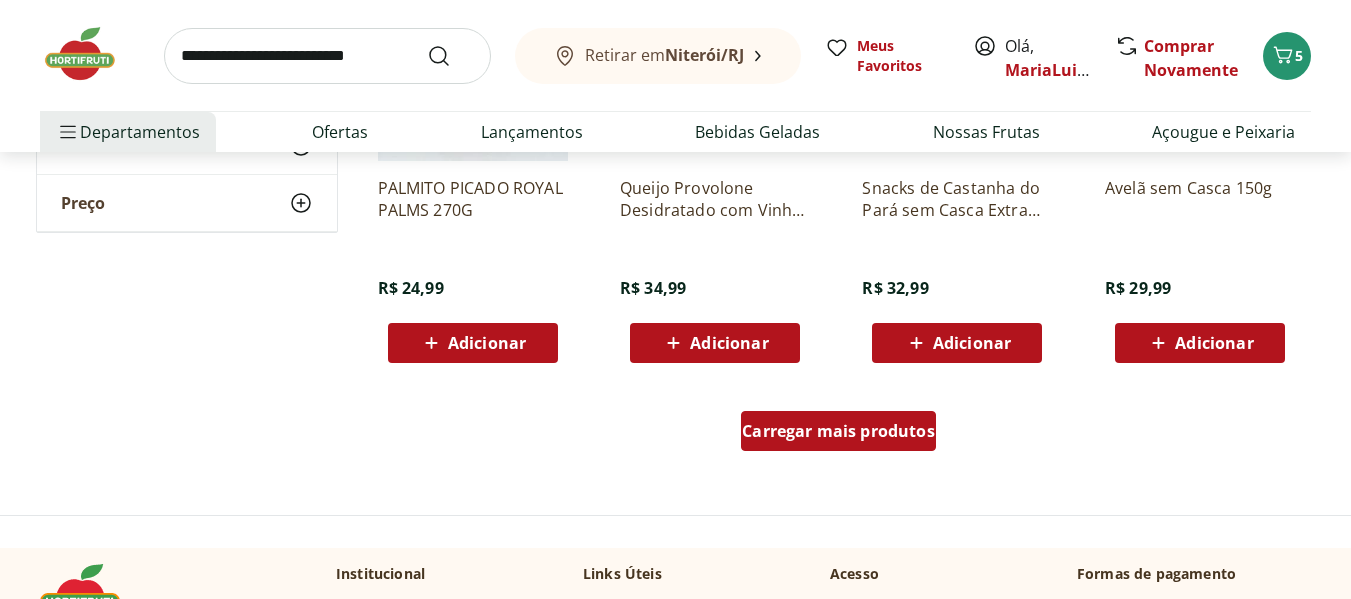 click on "Carregar mais produtos" at bounding box center (838, 431) 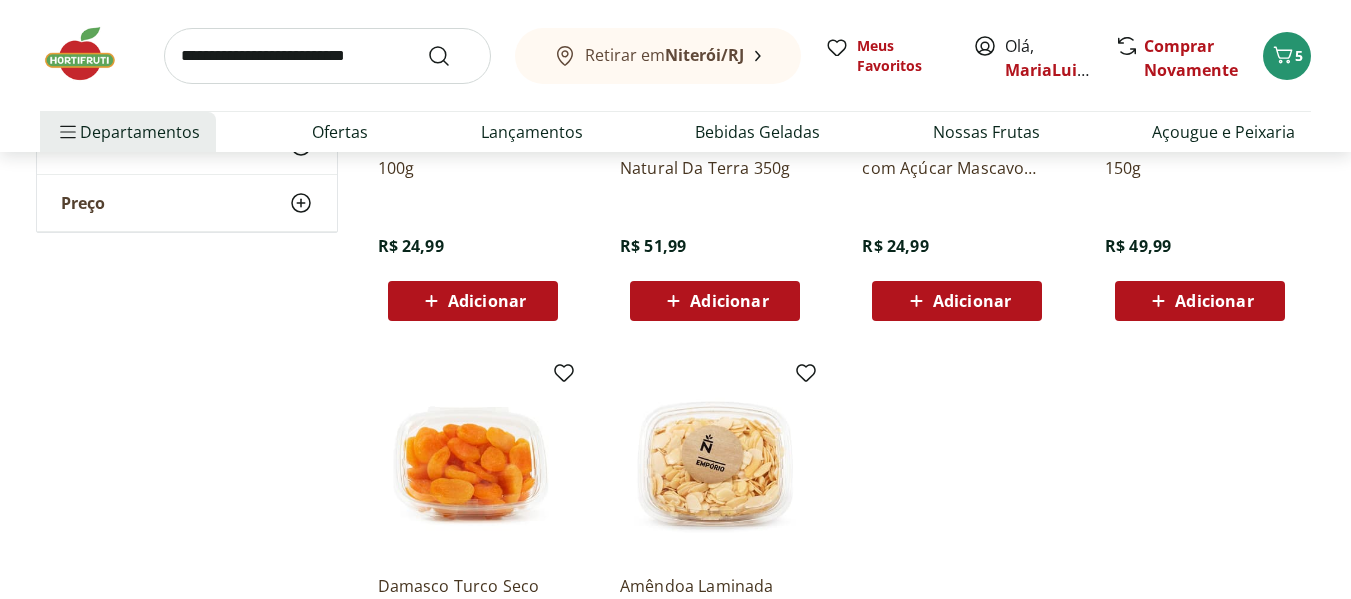 scroll, scrollTop: 4200, scrollLeft: 0, axis: vertical 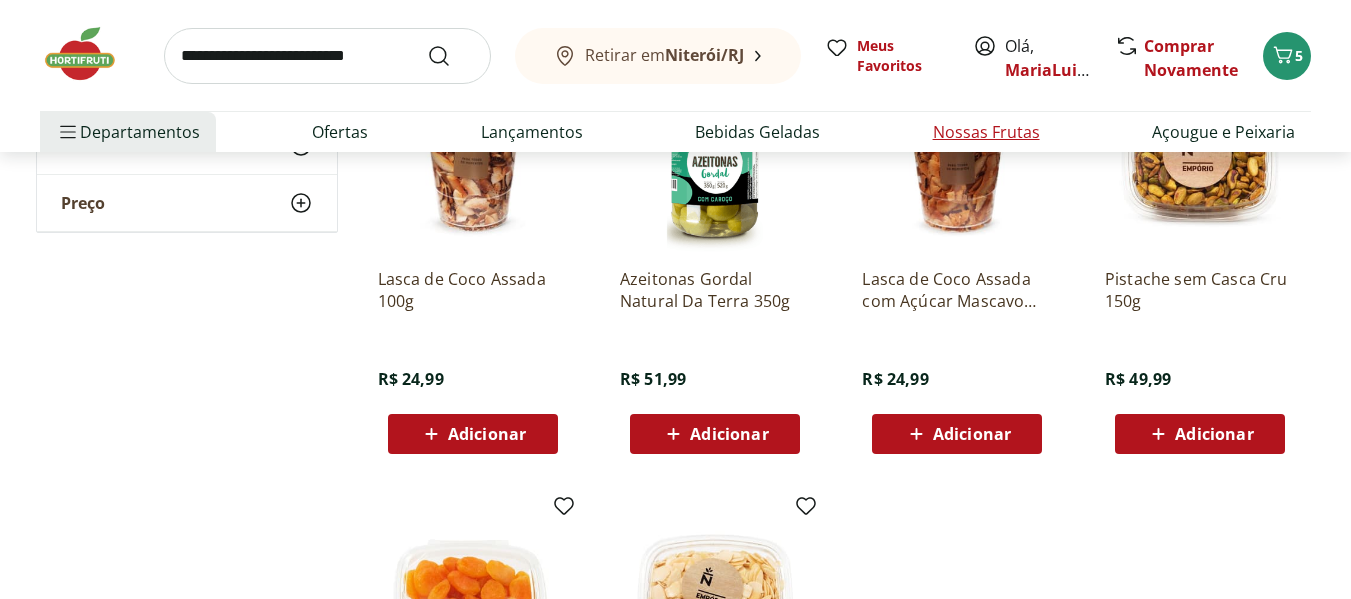 click on "Nossas Frutas" at bounding box center (986, 132) 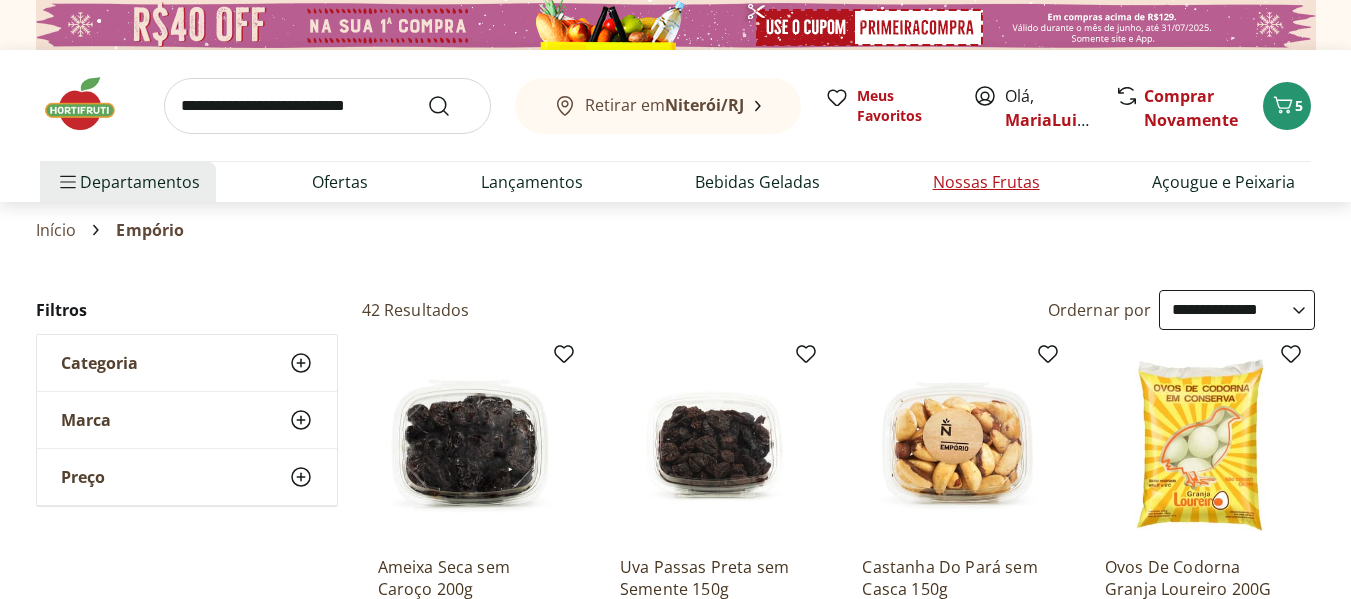 select on "**********" 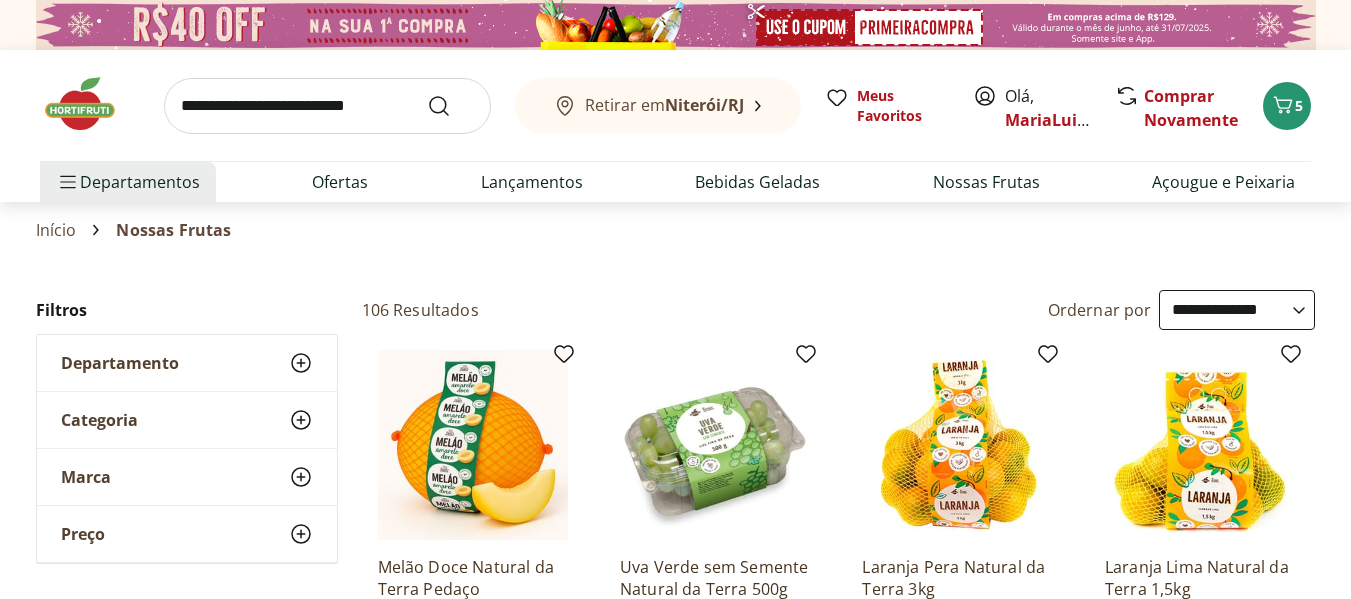 select on "**********" 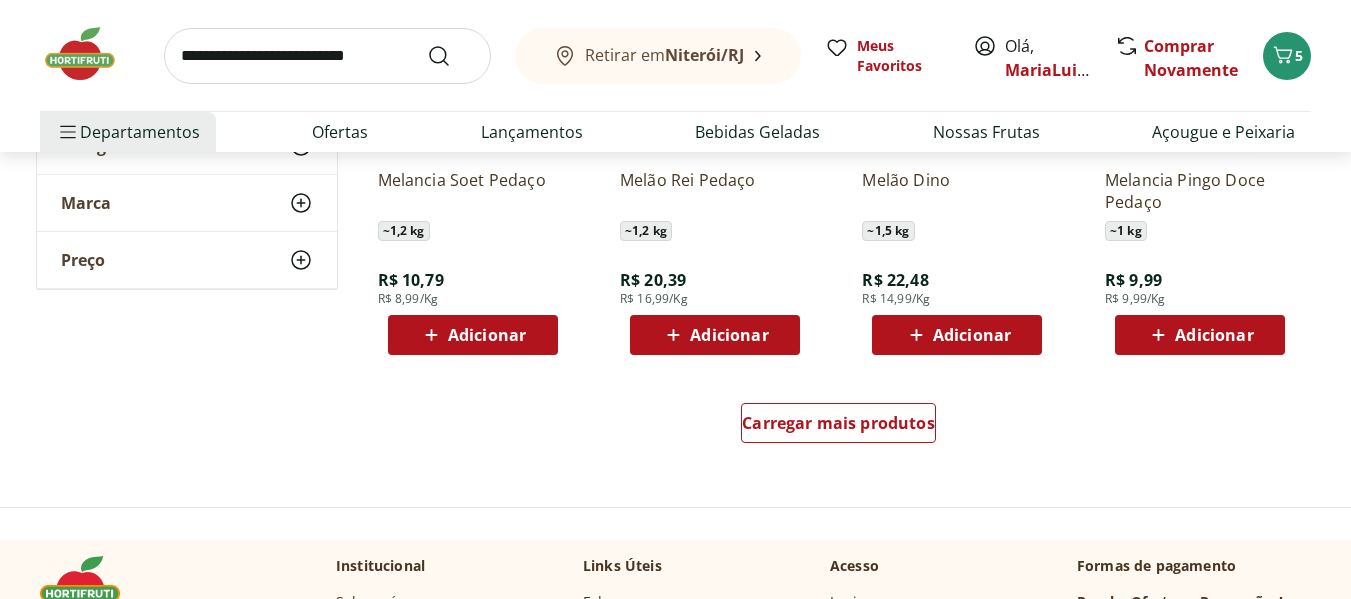 scroll, scrollTop: 1333, scrollLeft: 0, axis: vertical 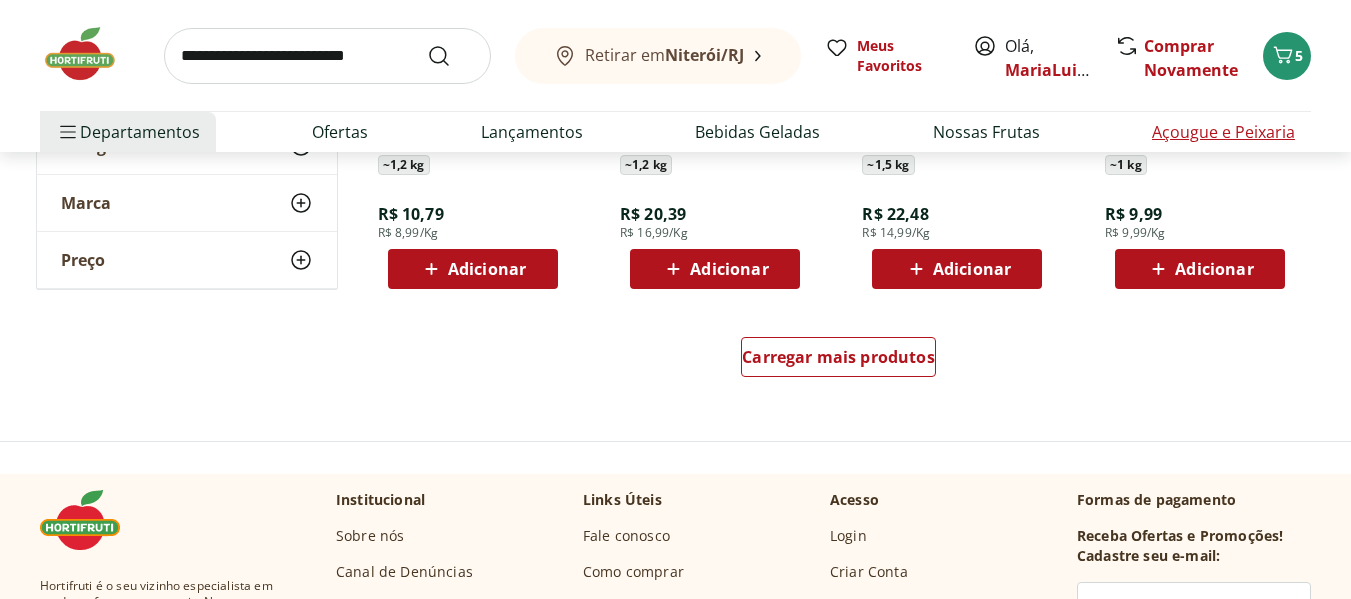 click on "Açougue e Peixaria" at bounding box center (1223, 132) 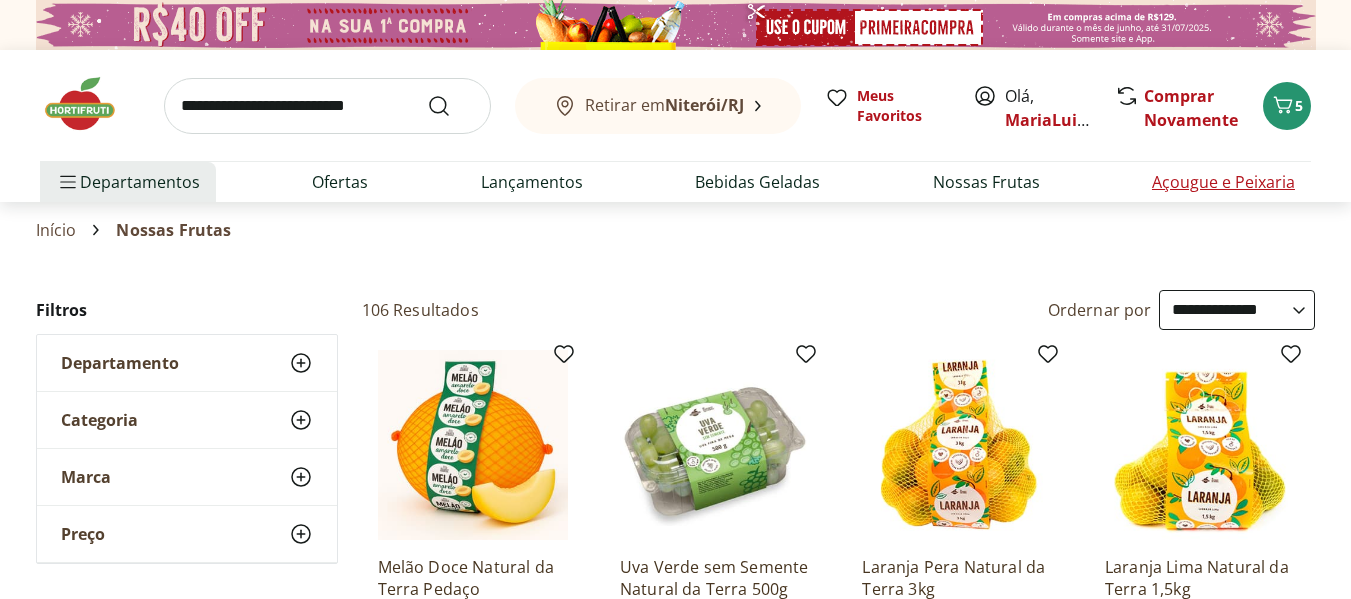 select on "**********" 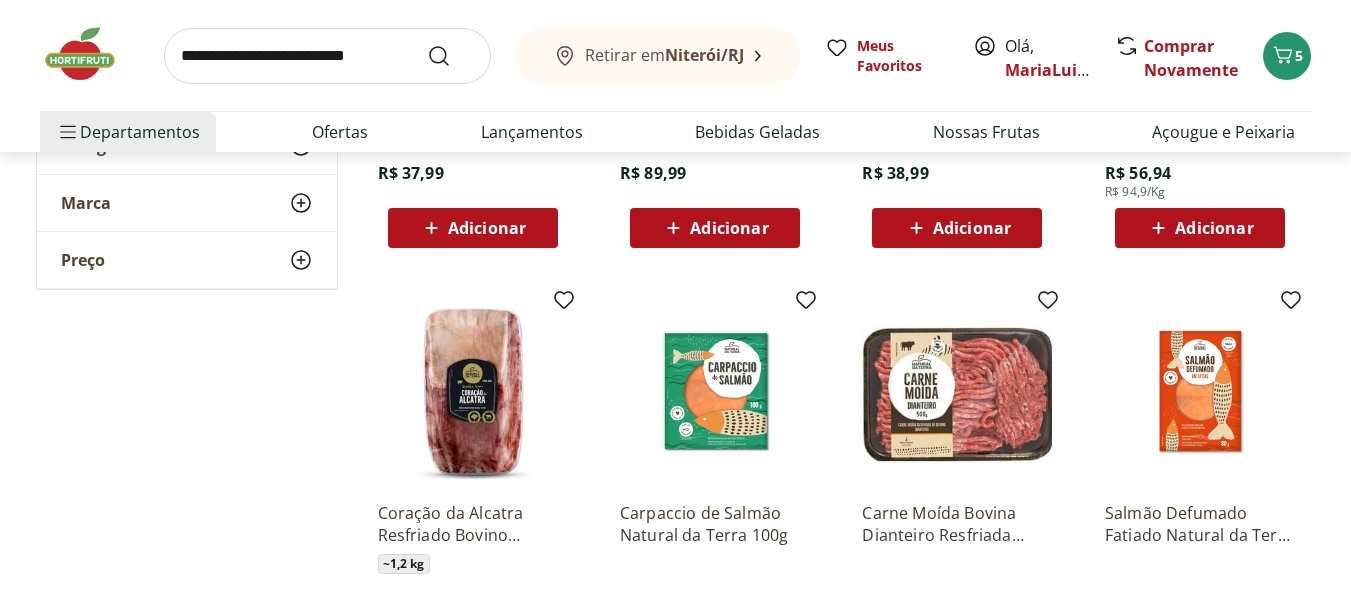 scroll, scrollTop: 1267, scrollLeft: 0, axis: vertical 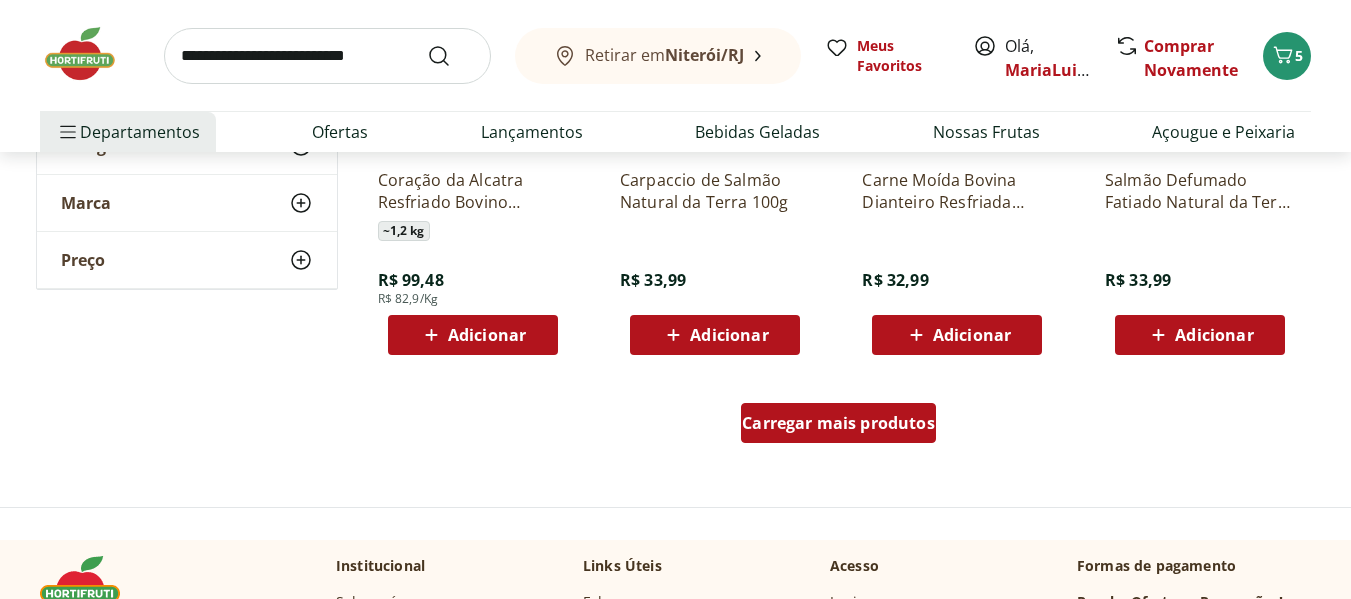 click on "Carregar mais produtos" at bounding box center [838, 423] 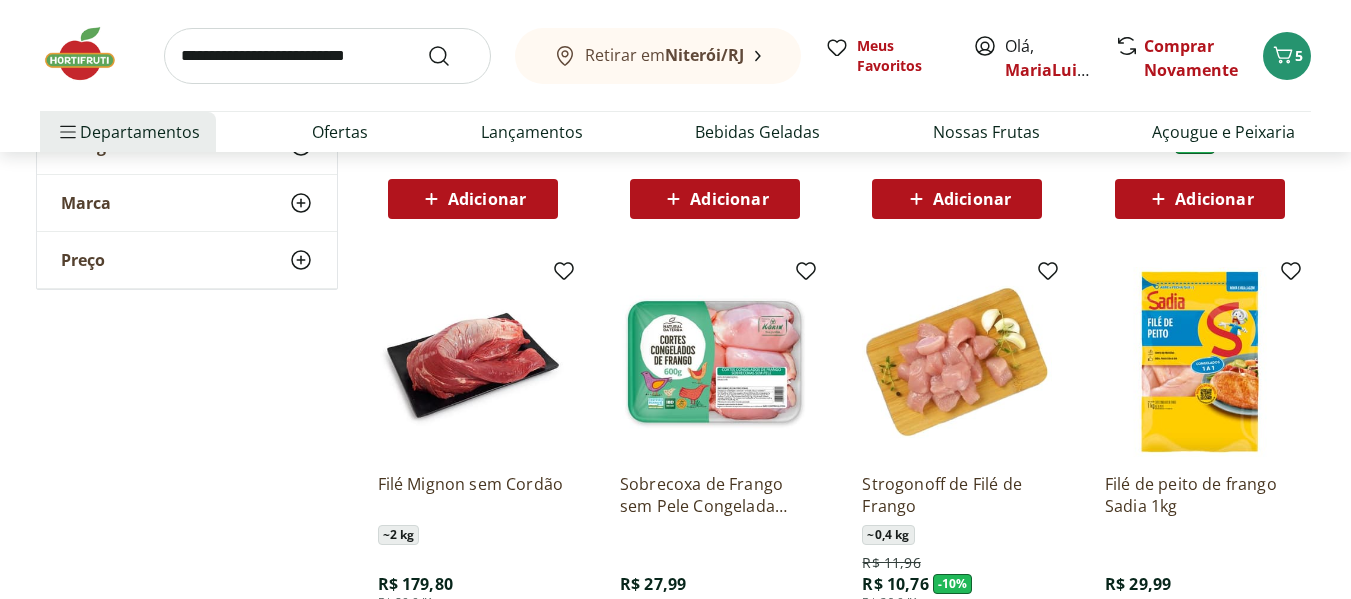 scroll, scrollTop: 2534, scrollLeft: 0, axis: vertical 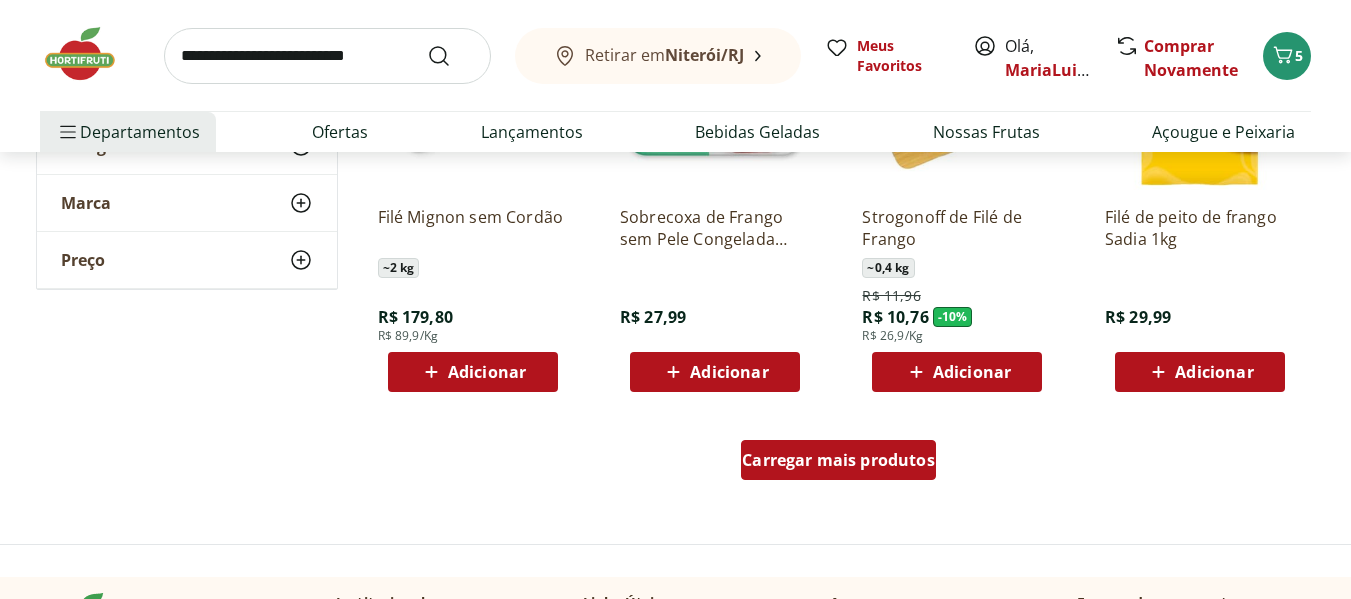 click on "Carregar mais produtos" at bounding box center [838, 460] 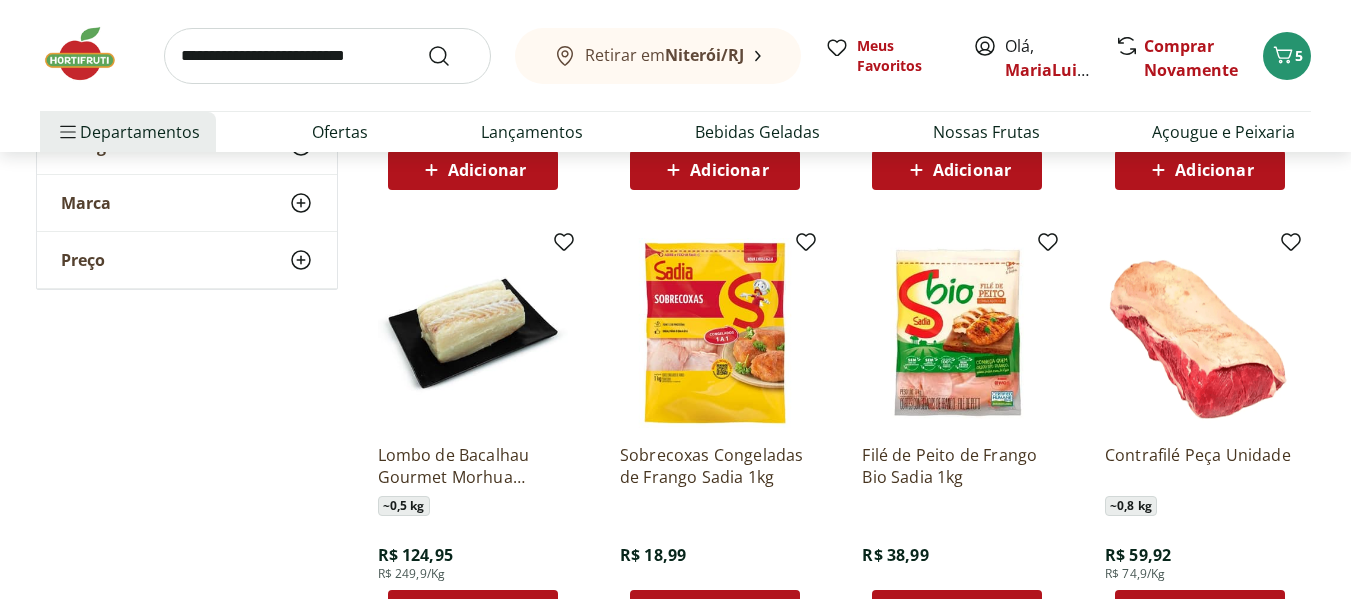 scroll, scrollTop: 3934, scrollLeft: 0, axis: vertical 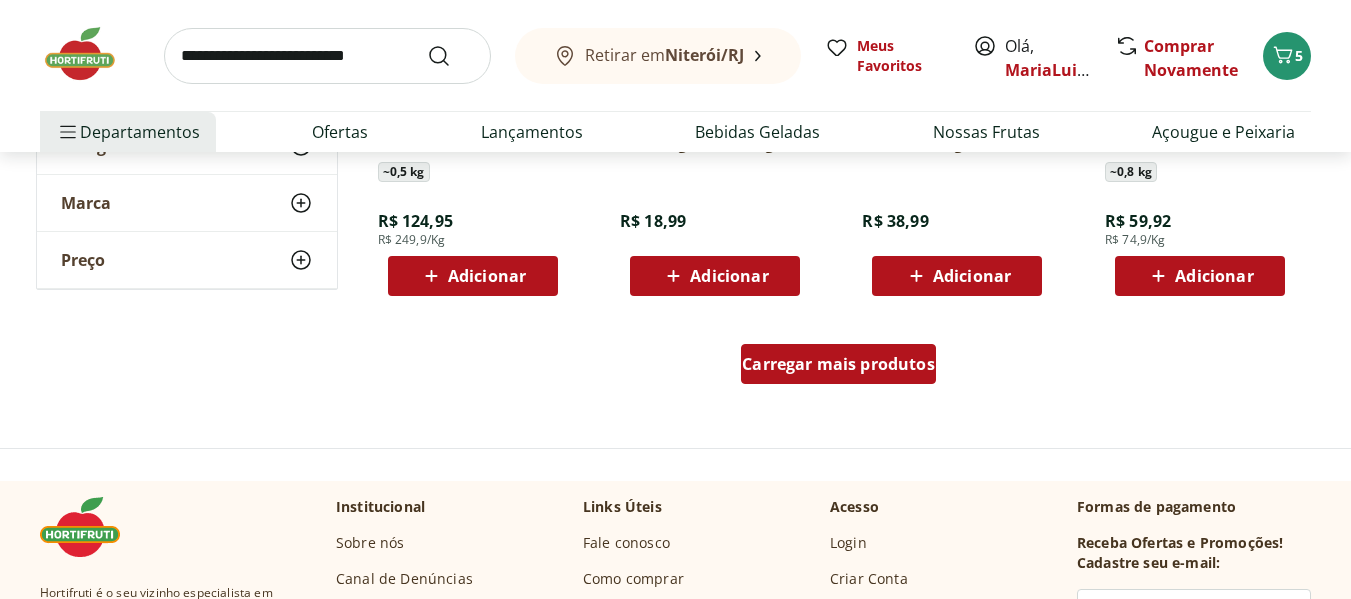 click on "Carregar mais produtos" at bounding box center (838, 364) 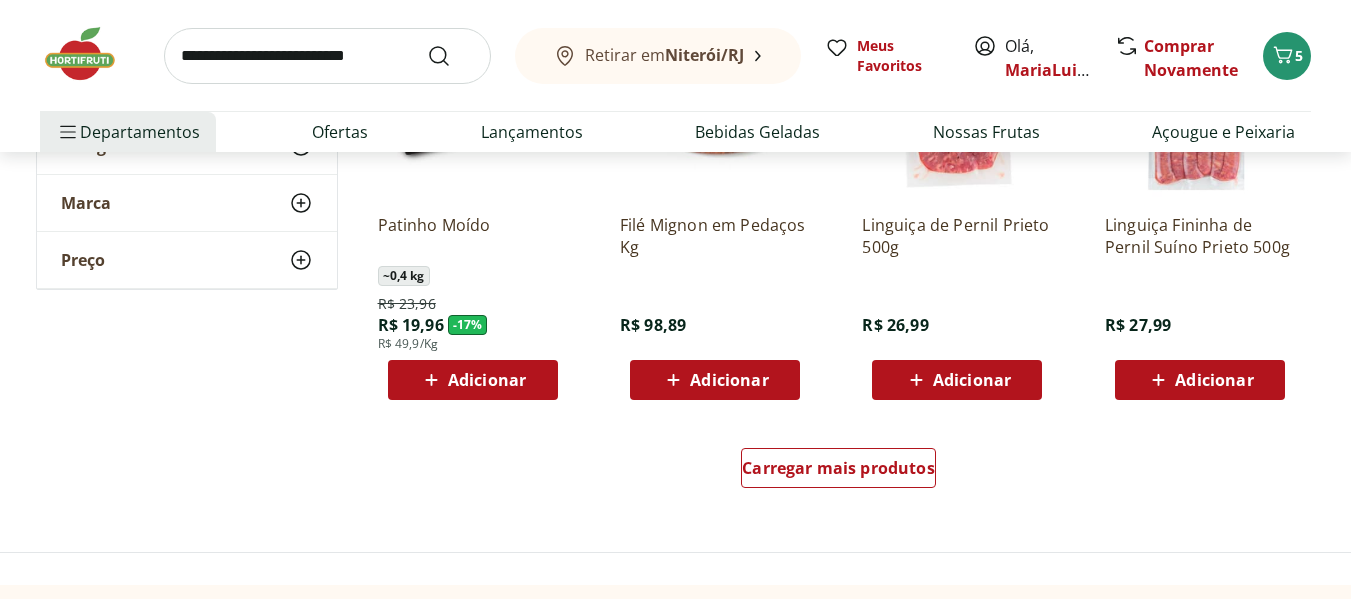 scroll, scrollTop: 5267, scrollLeft: 0, axis: vertical 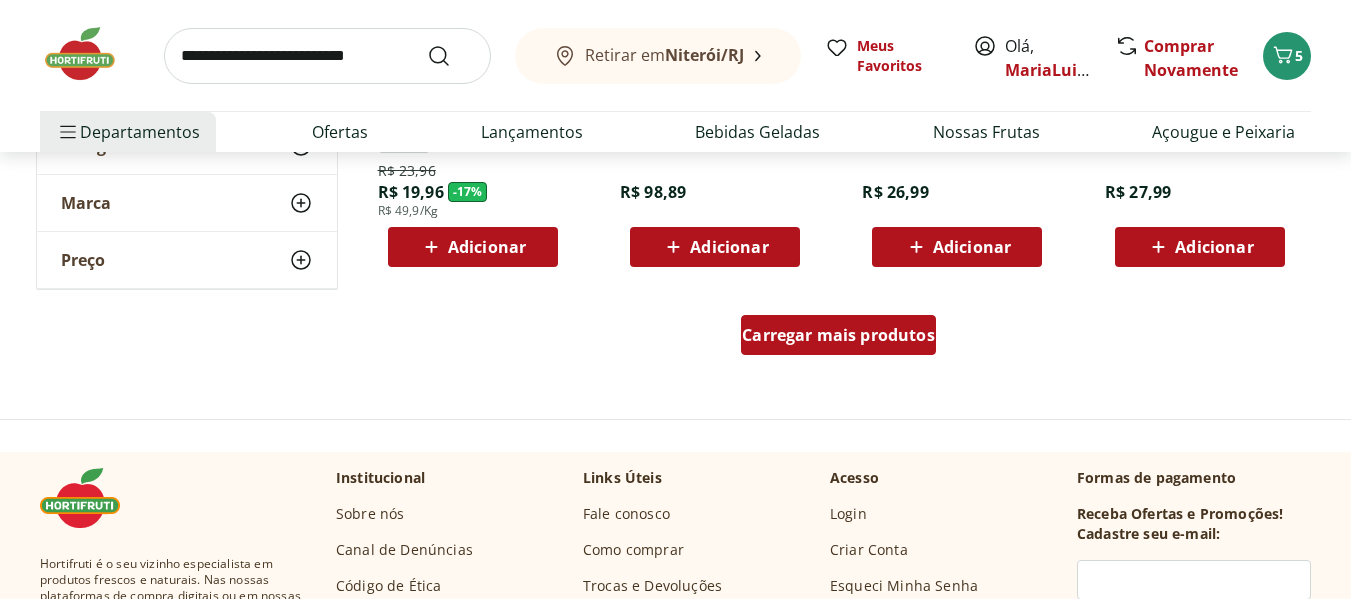 click on "Carregar mais produtos" at bounding box center [838, 335] 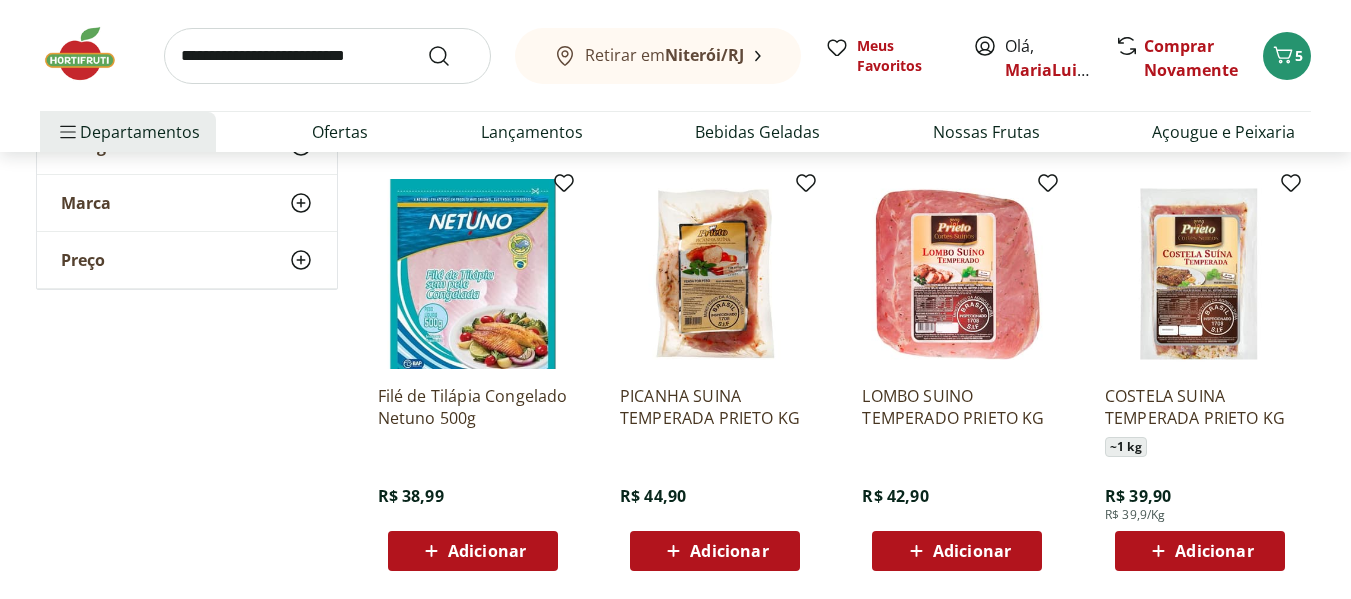 scroll, scrollTop: 6600, scrollLeft: 0, axis: vertical 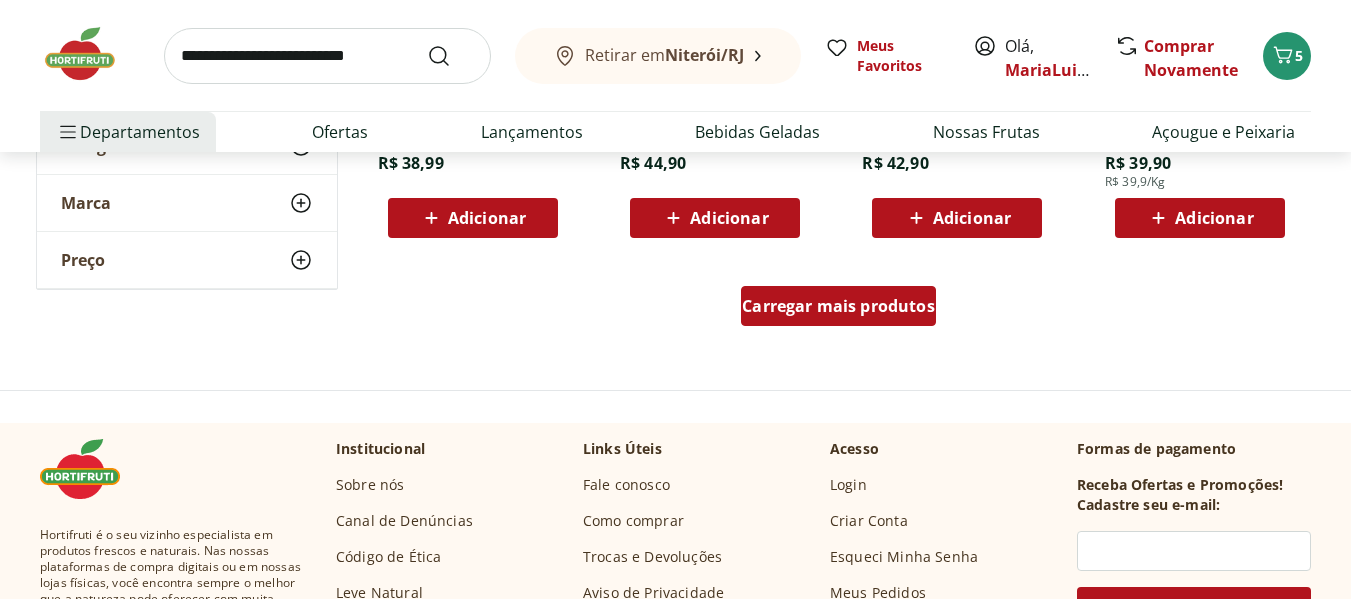 click on "Carregar mais produtos" at bounding box center (838, 306) 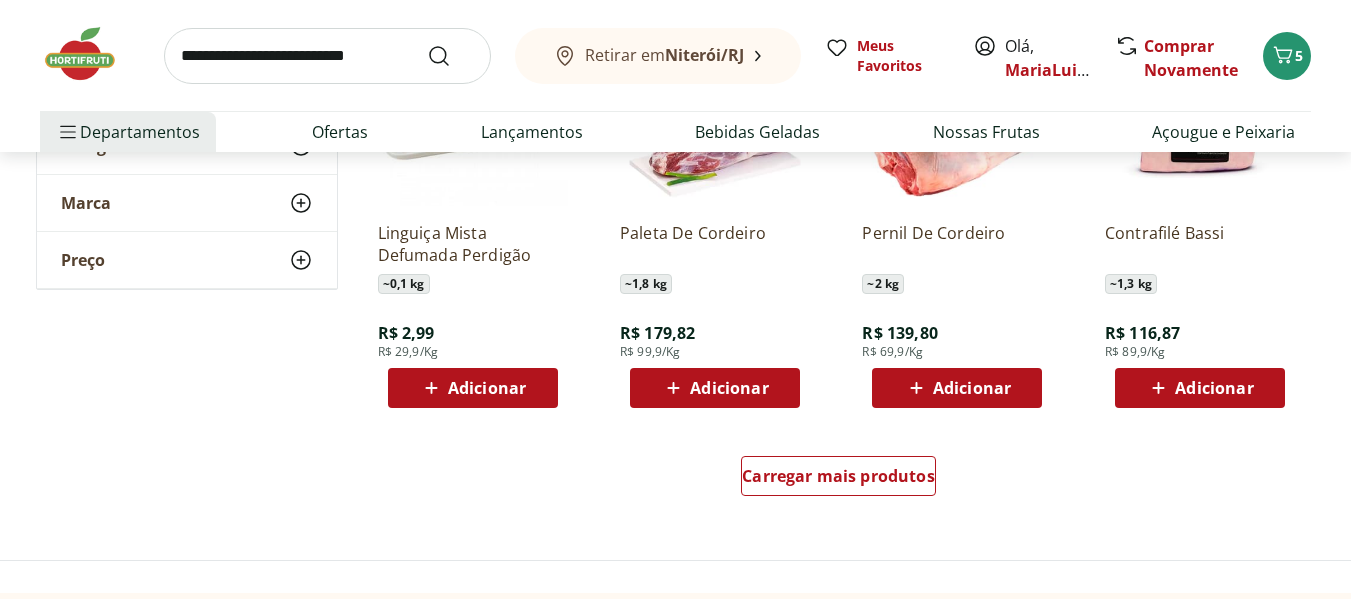 scroll, scrollTop: 7800, scrollLeft: 0, axis: vertical 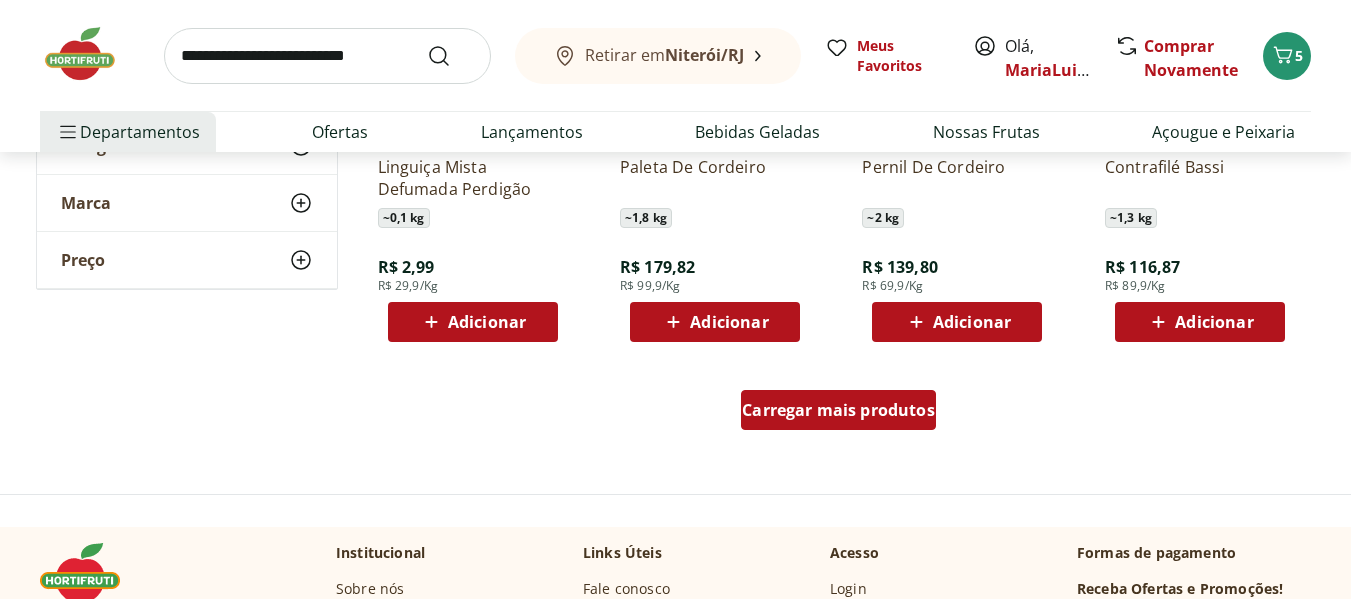 click on "Carregar mais produtos" at bounding box center (838, 410) 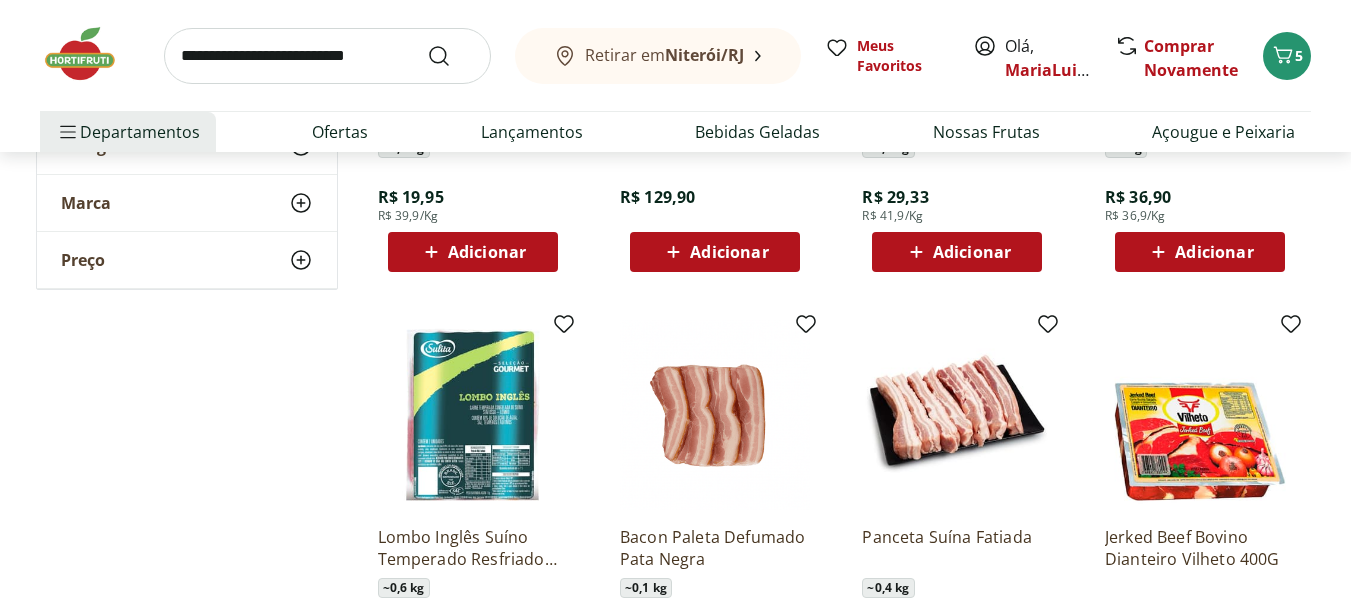 scroll, scrollTop: 8934, scrollLeft: 0, axis: vertical 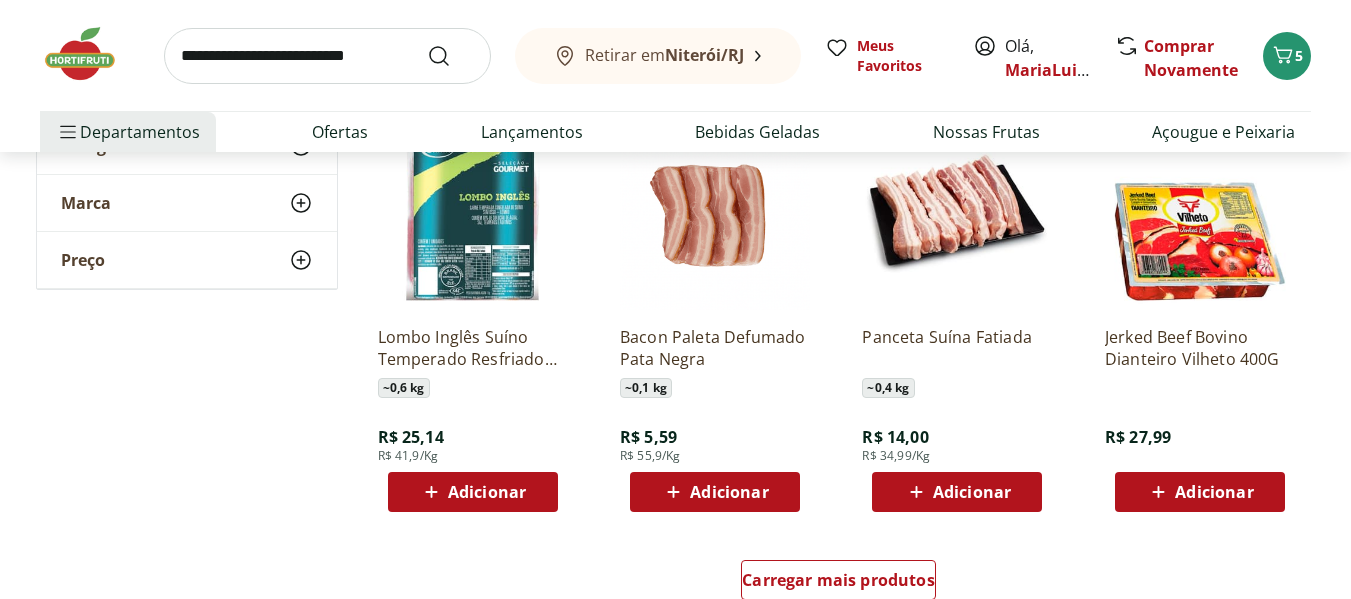 click on "Adicionar" at bounding box center (972, 492) 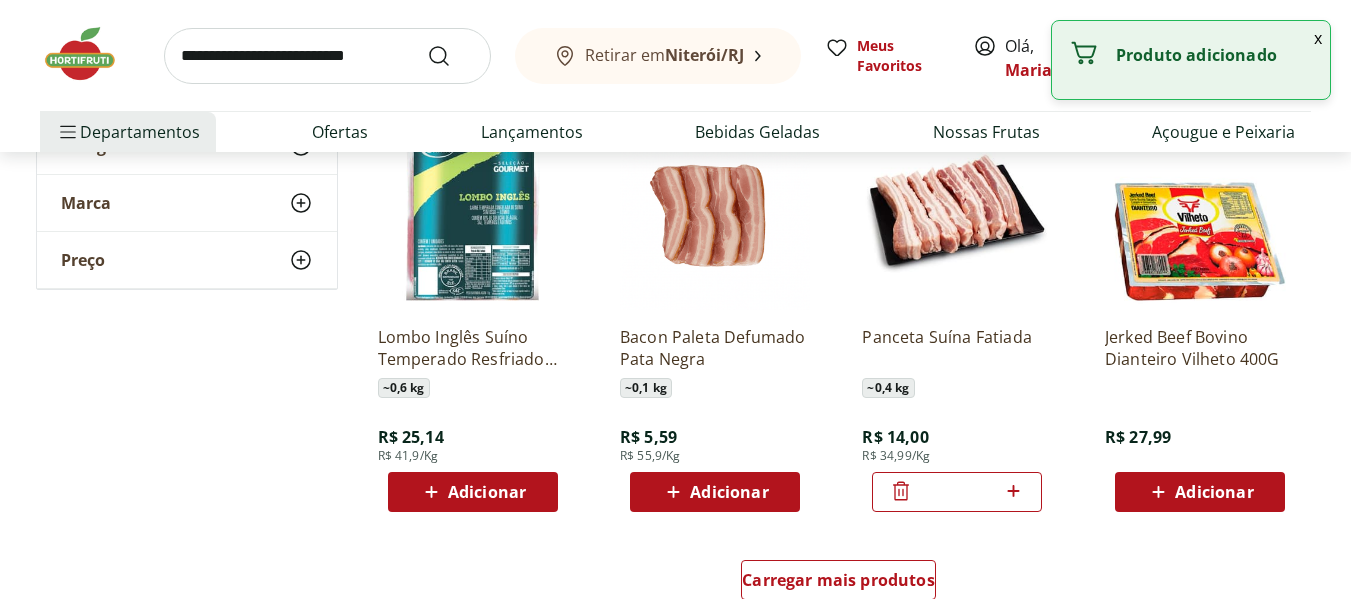 scroll, scrollTop: 9067, scrollLeft: 0, axis: vertical 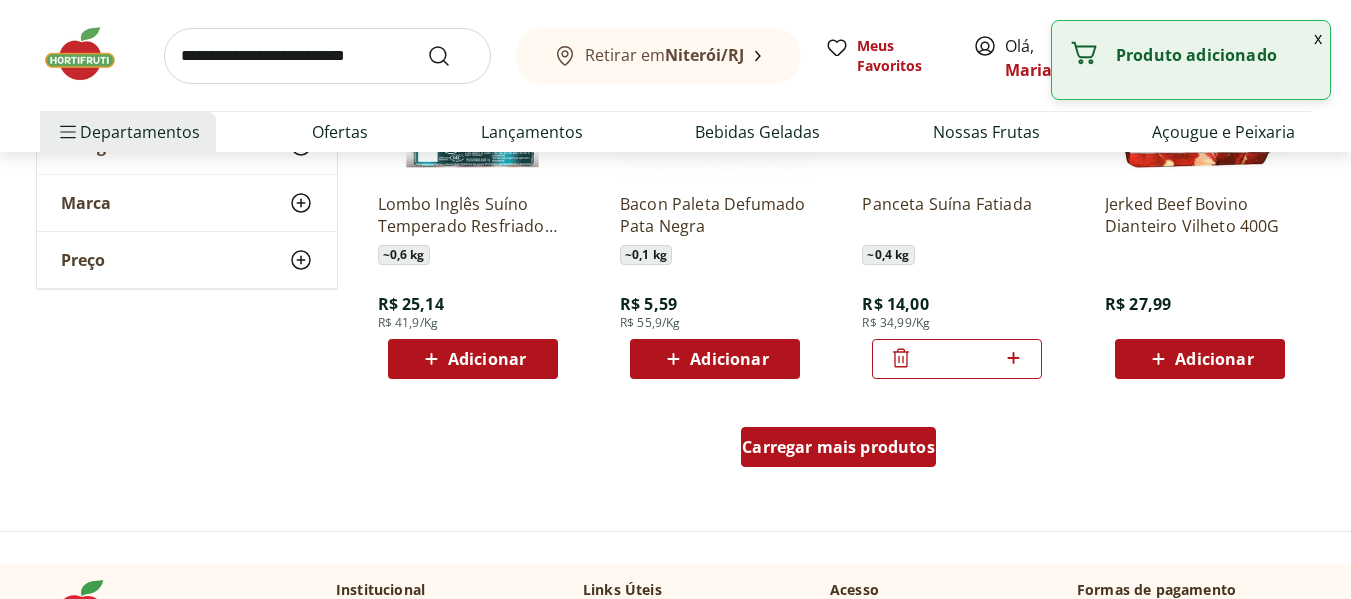 click on "Carregar mais produtos" at bounding box center (838, 447) 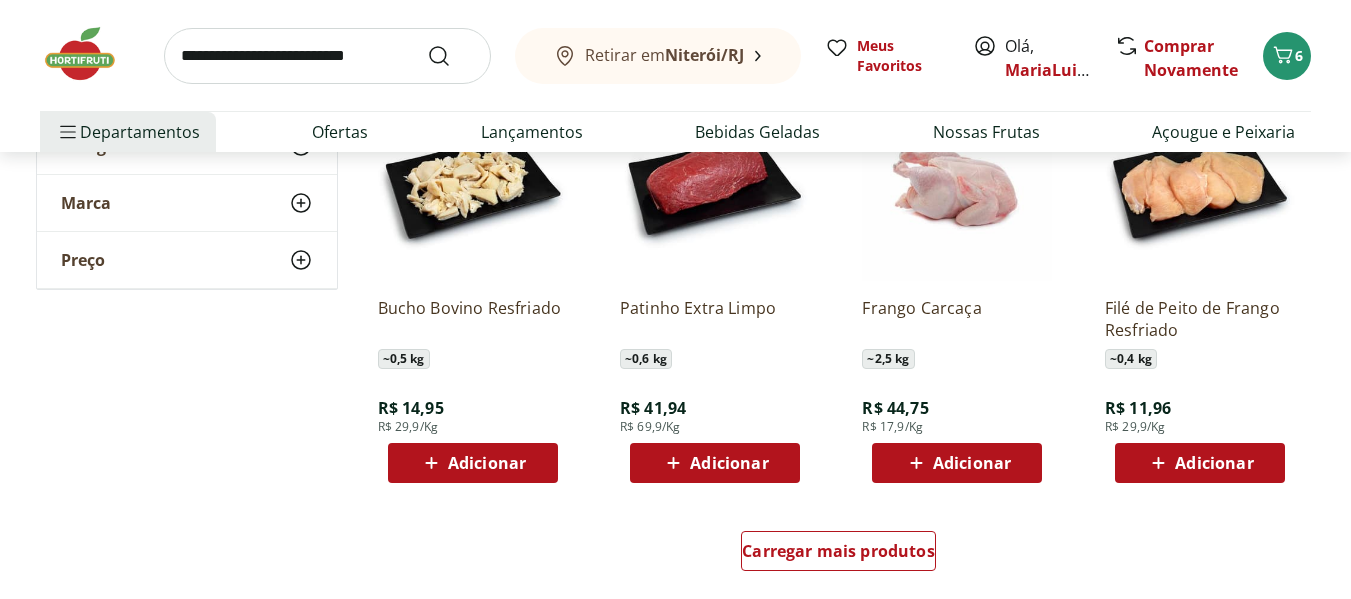 scroll, scrollTop: 10400, scrollLeft: 0, axis: vertical 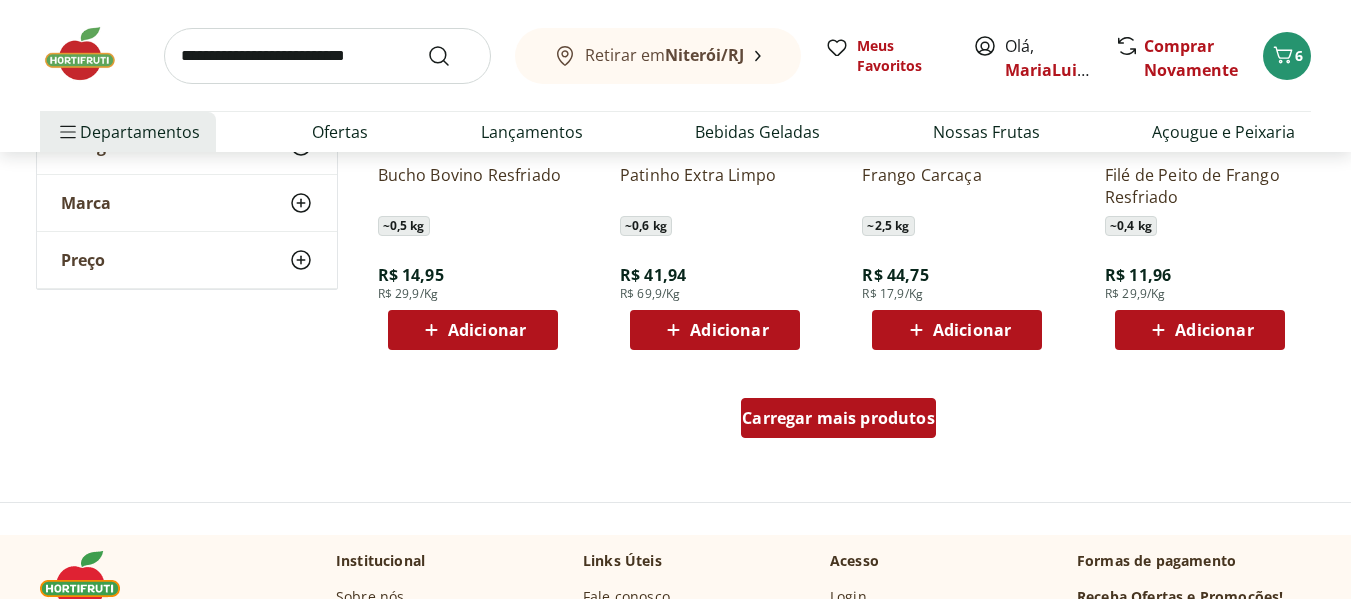 click on "Carregar mais produtos" at bounding box center [838, 418] 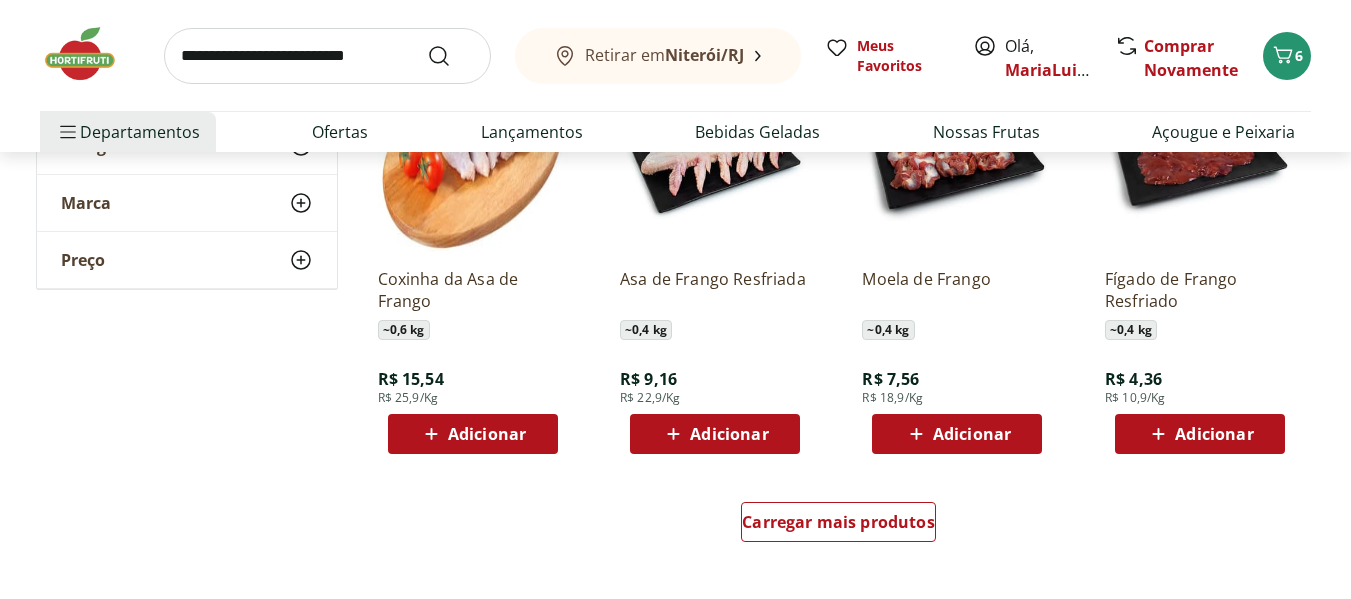 scroll, scrollTop: 11667, scrollLeft: 0, axis: vertical 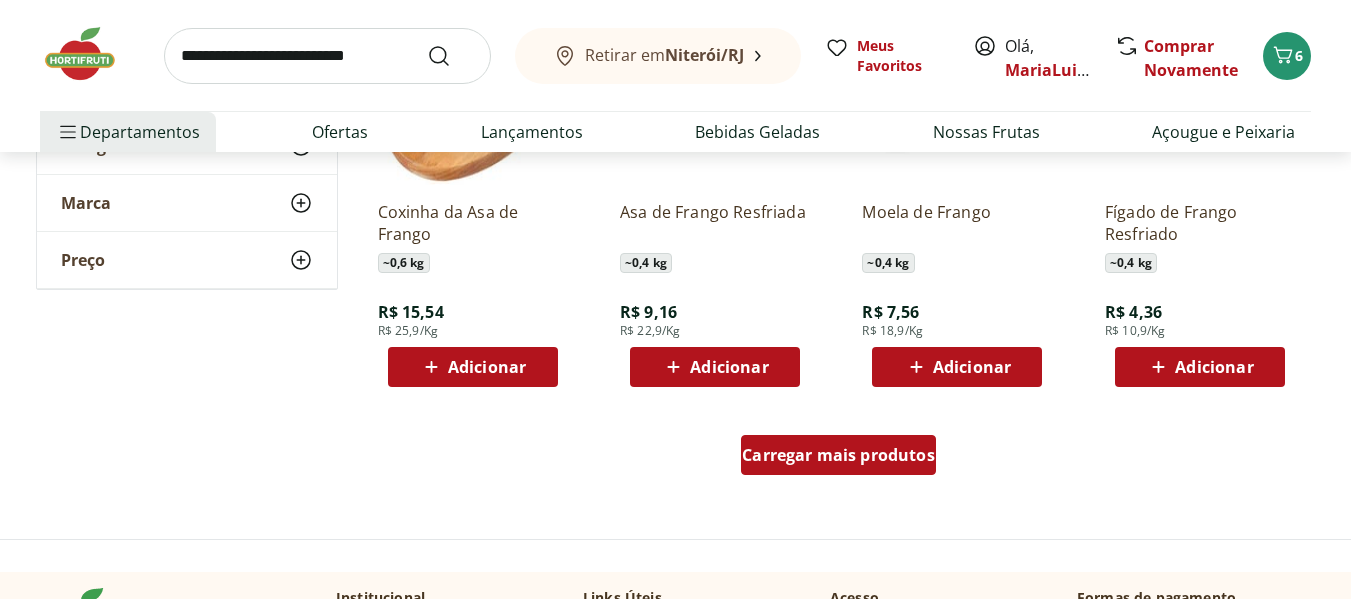 click on "Carregar mais produtos" at bounding box center [838, 455] 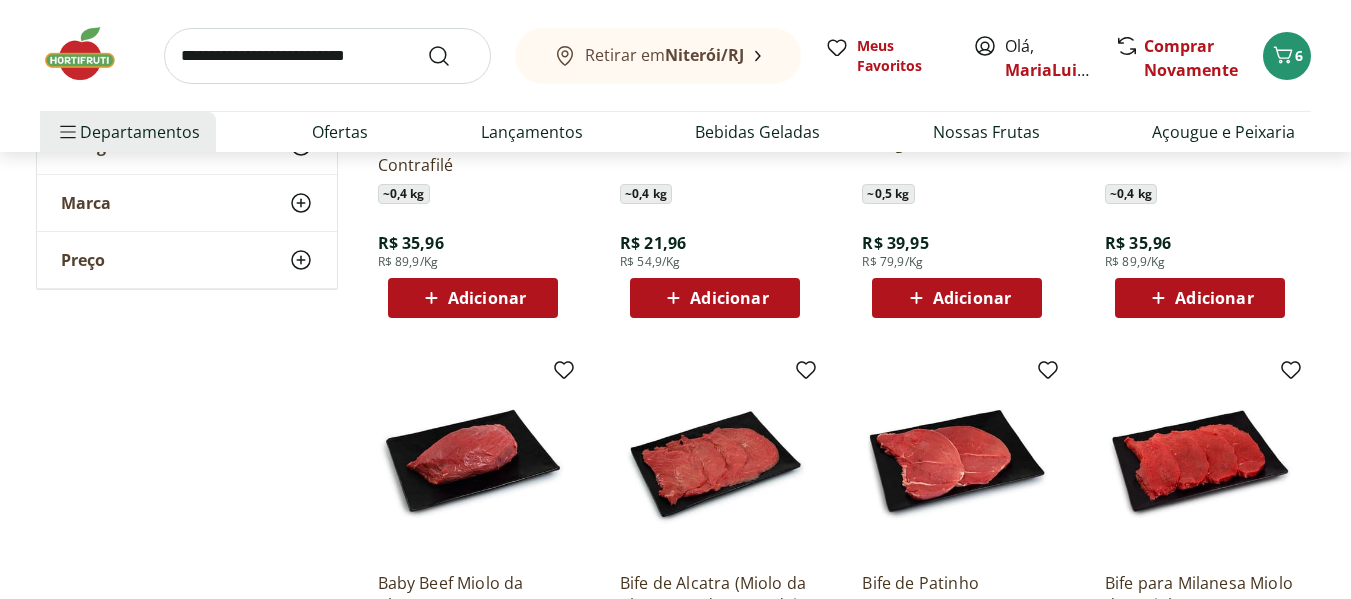 scroll, scrollTop: 13000, scrollLeft: 0, axis: vertical 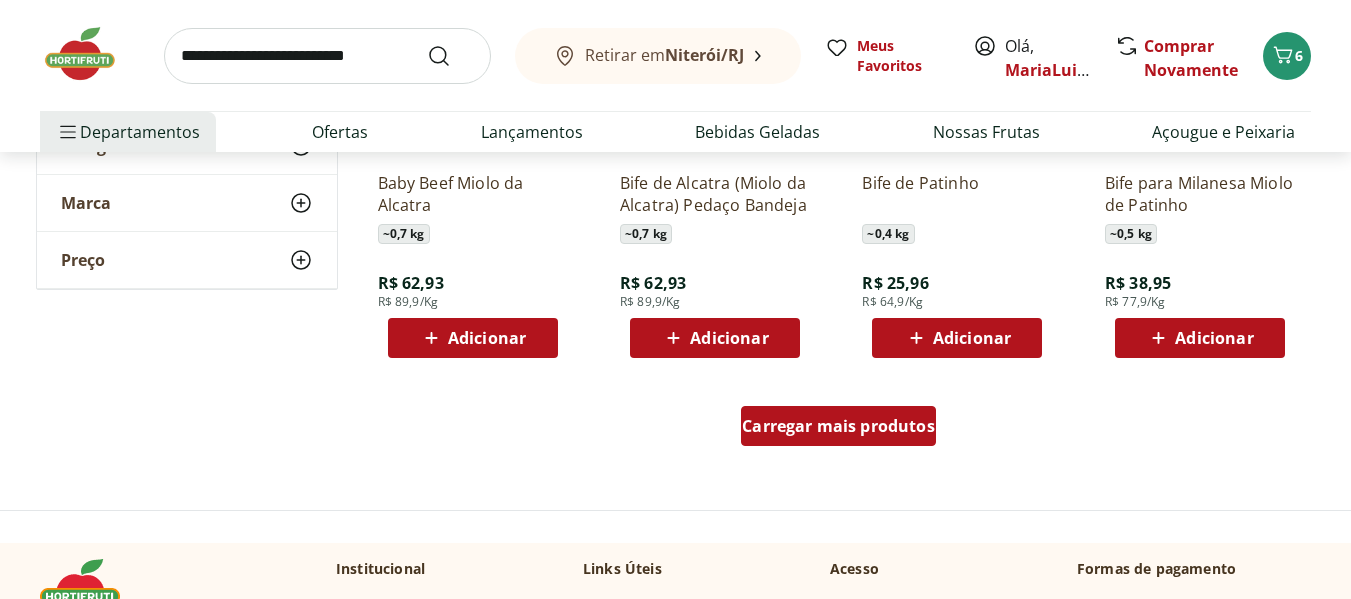 click on "Carregar mais produtos" at bounding box center [838, 426] 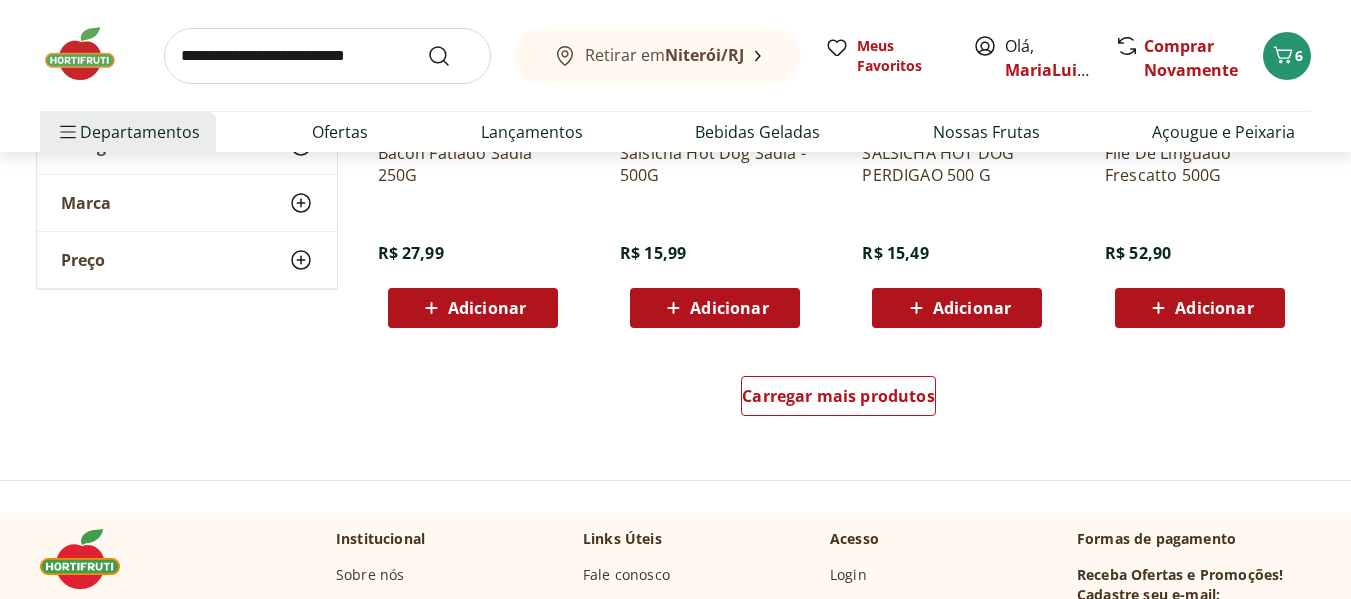 scroll, scrollTop: 14400, scrollLeft: 0, axis: vertical 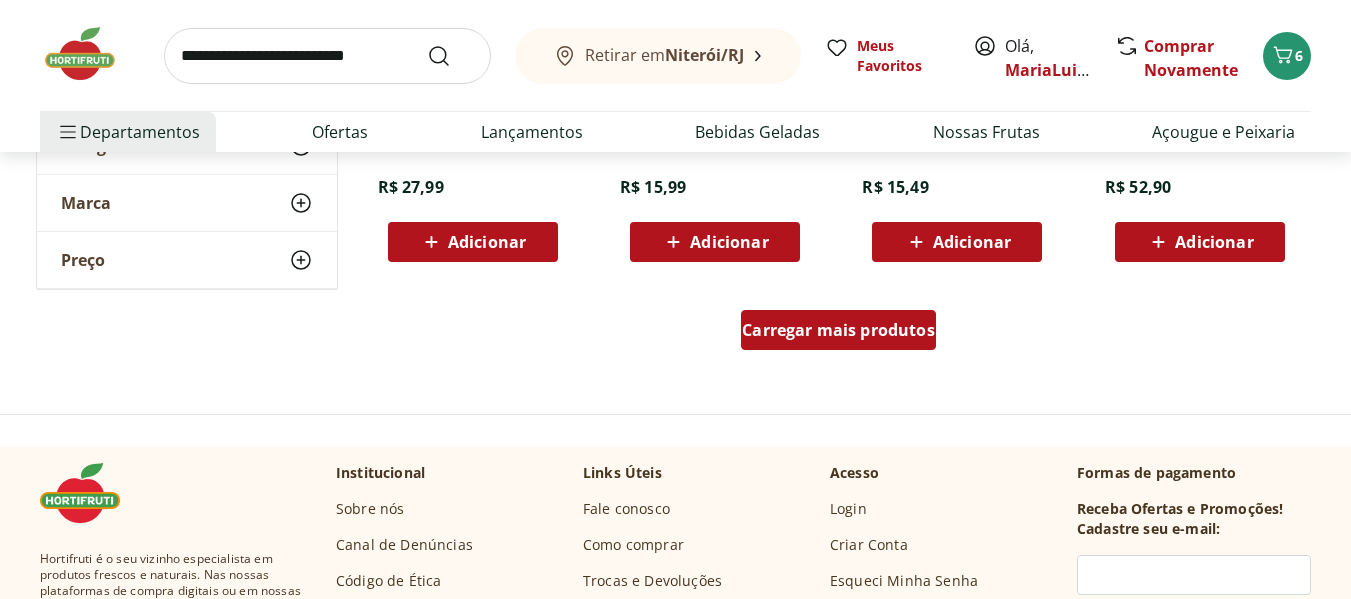 click on "Carregar mais produtos" at bounding box center [838, 330] 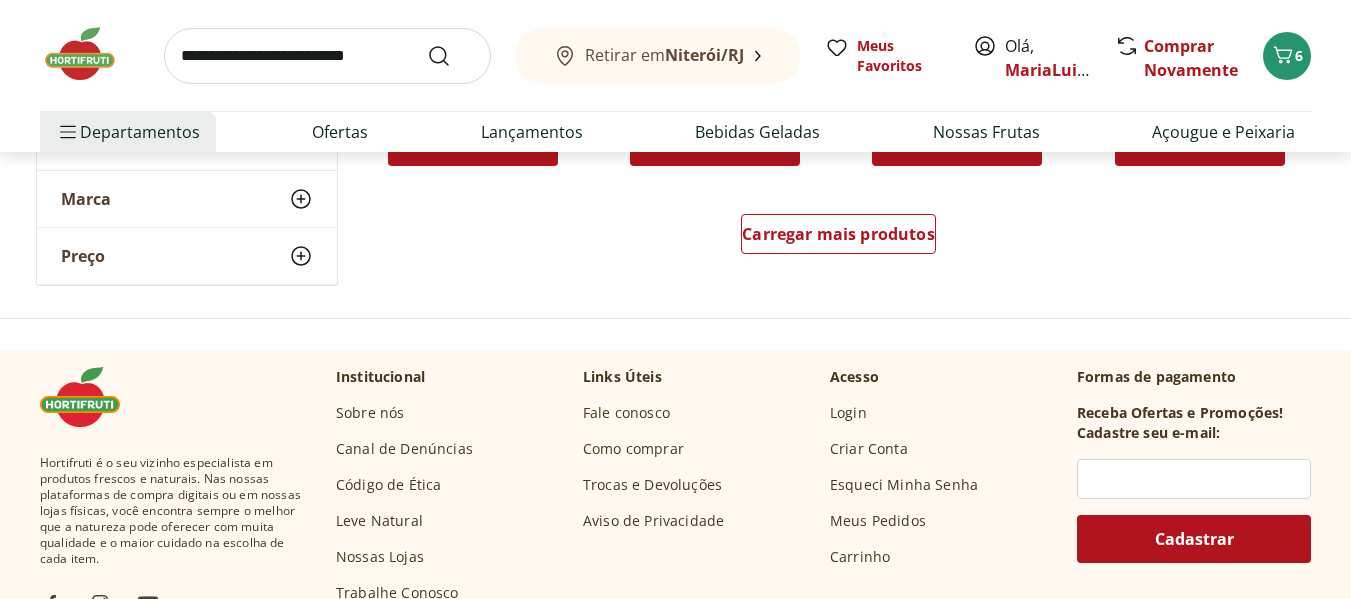 scroll, scrollTop: 15867, scrollLeft: 0, axis: vertical 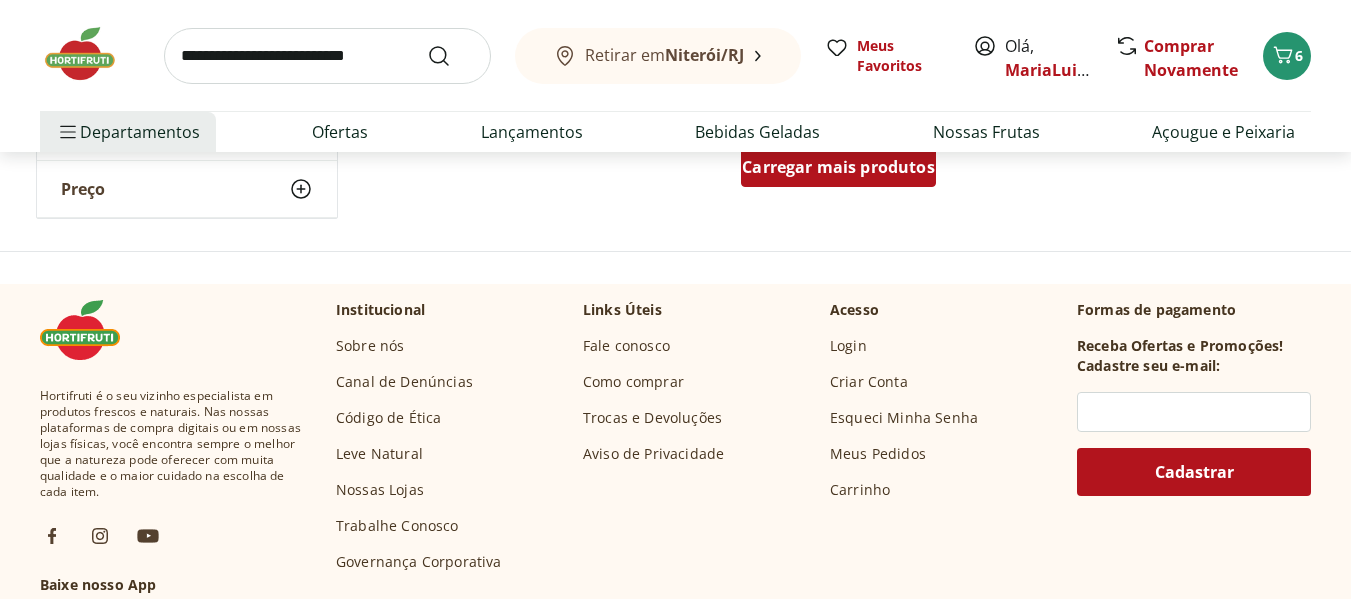 click on "Carregar mais produtos" at bounding box center [838, 167] 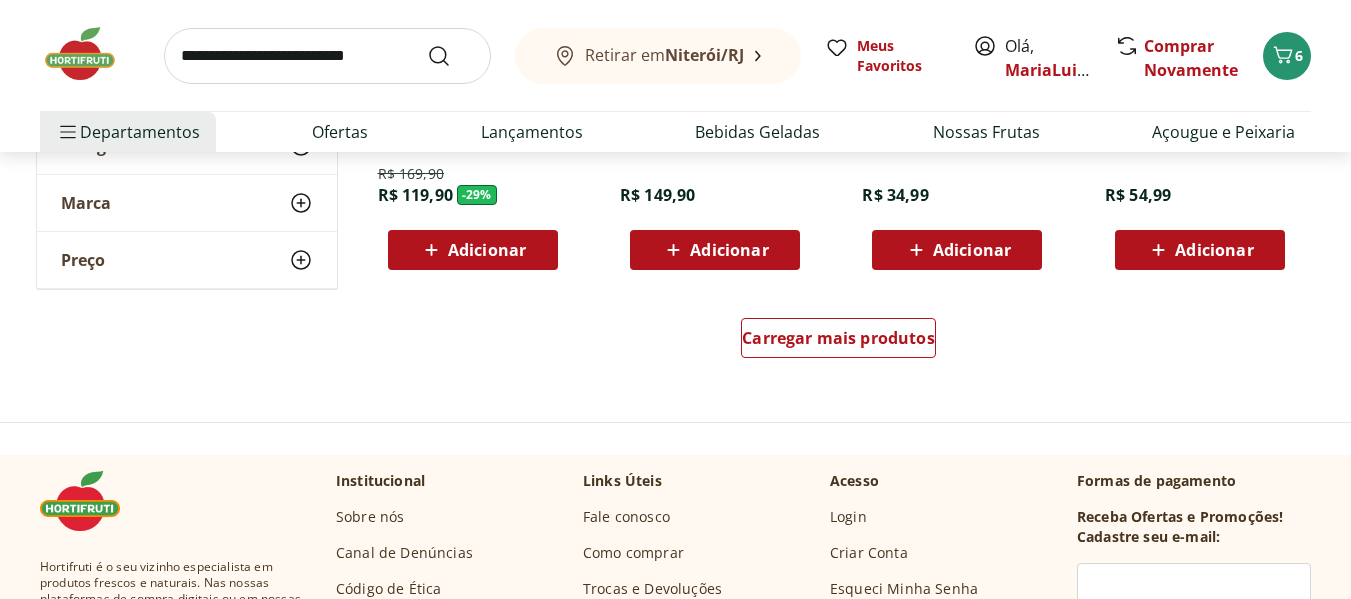 scroll, scrollTop: 17067, scrollLeft: 0, axis: vertical 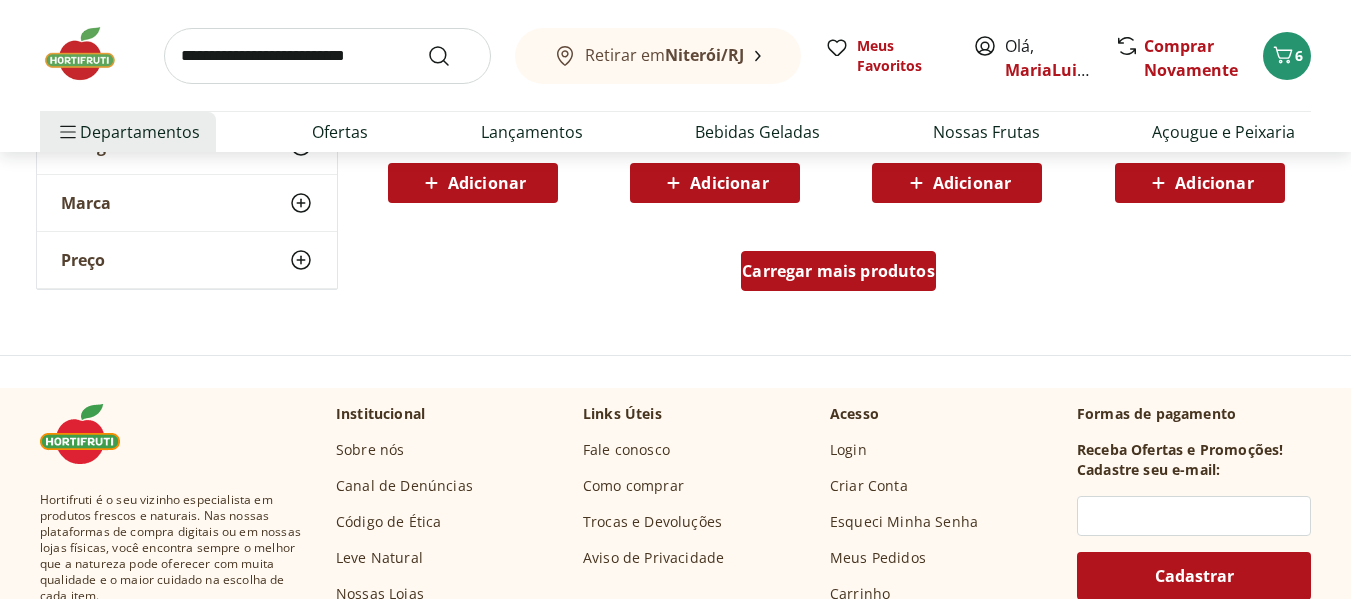 click on "Carregar mais produtos" at bounding box center (838, 271) 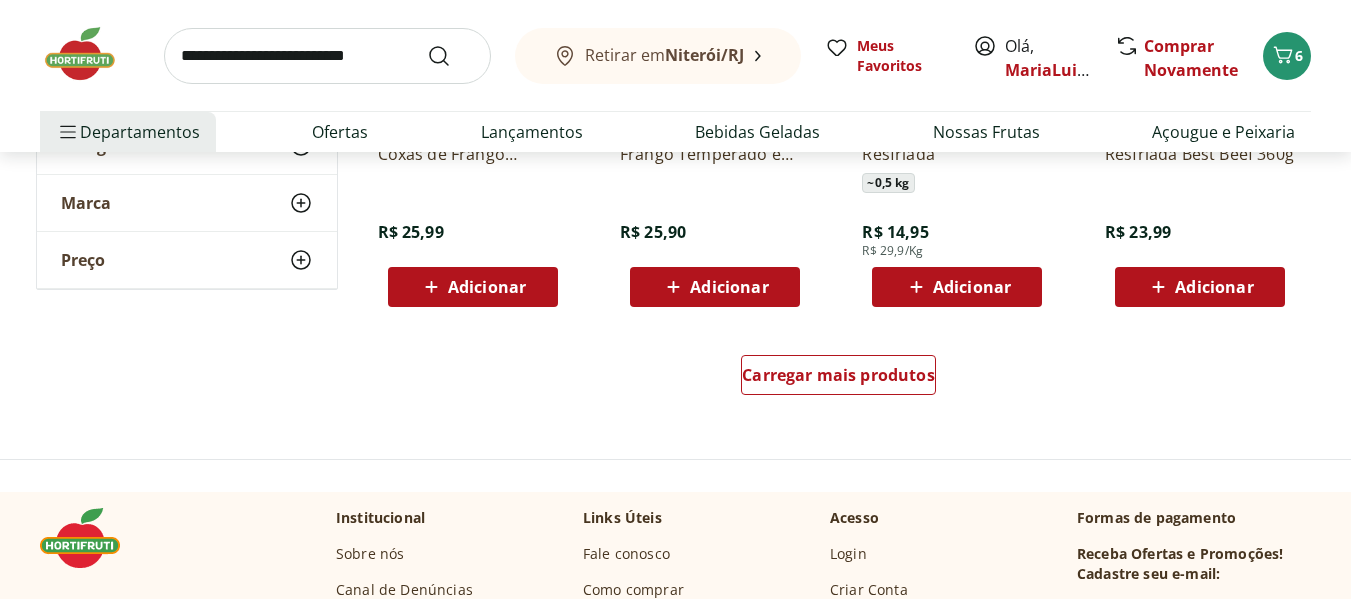 scroll, scrollTop: 18334, scrollLeft: 0, axis: vertical 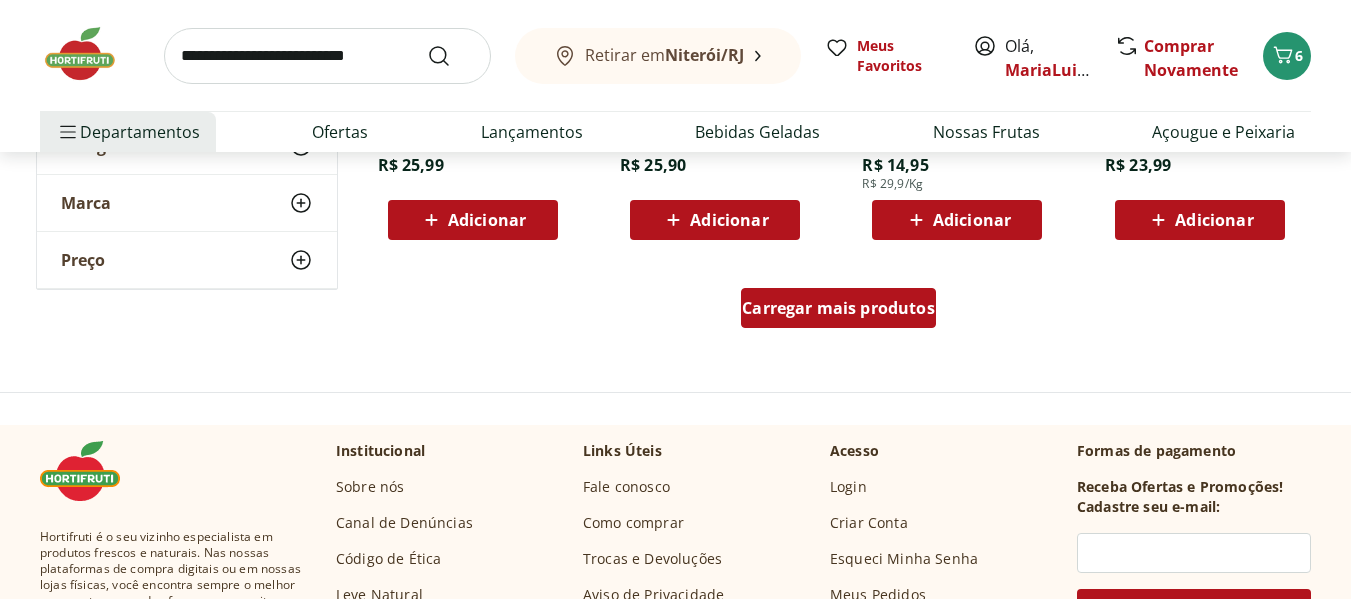 click on "Carregar mais produtos" at bounding box center (838, 308) 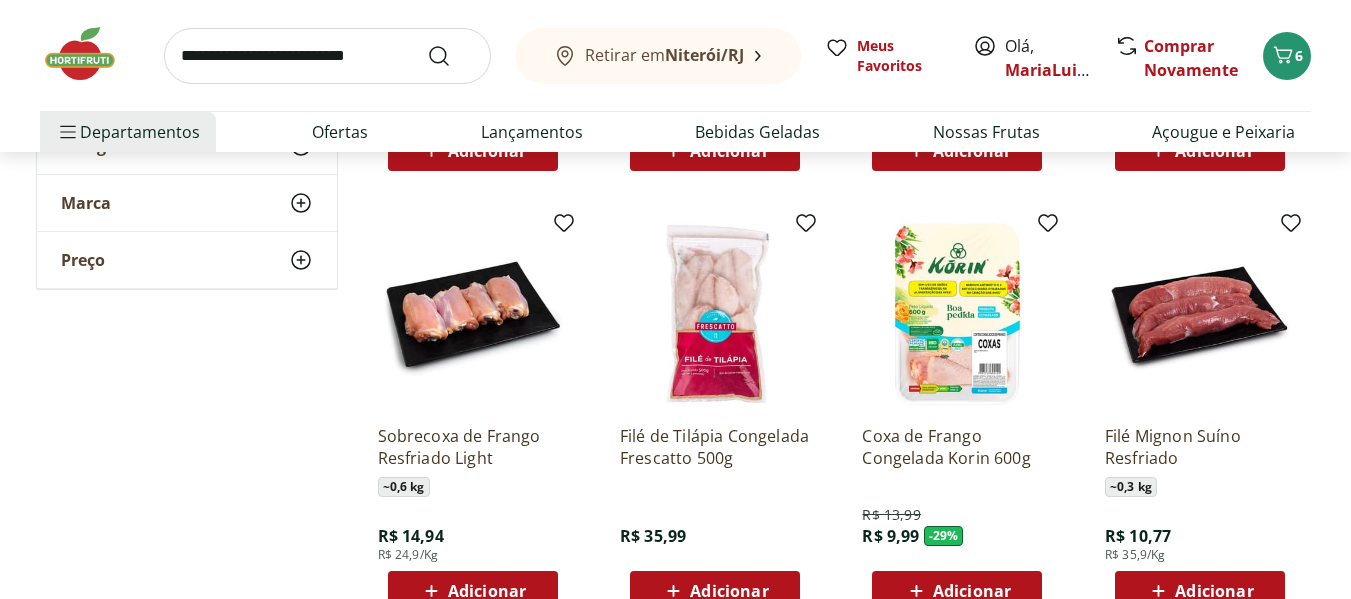scroll, scrollTop: 19534, scrollLeft: 0, axis: vertical 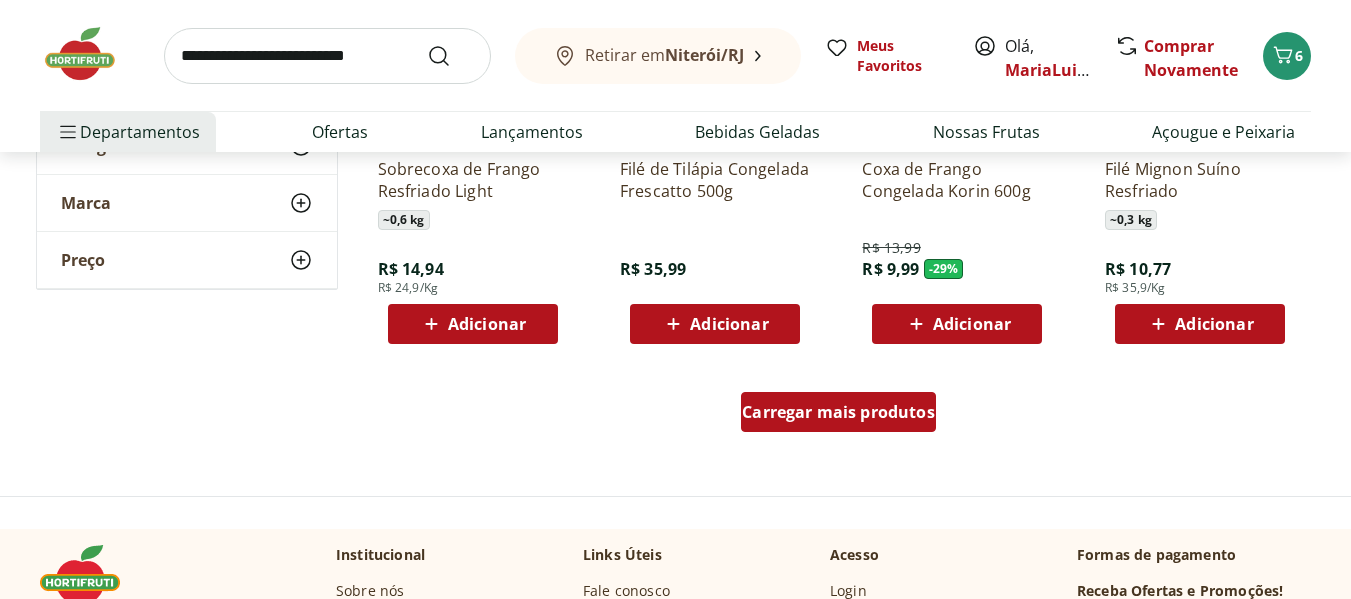 click on "Carregar mais produtos" at bounding box center [838, 412] 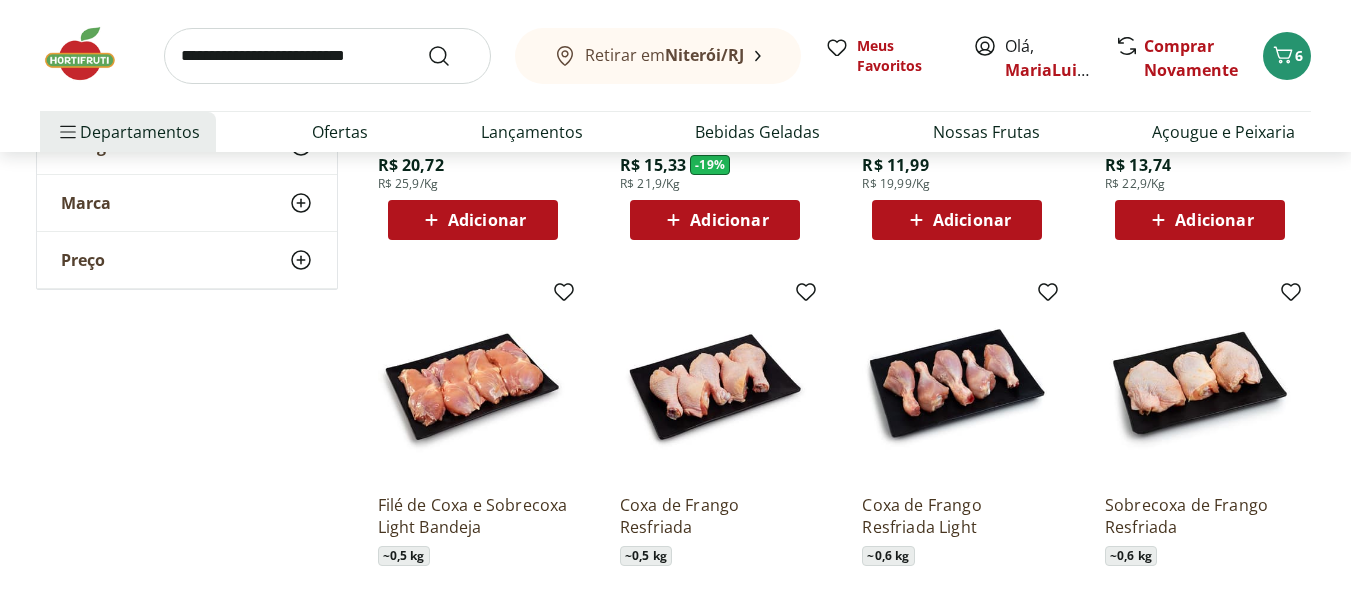 scroll, scrollTop: 11067, scrollLeft: 0, axis: vertical 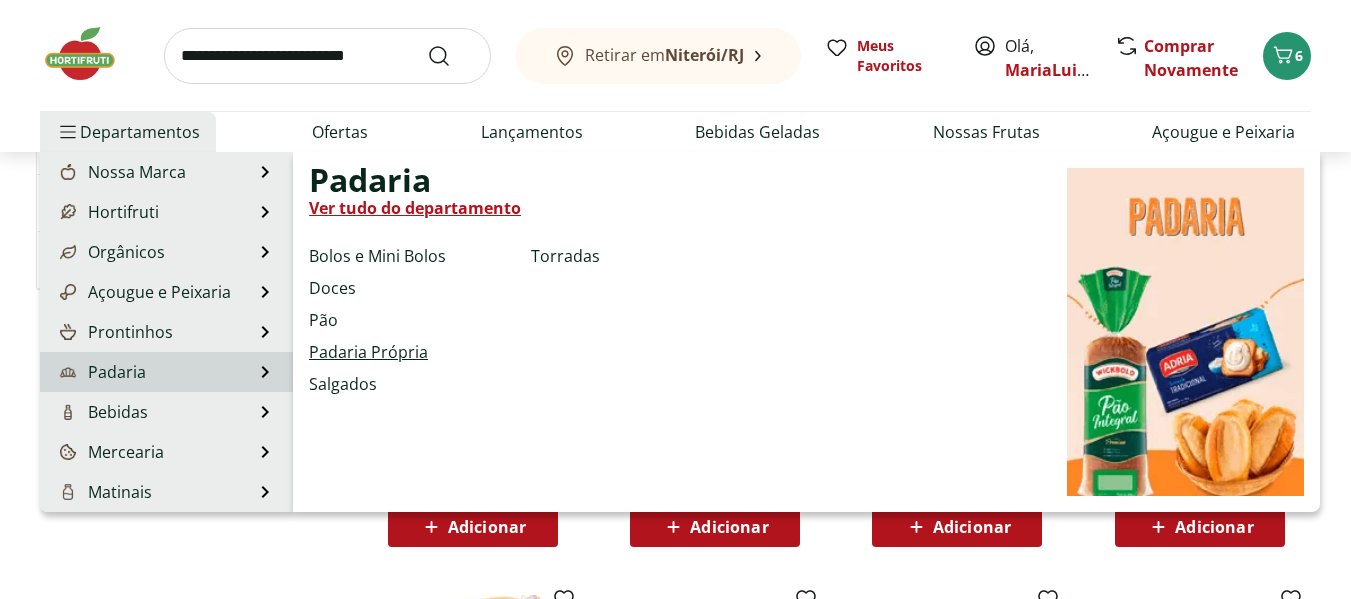 click on "Padaria Própria" at bounding box center (368, 352) 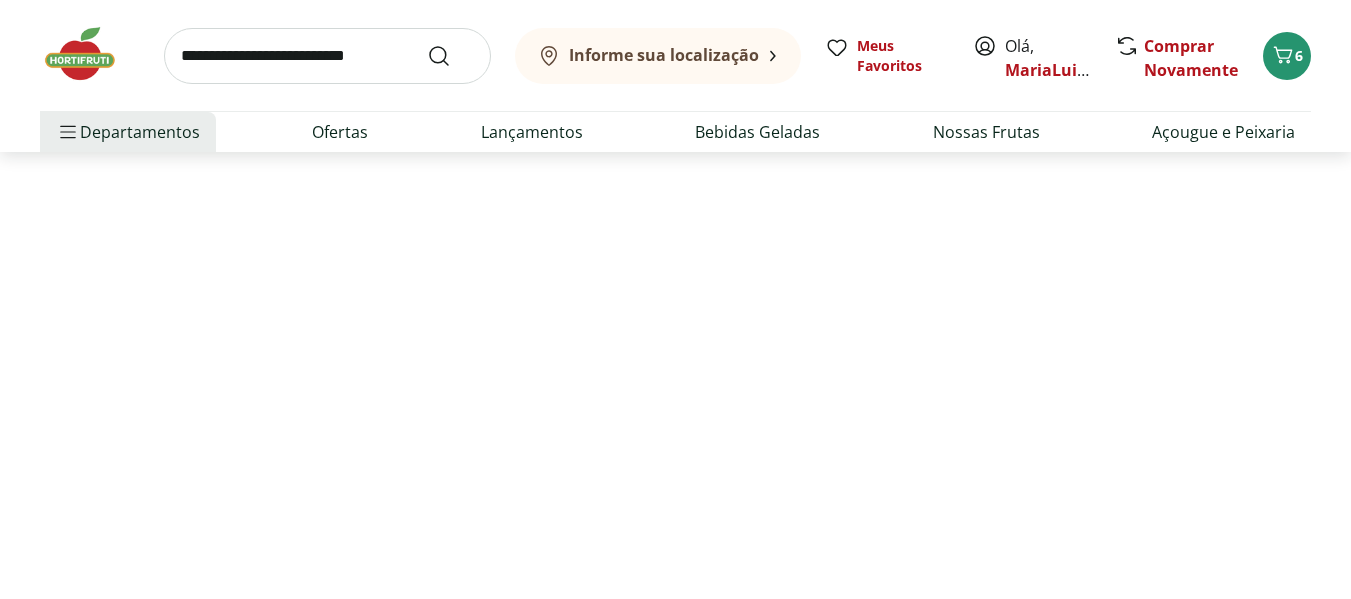 scroll, scrollTop: 0, scrollLeft: 0, axis: both 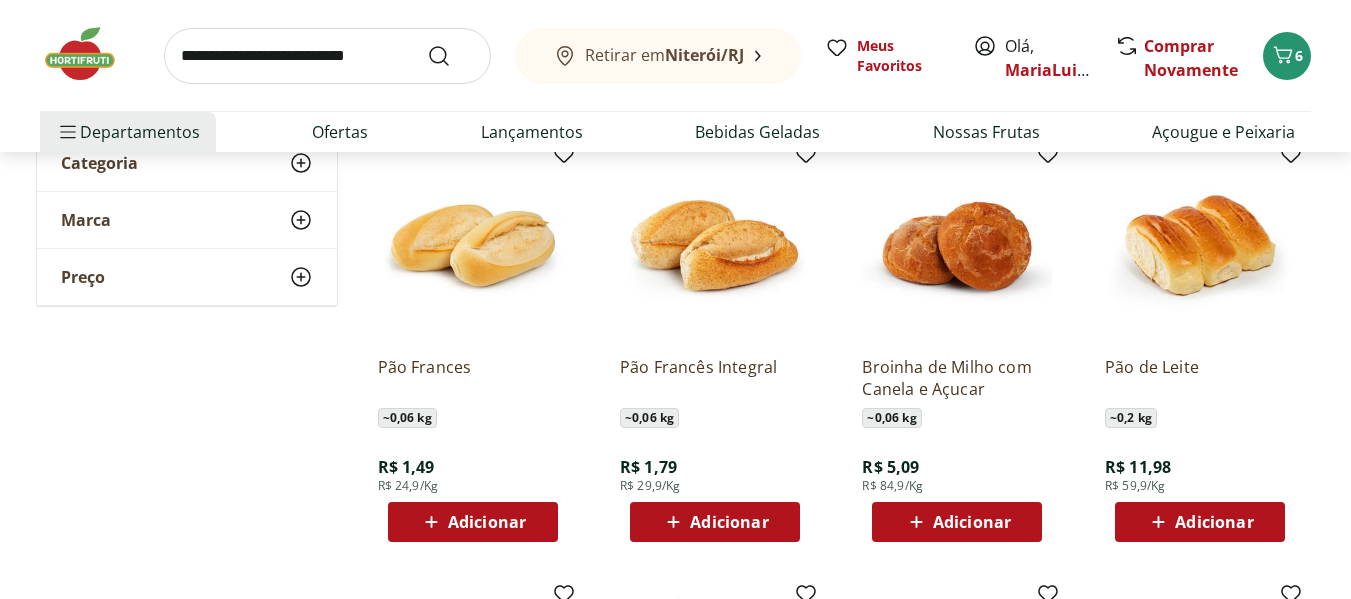 click on "Adicionar" at bounding box center (729, 522) 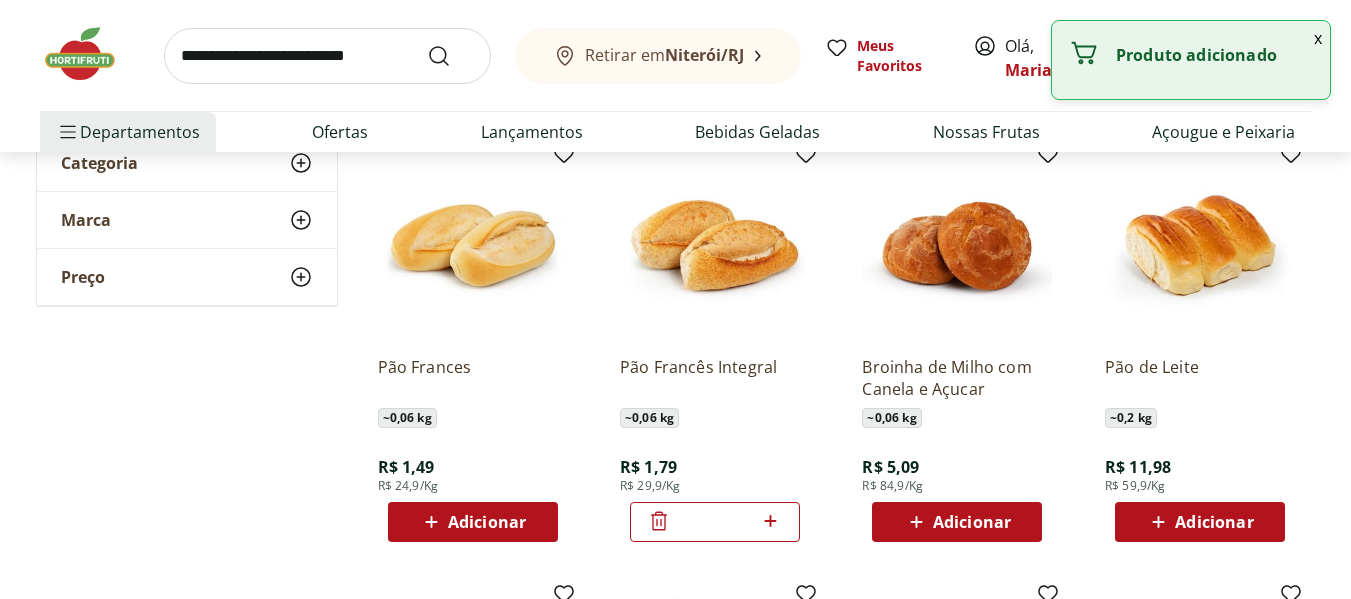 click 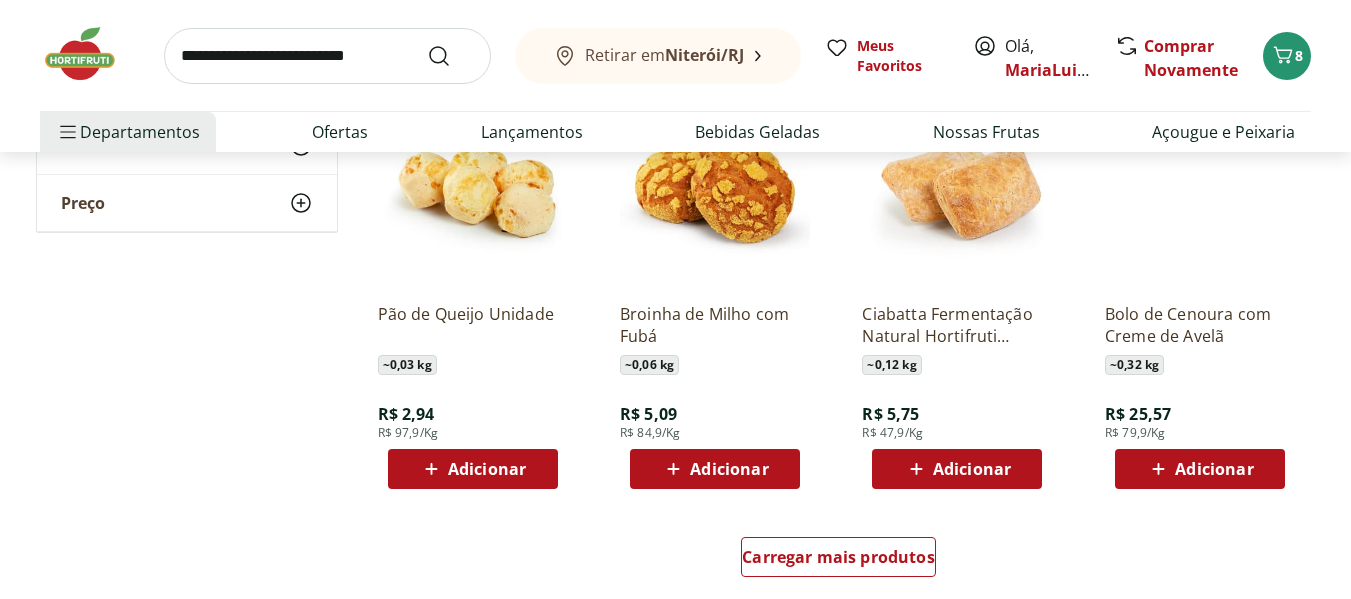 scroll, scrollTop: 1333, scrollLeft: 0, axis: vertical 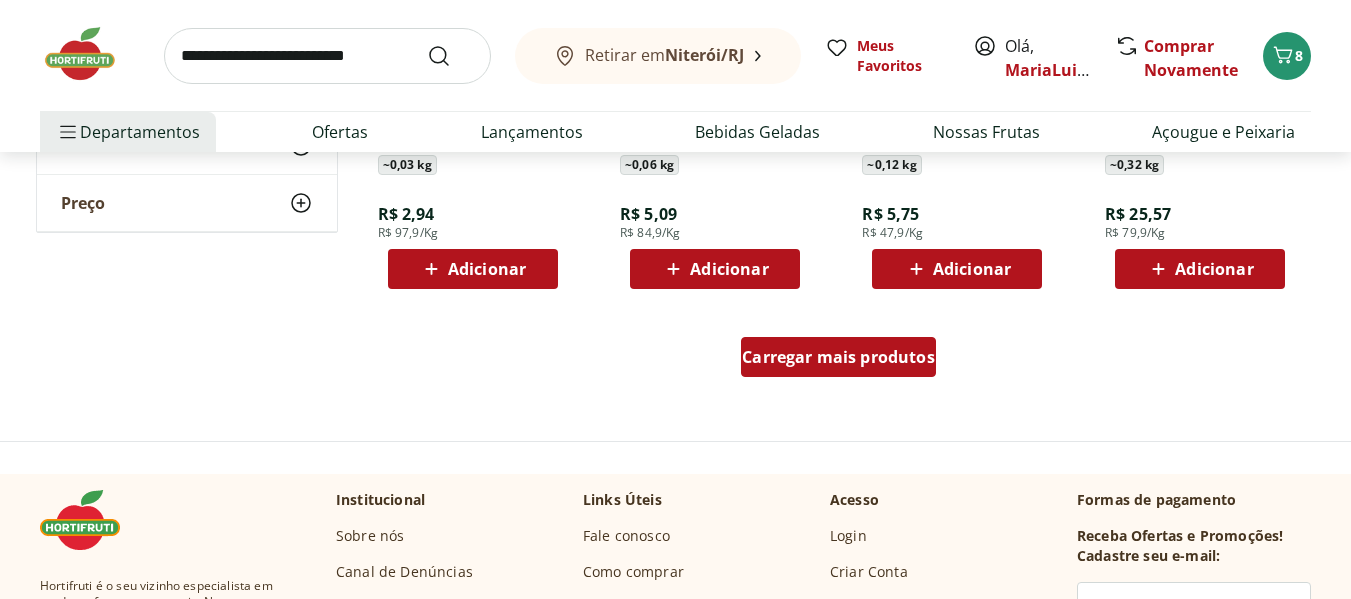 click on "Carregar mais produtos" at bounding box center [838, 357] 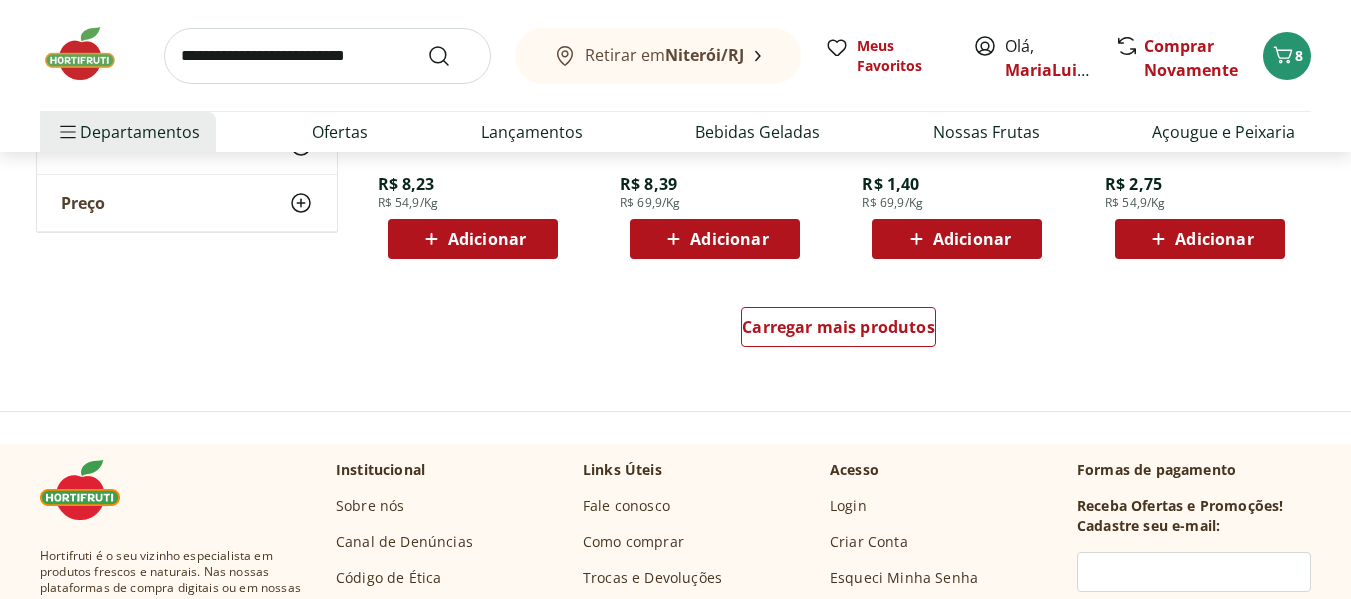 scroll, scrollTop: 2733, scrollLeft: 0, axis: vertical 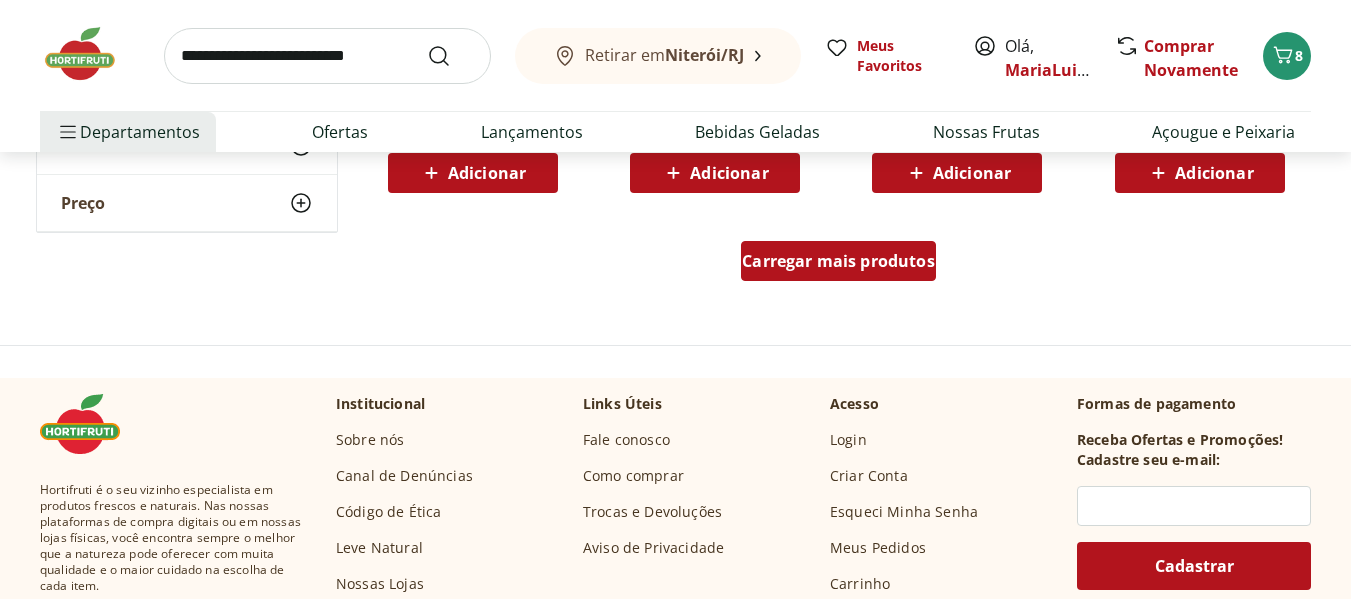 click on "Carregar mais produtos" at bounding box center [838, 261] 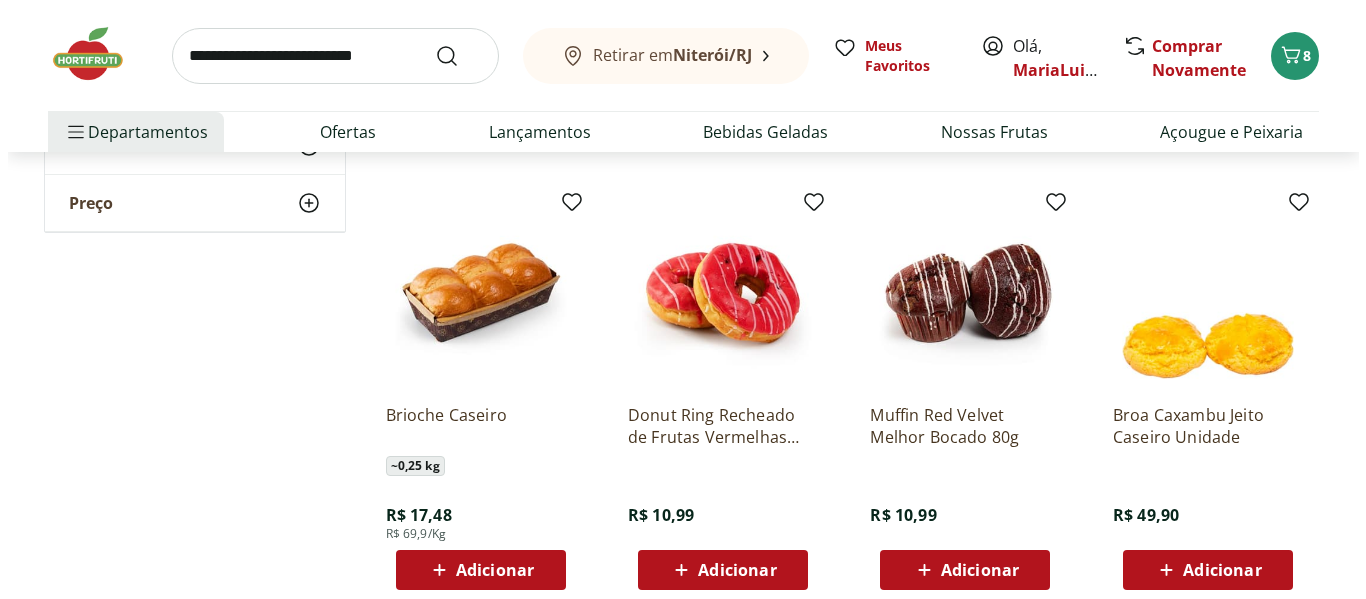 scroll, scrollTop: 3467, scrollLeft: 0, axis: vertical 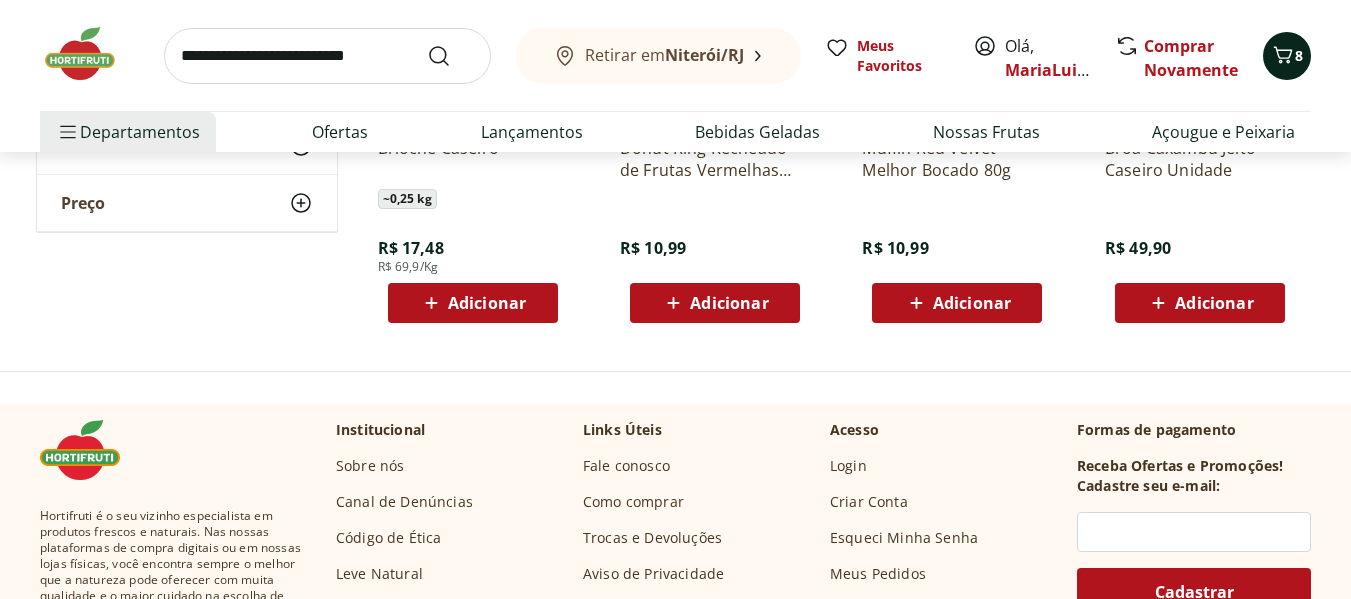 click 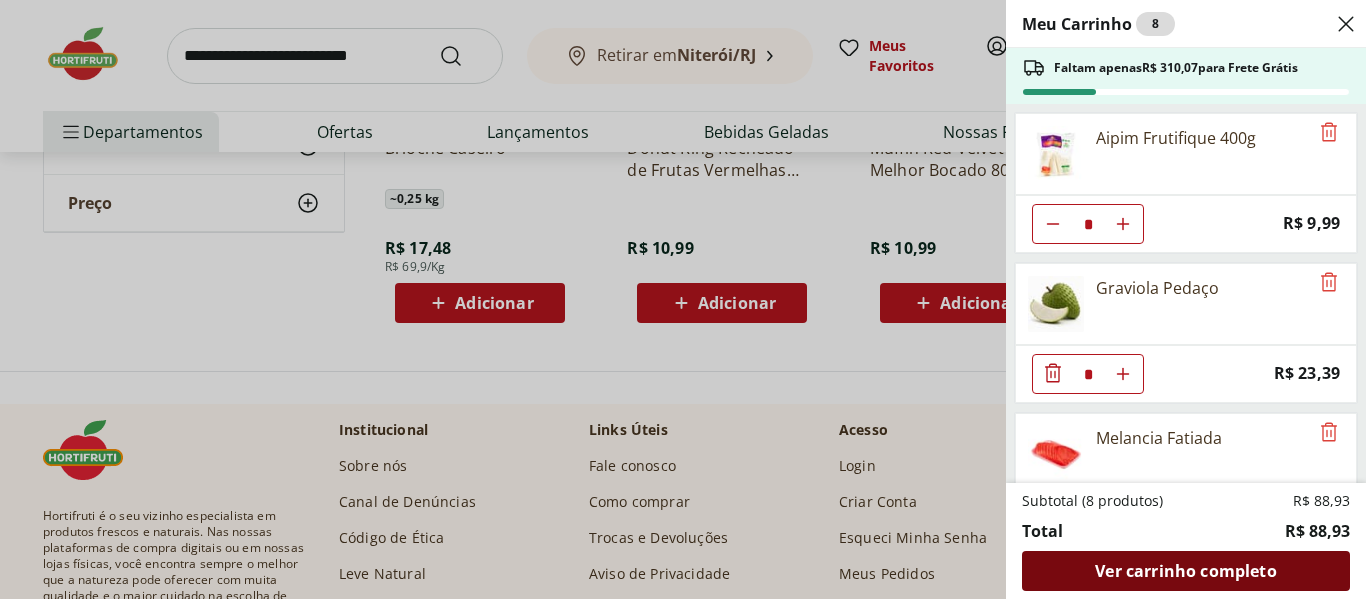 click on "Ver carrinho completo" at bounding box center (1185, 571) 